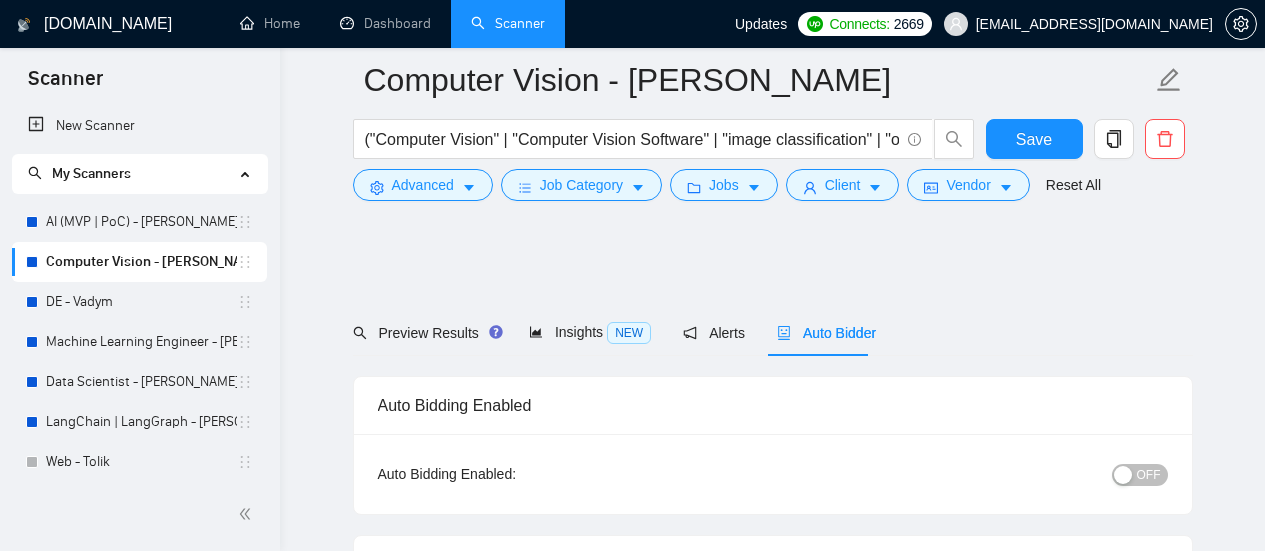 scroll, scrollTop: 1781, scrollLeft: 0, axis: vertical 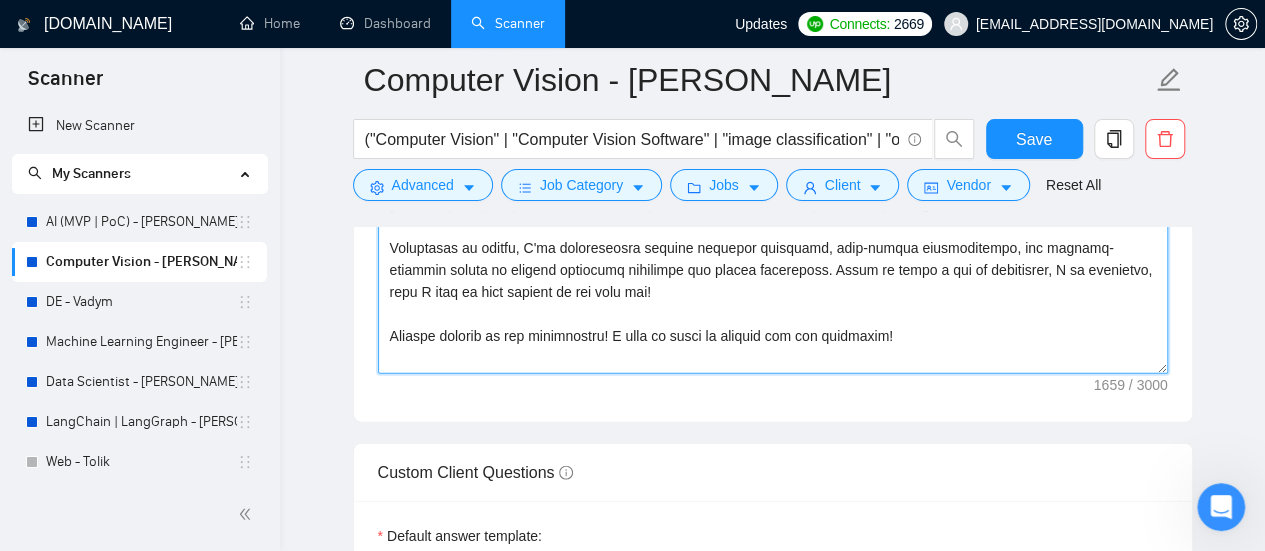 drag, startPoint x: 390, startPoint y: 326, endPoint x: 970, endPoint y: 365, distance: 581.30975 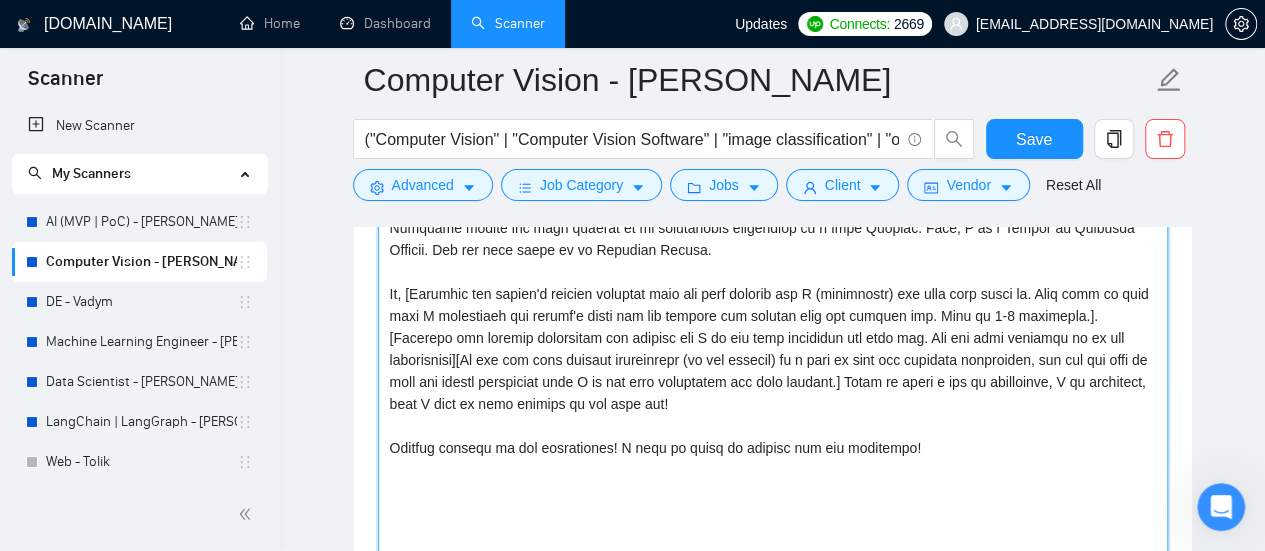 click on "Cover letter template:" at bounding box center [773, 349] 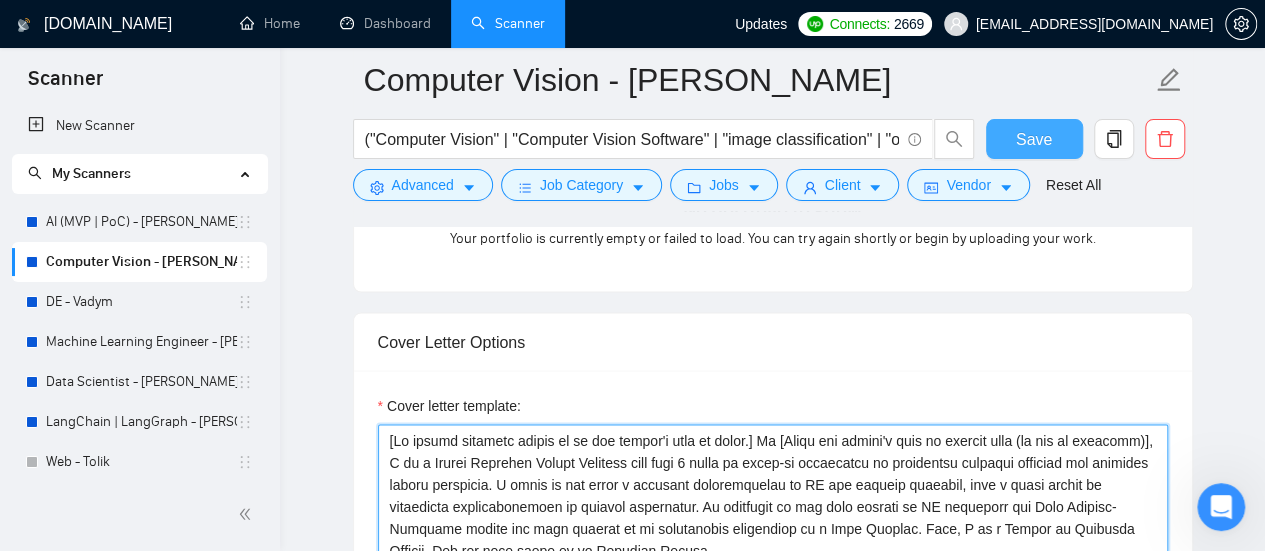 type on "[My entire response should be in the client's tone of voice.] Hi [Write the client's name or company name (if any is provided)], I am a Senior Computer Vision Engineer with over 7 years of hands-on experience in delivering valuable insights and creating custom solutions. I bring to the table a profound understanding of AI and machine learning, with a track record of successful implementations in diverse industries. My expertise is not only limited to AI solutions and Deep Machine-Learning models but also extends to my substantial experience as a Data Analyst. Also, I am a Master of Computer Science. But the main focus is on Computer Vision.
So, [Identify the client's biggest business pain and then explain how I (freelancer) can help them solve it. Make sure to show that I understand the client's needs and can deliver the results they are looking for. Make it 3-4 sentences.].
[Identify key project objectives and explain why I am the best candidate for this job. Use the same keywords as in job description][..." 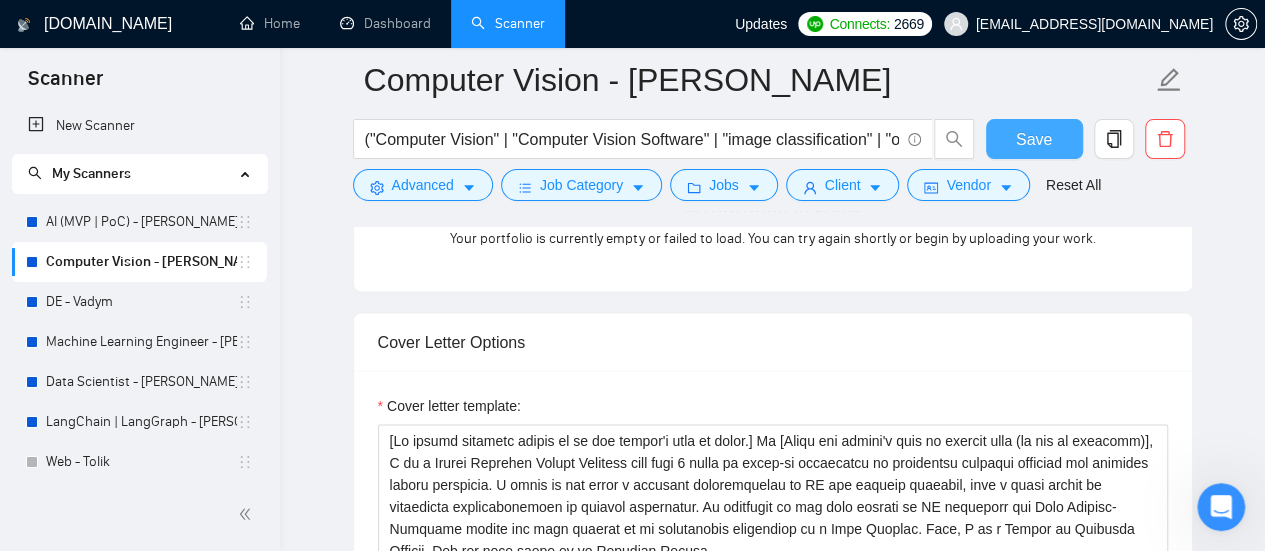 click on "Save" at bounding box center (1034, 139) 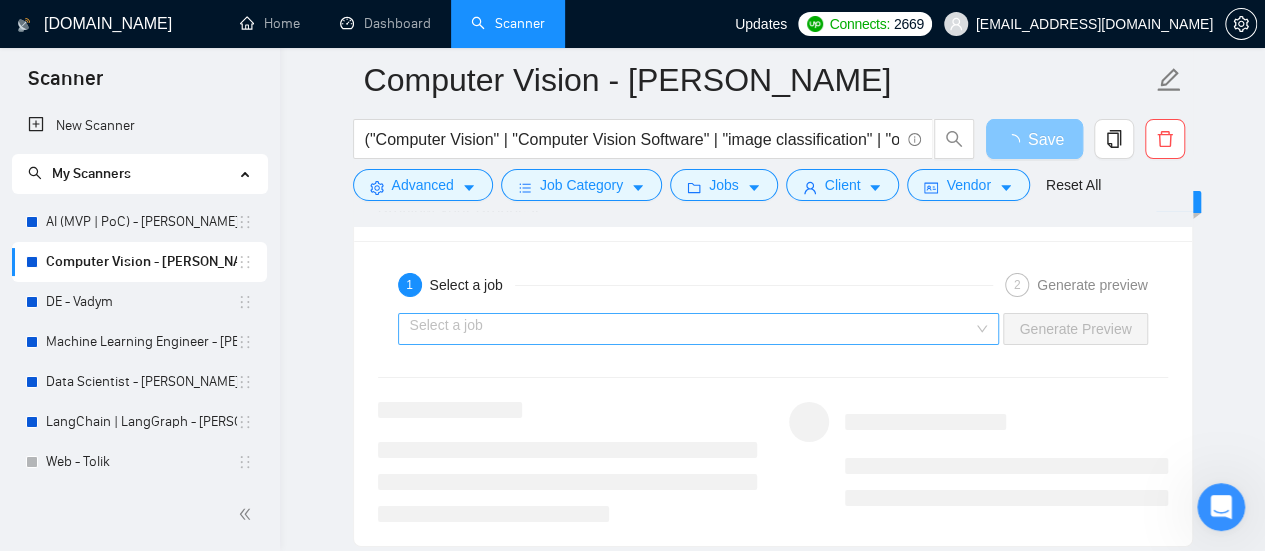 scroll, scrollTop: 3300, scrollLeft: 0, axis: vertical 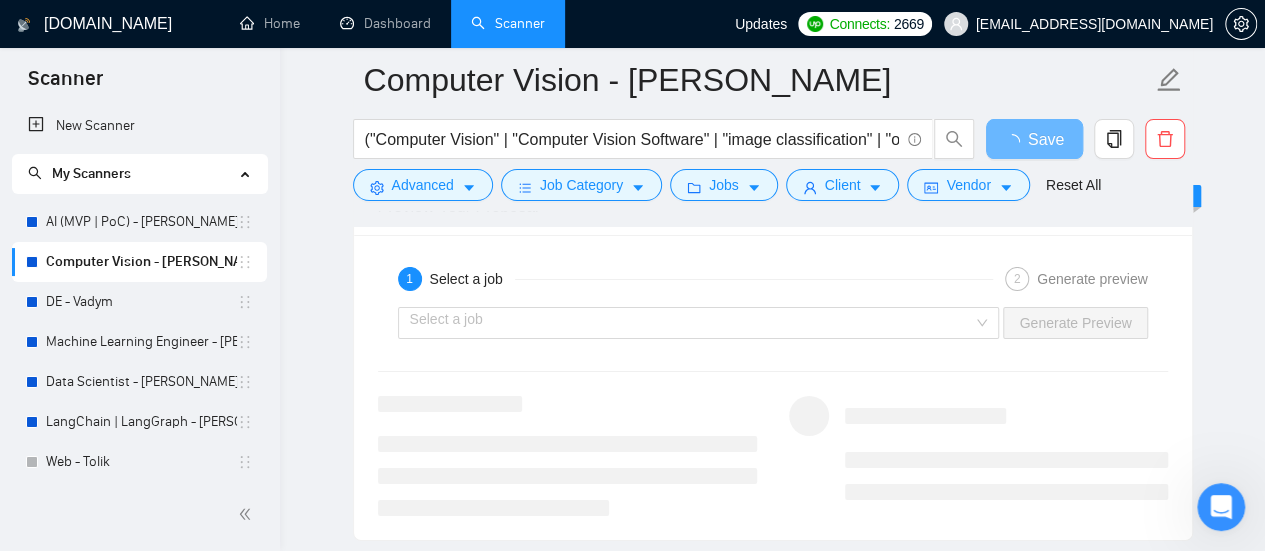 click at bounding box center (567, 456) 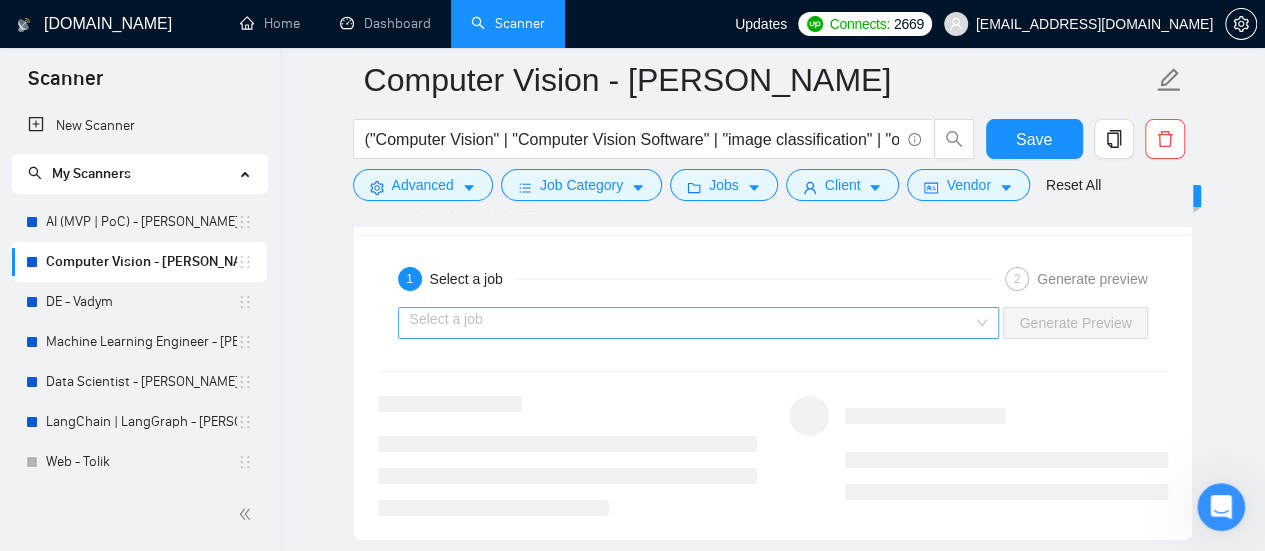 click at bounding box center [692, 323] 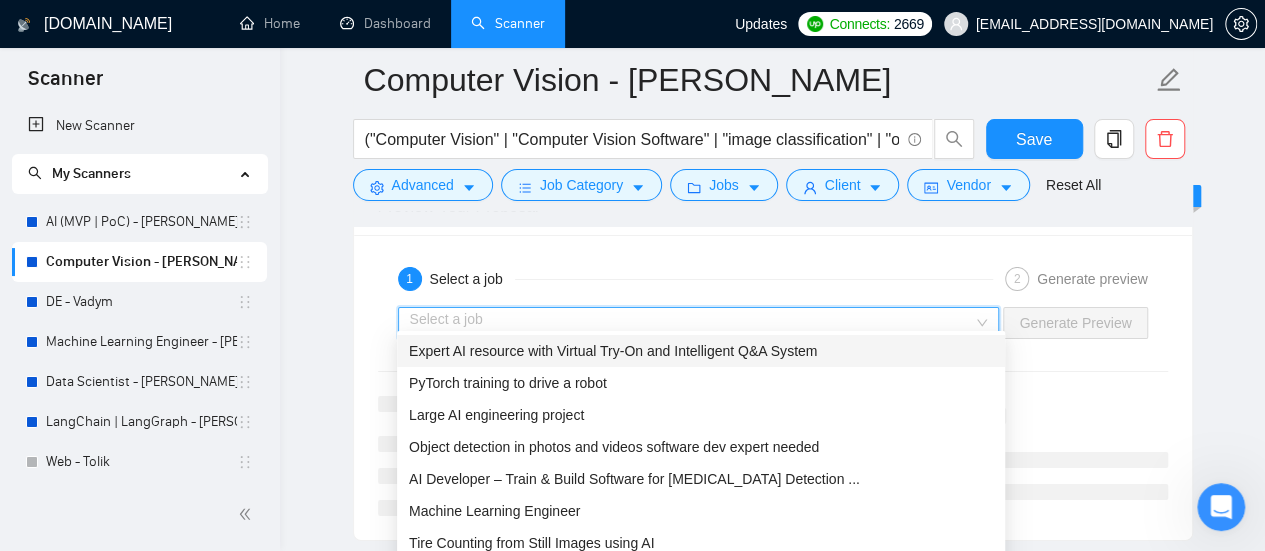 click on "Expert AI resource with Virtual Try-On and Intelligent Q&A System" at bounding box center [613, 351] 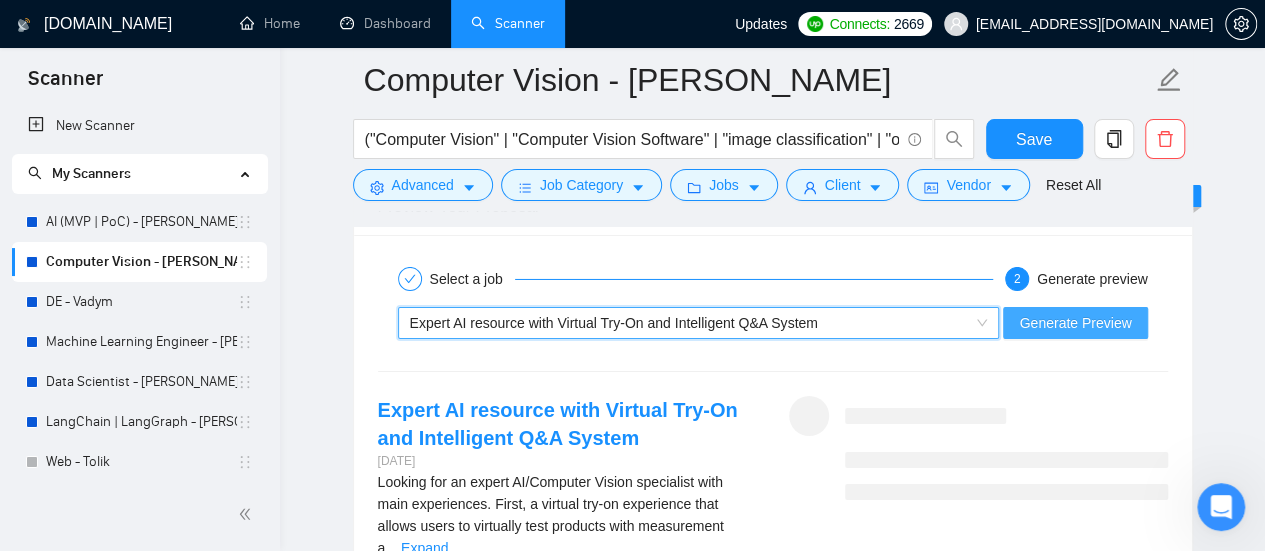 drag, startPoint x: 1078, startPoint y: 316, endPoint x: 789, endPoint y: 379, distance: 295.78708 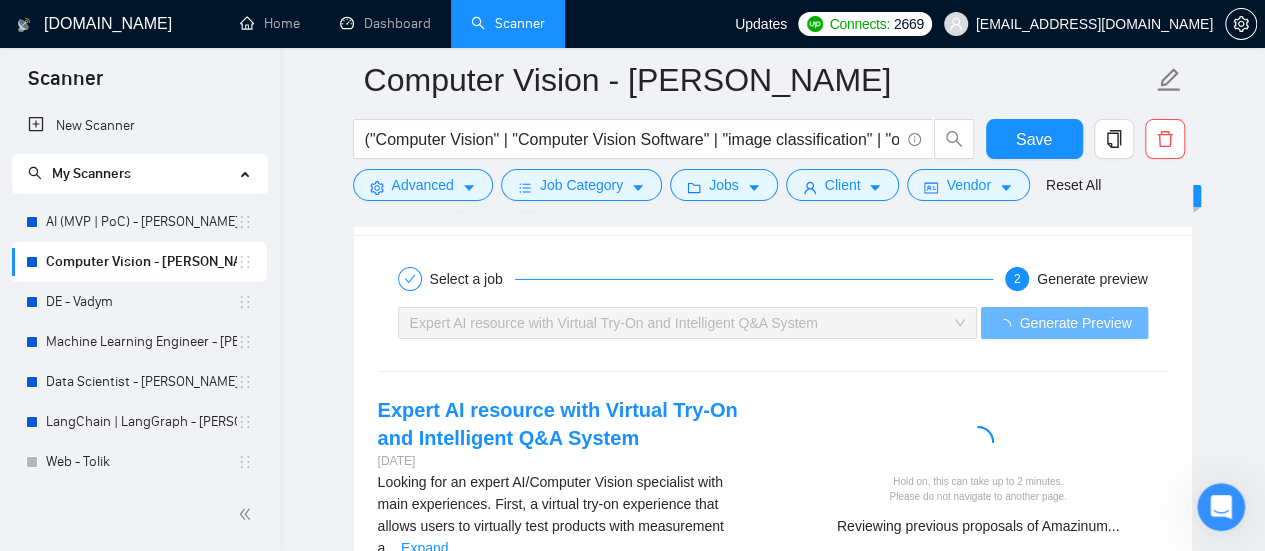 click on "Computer Vision - Vlad ("Computer Vision" | "Computer Vision Software" | "image classification" | "object recognition" | "Image Analysis" | "Object Detection" | "OpenCV" | YOLO) Save Advanced   Job Category   Jobs   Client   Vendor   Reset All Preview Results Insights NEW Alerts Auto Bidder Auto Bidding Enabled Auto Bidding Enabled: OFF Auto Bidder Schedule Auto Bidding Type: Automated (recommended) Semi-automated Auto Bidding Schedule: 24/7 Custom Custom Auto Bidder Schedule Repeat every week on Monday Tuesday Wednesday Thursday Friday Saturday Sunday Active Hours ( Europe/Kiev ): From: To: ( 24  hours) Europe/Kiev Auto Bidding Type Select your bidding algorithm: Choose the algorithm for you bidding. The price per proposal does not include your connects expenditure. Template Bidder Works great for narrow segments and short cover letters that don't change. 0.50  credits / proposal Sardor AI 🤖 Personalise your cover letter with ai [placeholders] 1.00  credits / proposal Experimental Laziza AI  👑   NEW" at bounding box center (772, -460) 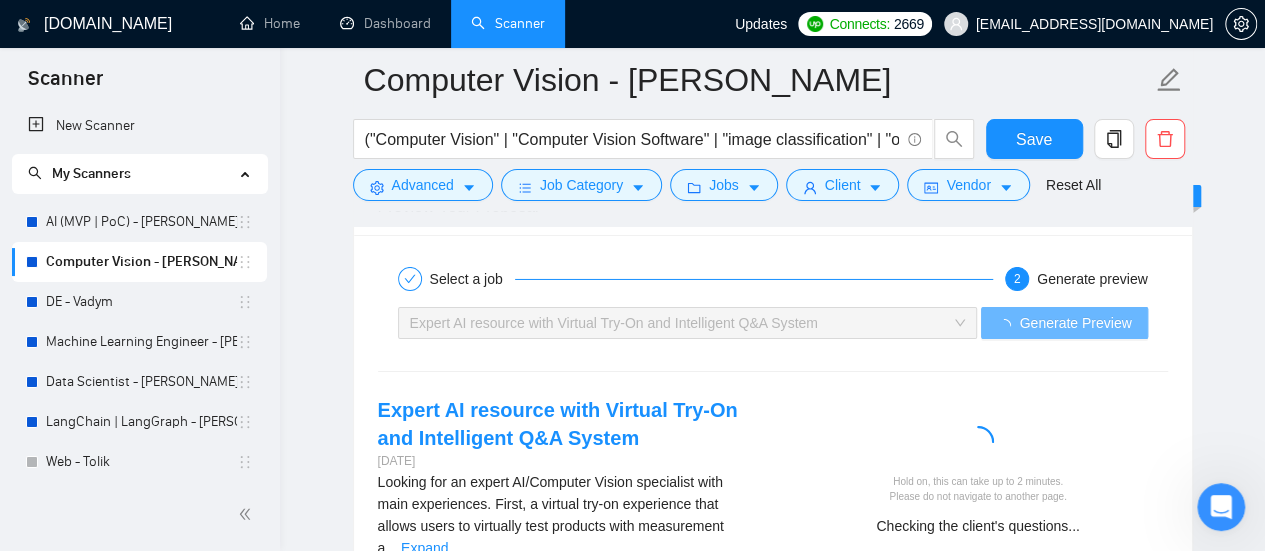 click on "GigRadar.io Home Dashboard Scanner Updates  Connects: 2669 otsebriy@amazinum.com Computer Vision - Vlad ("Computer Vision" | "Computer Vision Software" | "image classification" | "object recognition" | "Image Analysis" | "Object Detection" | "OpenCV" | YOLO) Save Advanced   Job Category   Jobs   Client   Vendor   Reset All Preview Results Insights NEW Alerts Auto Bidder Auto Bidding Enabled Auto Bidding Enabled: OFF Auto Bidder Schedule Auto Bidding Type: Automated (recommended) Semi-automated Auto Bidding Schedule: 24/7 Custom Custom Auto Bidder Schedule Repeat every week on Monday Tuesday Wednesday Thursday Friday Saturday Sunday Active Hours ( Europe/Kiev ): From: To: ( 24  hours) Europe/Kiev Auto Bidding Type Select your bidding algorithm: Choose the algorithm for you bidding. The price per proposal does not include your connects expenditure. Template Bidder Works great for narrow segments and short cover letters that don't change. 0.50  credits / proposal Sardor AI 🤖 1.00  credits / proposal 👑" at bounding box center (772, -423) 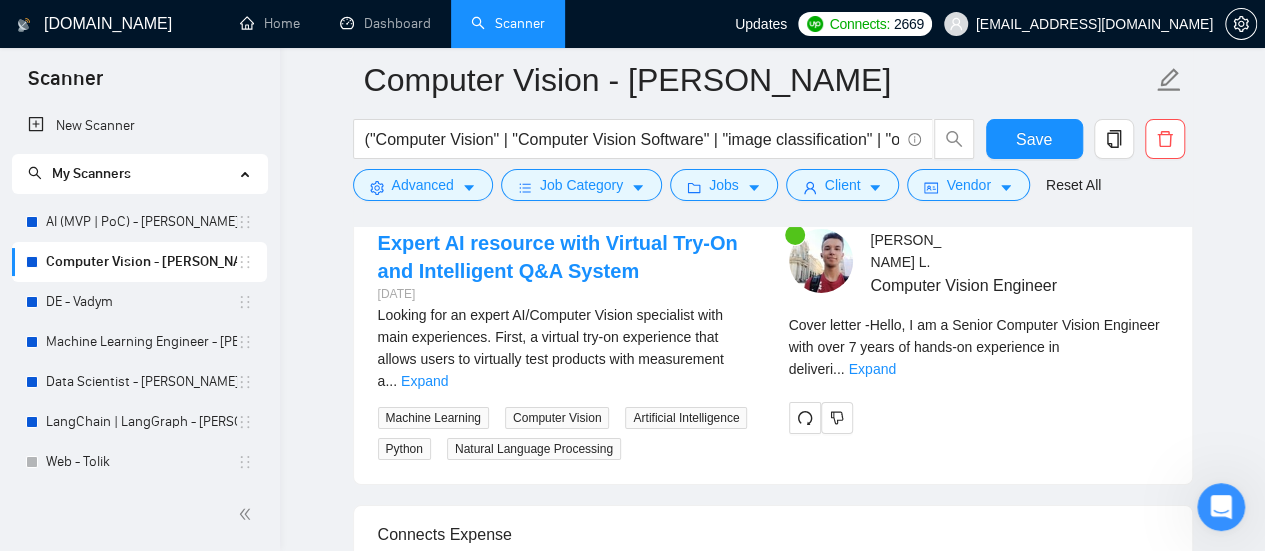 scroll, scrollTop: 3500, scrollLeft: 0, axis: vertical 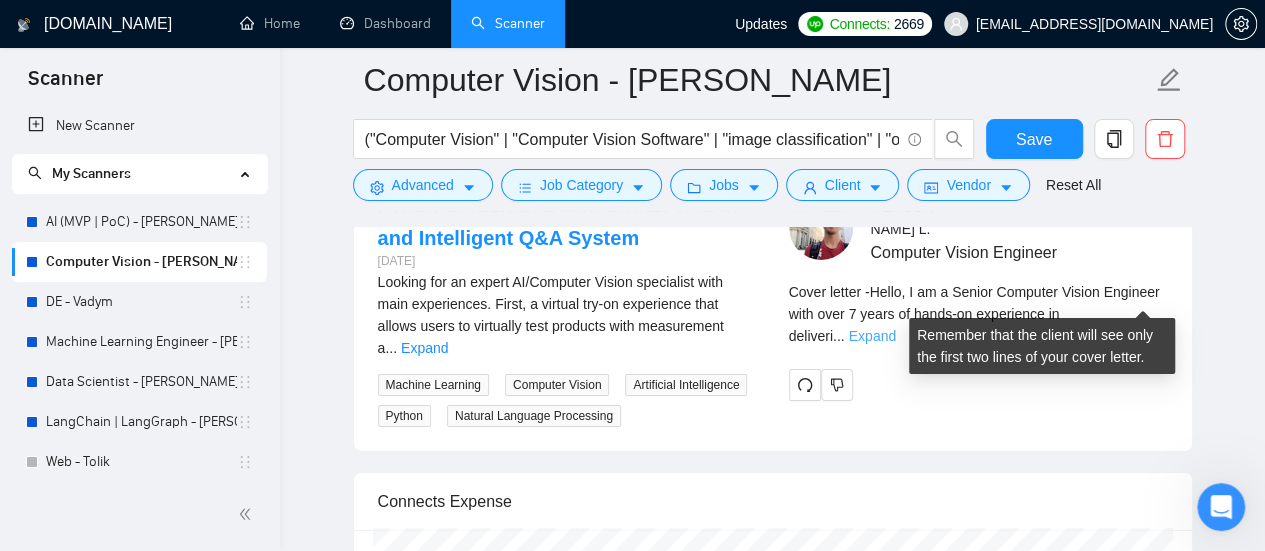 click on "Expand" at bounding box center (872, 336) 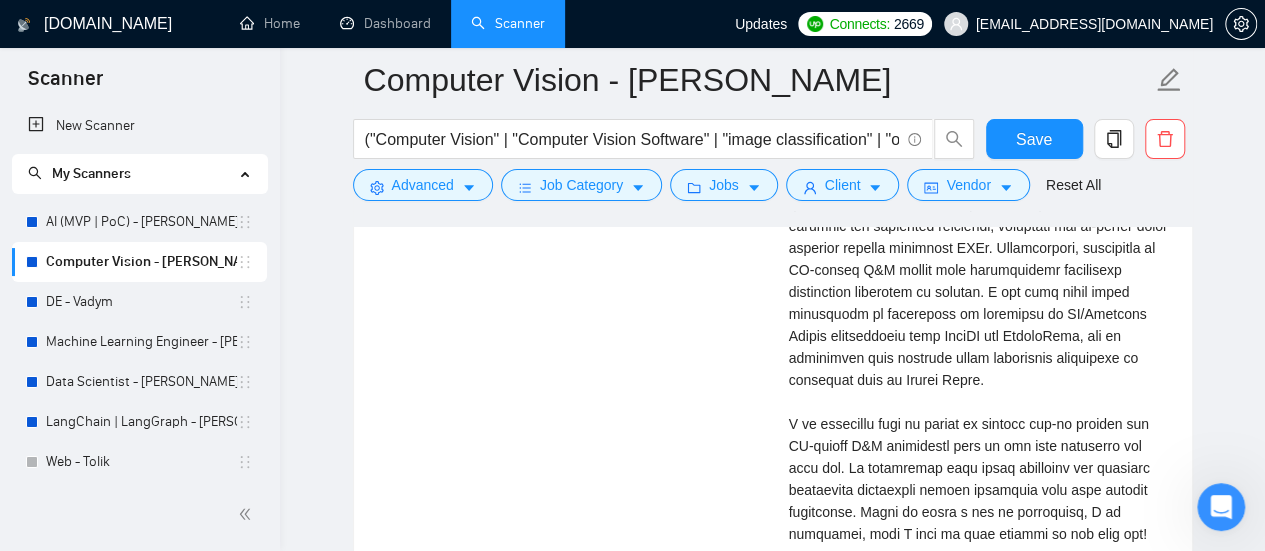 scroll, scrollTop: 4100, scrollLeft: 0, axis: vertical 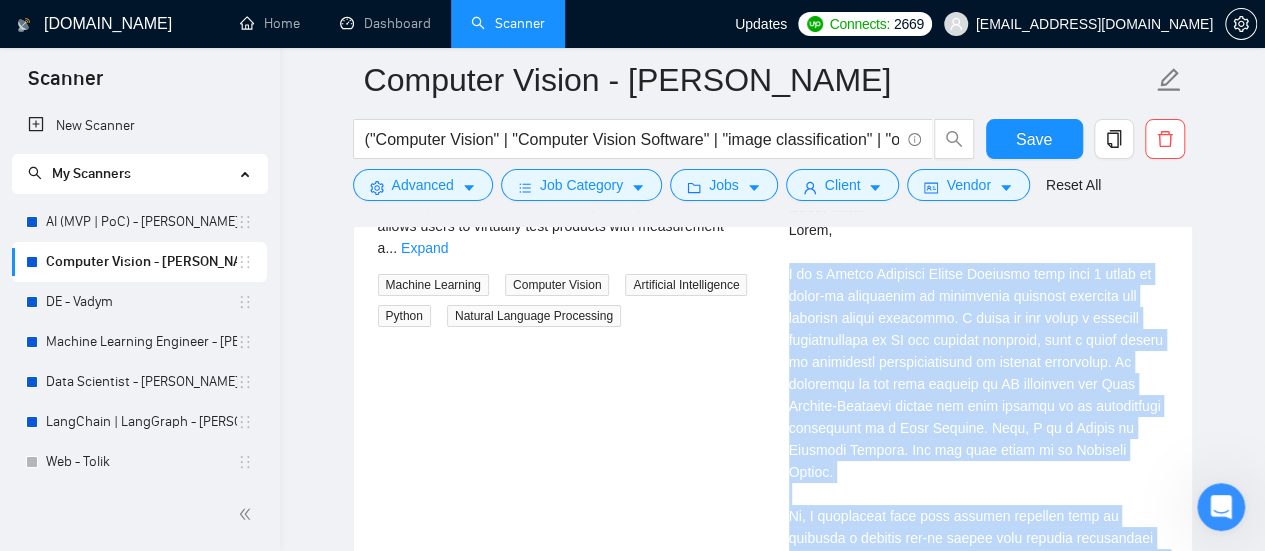 drag, startPoint x: 952, startPoint y: 392, endPoint x: 781, endPoint y: 263, distance: 214.20084 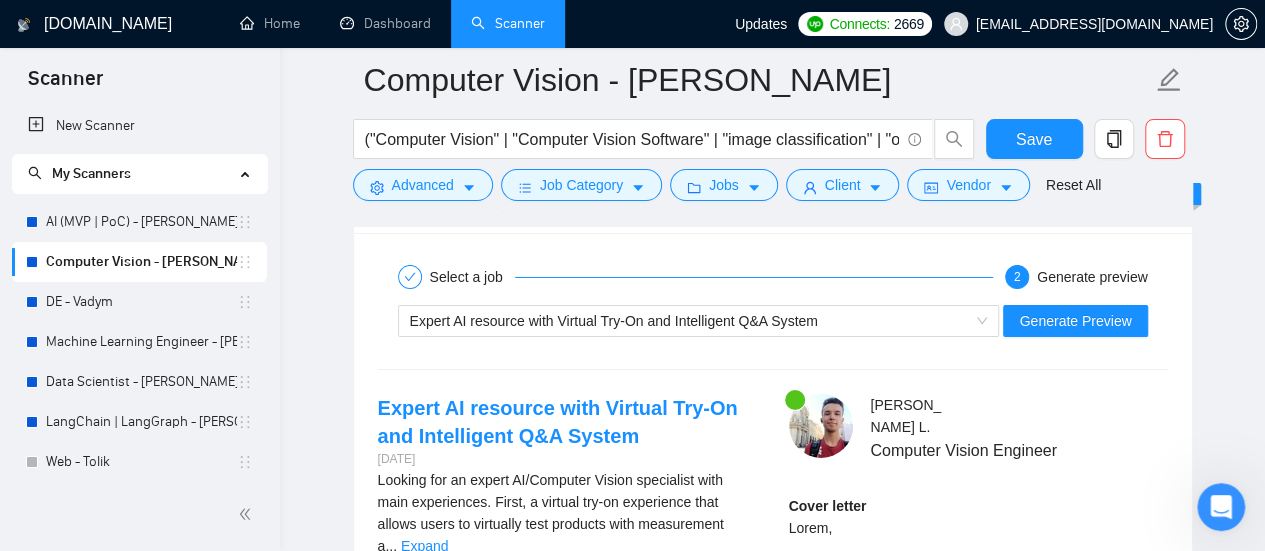 scroll, scrollTop: 3300, scrollLeft: 0, axis: vertical 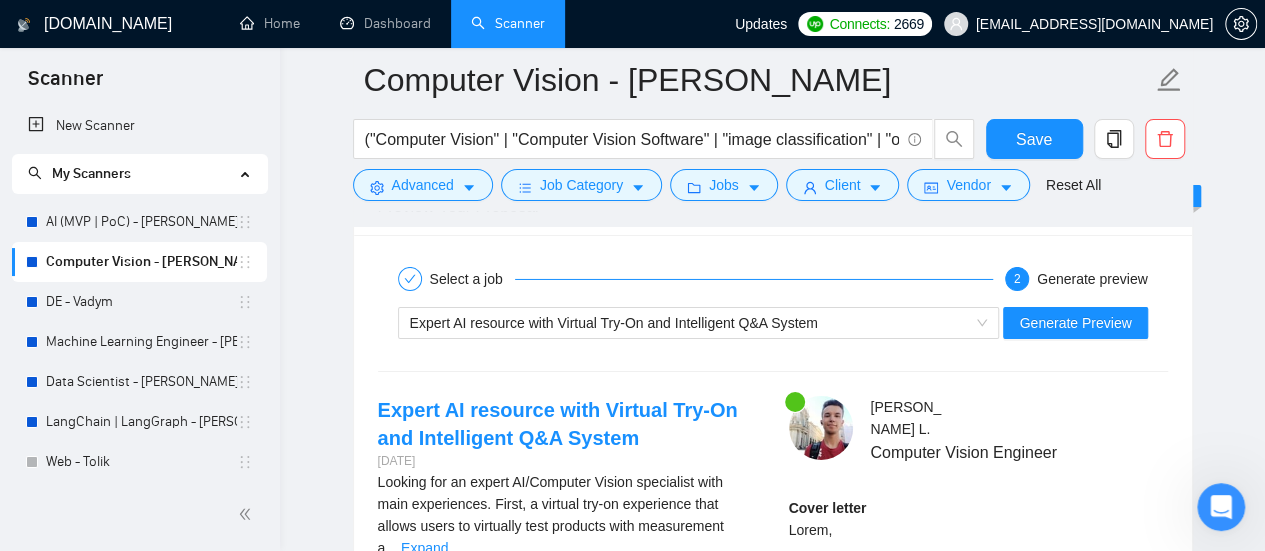 click on "Cover letter" at bounding box center [978, 871] 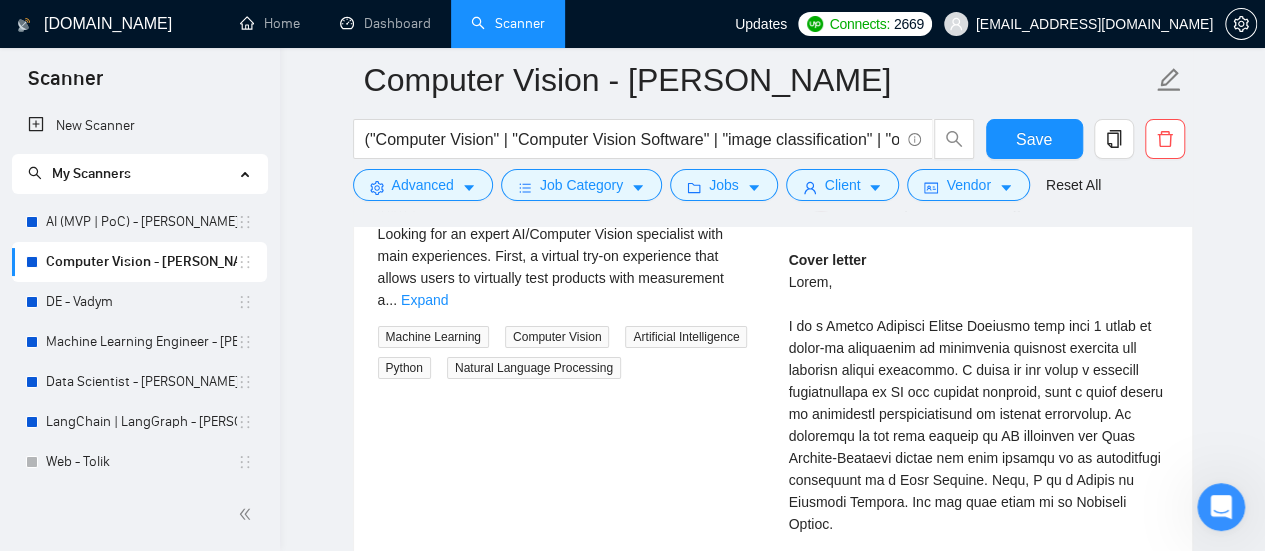 scroll, scrollTop: 3400, scrollLeft: 0, axis: vertical 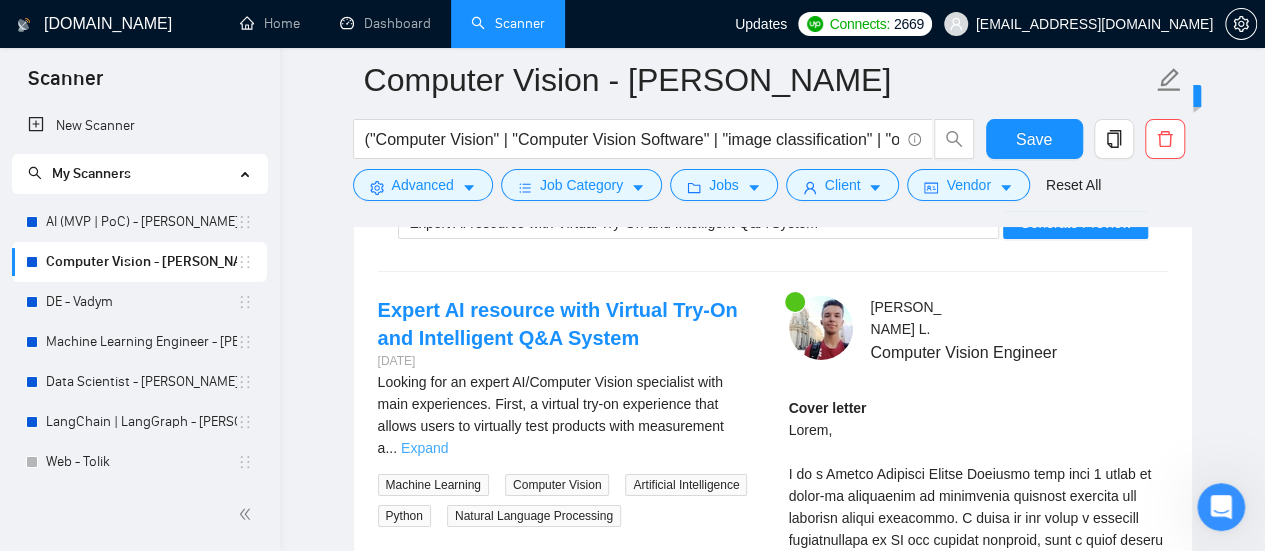 click on "Expand" at bounding box center (424, 448) 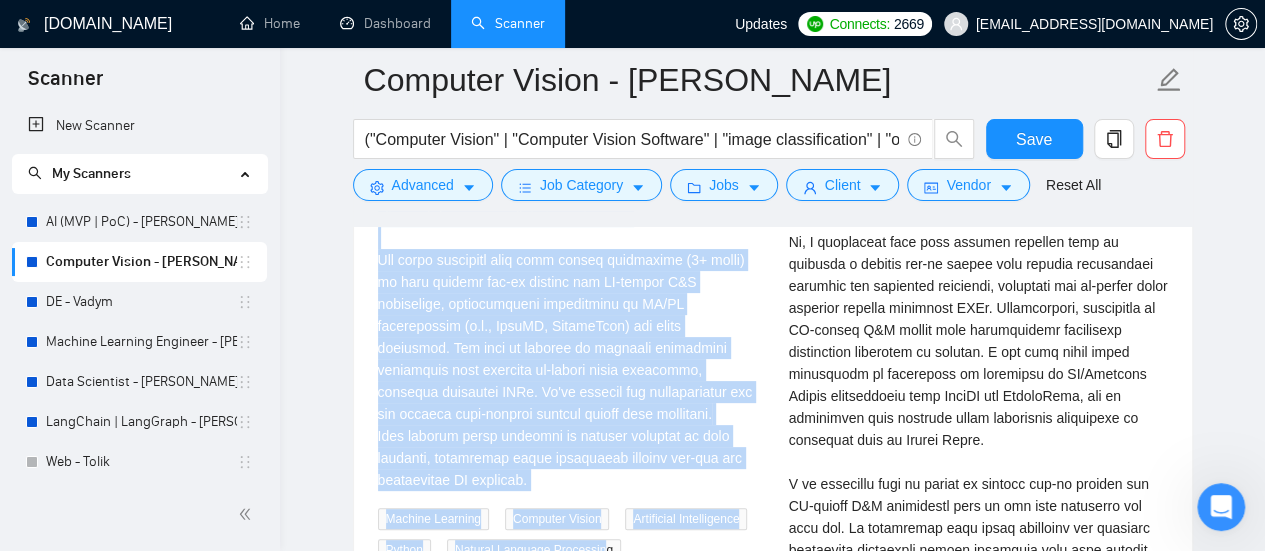 scroll, scrollTop: 4100, scrollLeft: 0, axis: vertical 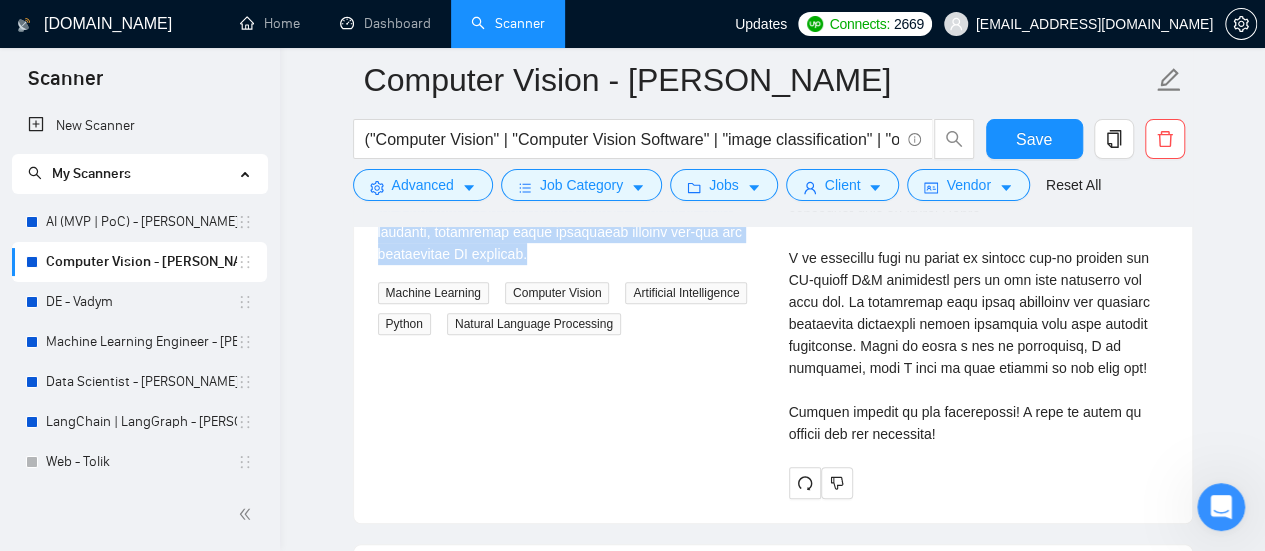 drag, startPoint x: 440, startPoint y: 391, endPoint x: 632, endPoint y: 262, distance: 231.31148 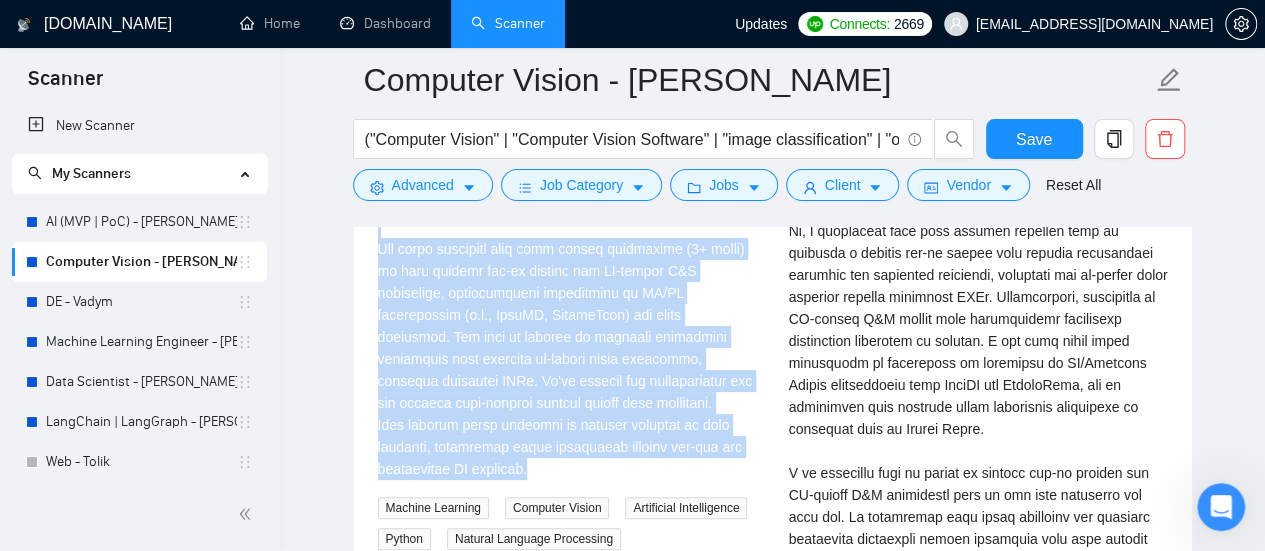 scroll, scrollTop: 3700, scrollLeft: 0, axis: vertical 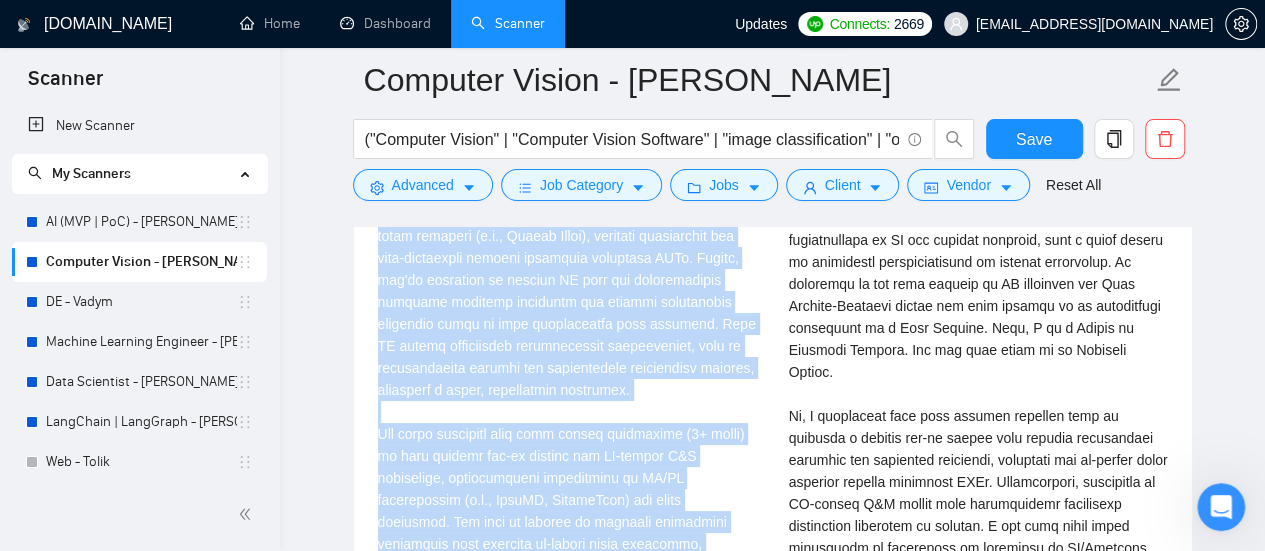 copy on "Looking for an expert AI/Computer Vision specialist with main experiences.
First, a virtual try-on experience that allows users to virtually test products with measurement accuracy (show if dress is right size for the person). This solution must provide realistic rendering and be optimized for on-demand cloud services (e.g.,  Google Cloud), ensuring scalability and cost-efficiency without requiring dedicated GPUs. Second, you'll implement an agentic AI that can automatically generate relevant questions and provide intelligent responses based on user interactions with products. This AI should demonstrate sophisticated capabilities, such as understanding context and autonomously formulating answers, mimicking a smart, interactive assistant.
The ideal candidate will have proven experience (5+ years) in both virtual try-on systems and AI-driven Q&A generation, demonstrating proficiency in AI/CV technologies (e.g., OpenCV, TensorFlow) and cloud platforms. You must be skilled in scalable deployment strategies th..." 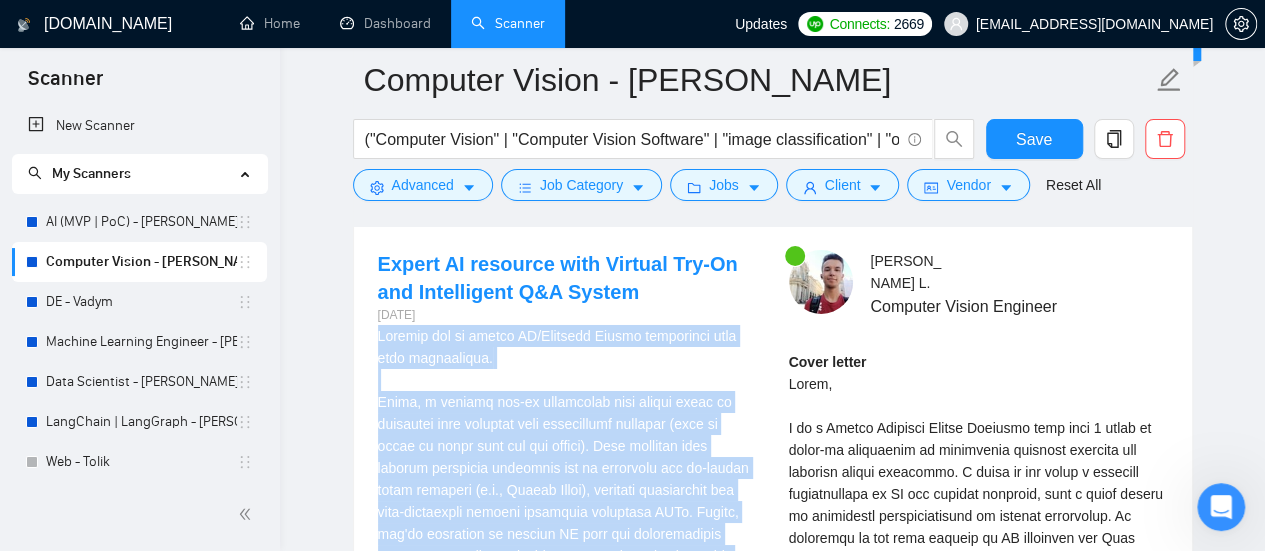 scroll, scrollTop: 3300, scrollLeft: 0, axis: vertical 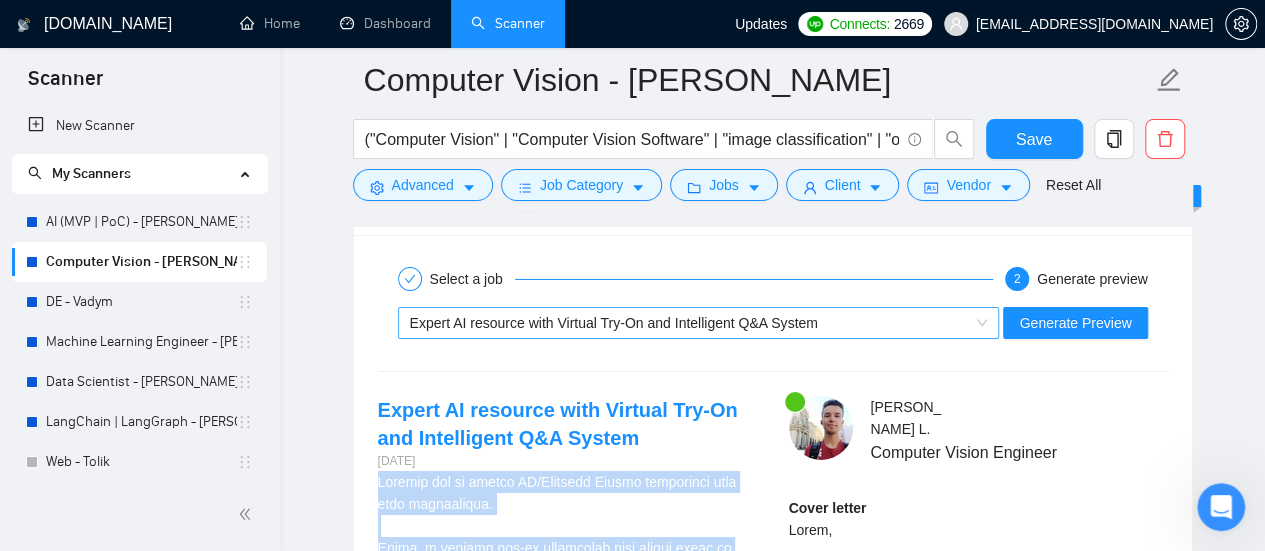 click on "Expert AI resource with Virtual Try-On and Intelligent Q&A System" at bounding box center (614, 323) 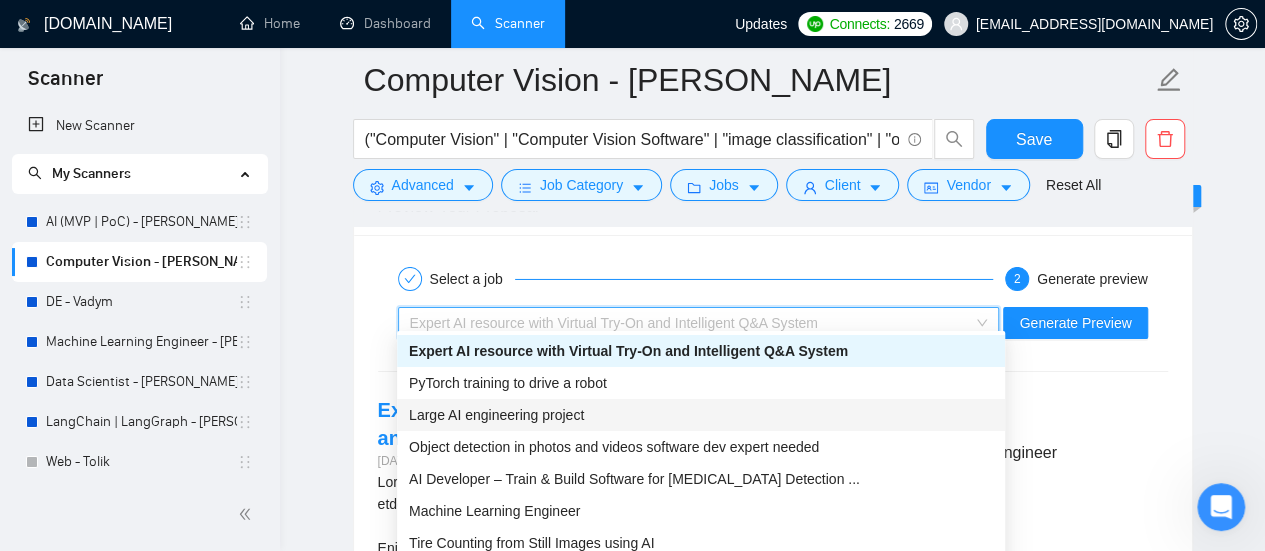 click on "Large AI engineering project" at bounding box center [496, 415] 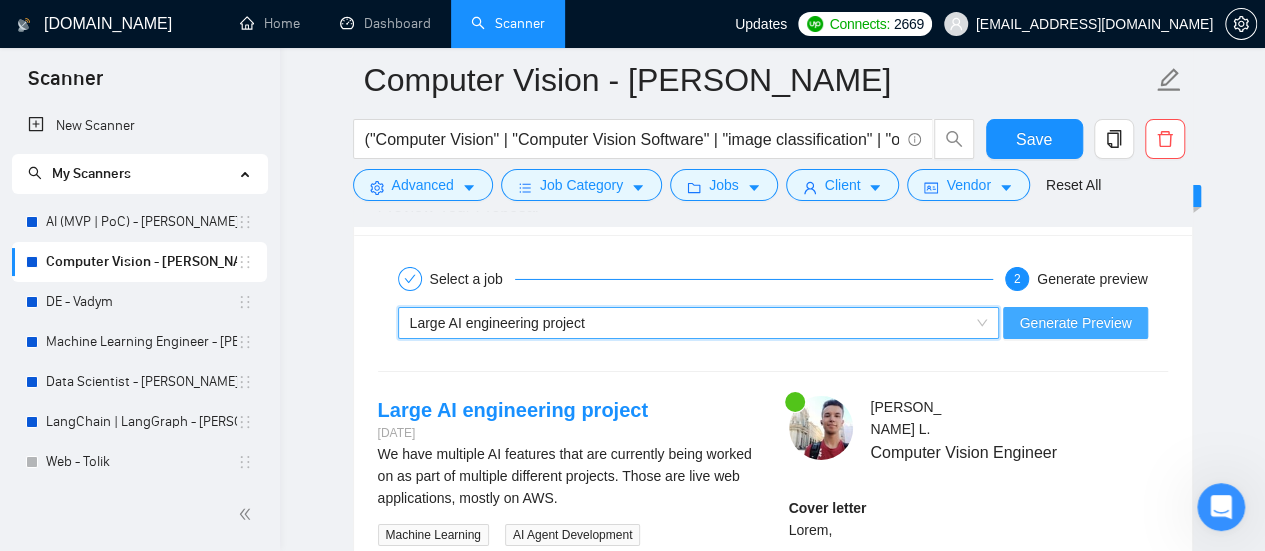 click on "Generate Preview" at bounding box center [1075, 323] 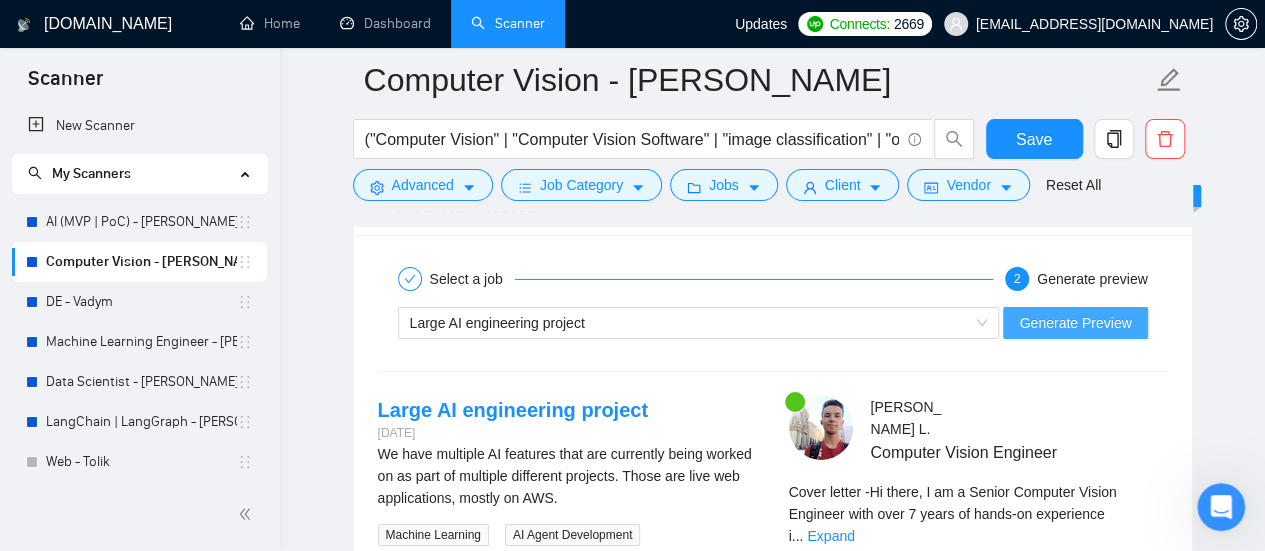 scroll, scrollTop: 3500, scrollLeft: 0, axis: vertical 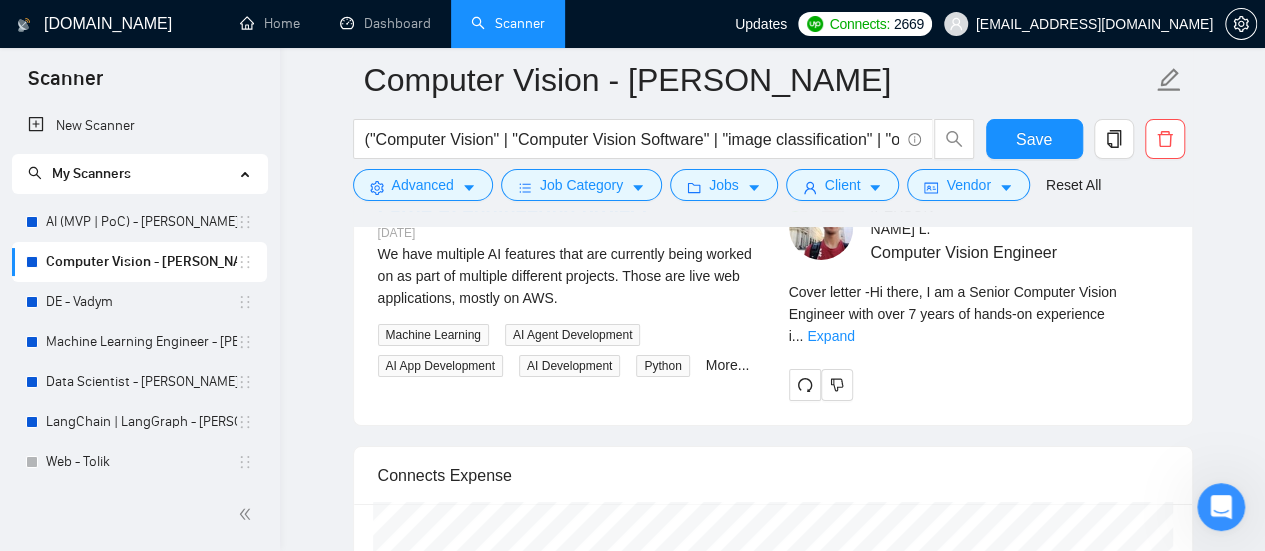 click on "Vladyslav   L .      Computer Vision Engineer Cover letter -  Hi there,
I am a Senior Computer Vision Engineer with over 7 years of hands-on experience i ... Expand" at bounding box center [978, 298] 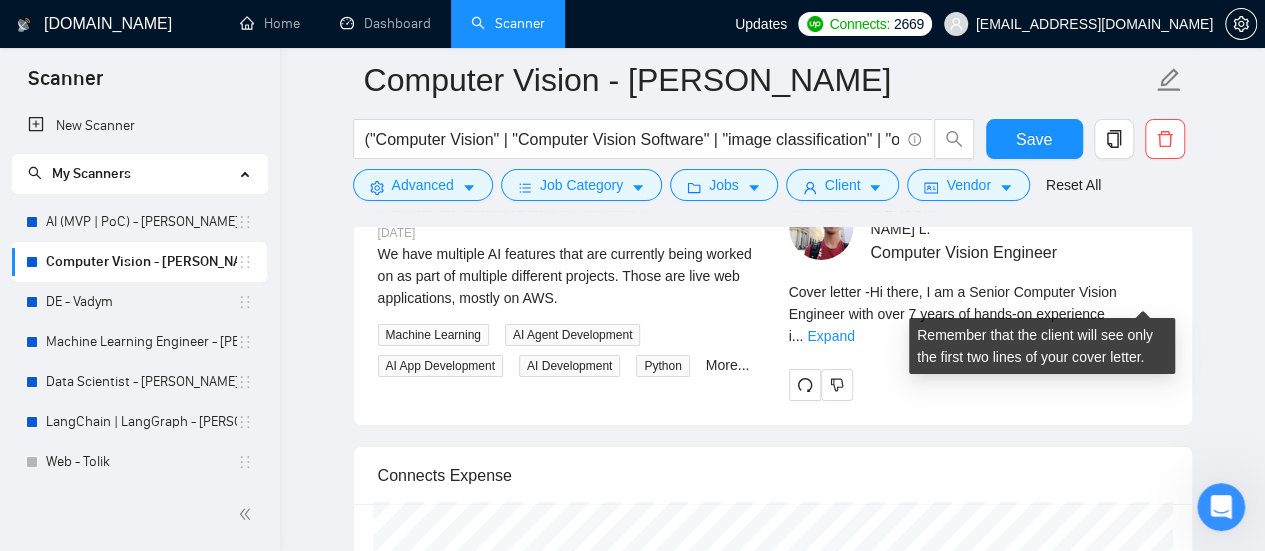click on "Cover letter -  Hi there,
I am a Senior Computer Vision Engineer with over 7 years of hands-on experience i ... Expand" at bounding box center (978, 314) 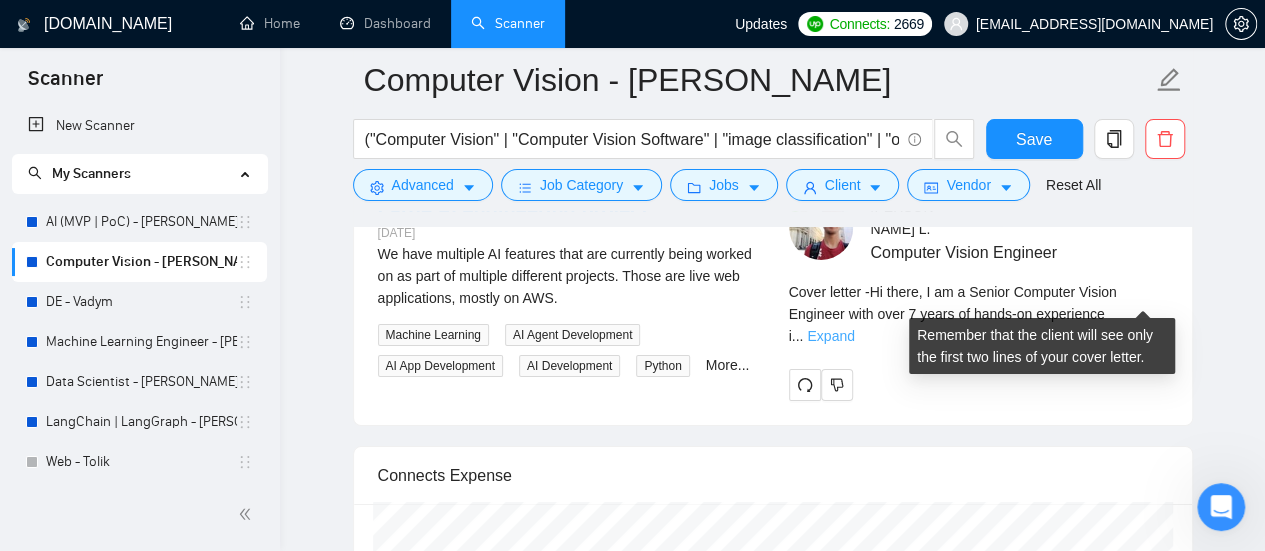 click on "Expand" at bounding box center [830, 336] 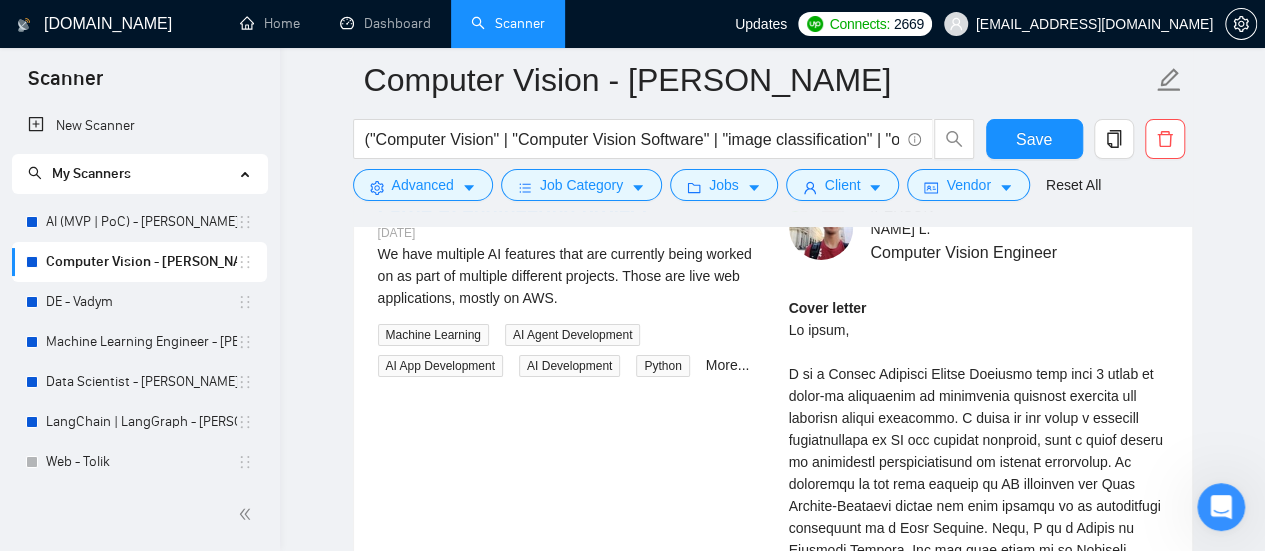 click on "Computer Vision - Vlad ("Computer Vision" | "Computer Vision Software" | "image classification" | "object recognition" | "Image Analysis" | "Object Detection" | "OpenCV" | YOLO) Save Advanced   Job Category   Jobs   Client   Vendor   Reset All Preview Results Insights NEW Alerts Auto Bidder Auto Bidding Enabled Auto Bidding Enabled: OFF Auto Bidder Schedule Auto Bidding Type: Automated (recommended) Semi-automated Auto Bidding Schedule: 24/7 Custom Custom Auto Bidder Schedule Repeat every week on Monday Tuesday Wednesday Thursday Friday Saturday Sunday Active Hours ( Europe/Kiev ): From: To: ( 24  hours) Europe/Kiev Auto Bidding Type Select your bidding algorithm: Choose the algorithm for you bidding. The price per proposal does not include your connects expenditure. Template Bidder Works great for narrow segments and short cover letters that don't change. 0.50  credits / proposal Sardor AI 🤖 Personalise your cover letter with ai [placeholders] 1.00  credits / proposal Experimental Laziza AI  👑   NEW" at bounding box center [772, -379] 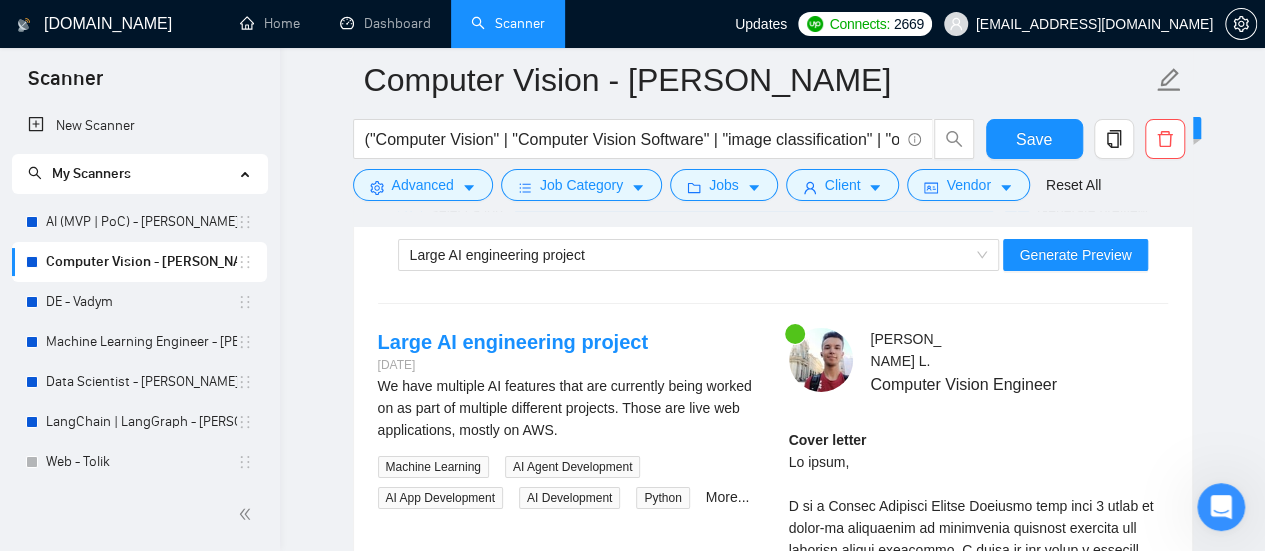 scroll, scrollTop: 3400, scrollLeft: 0, axis: vertical 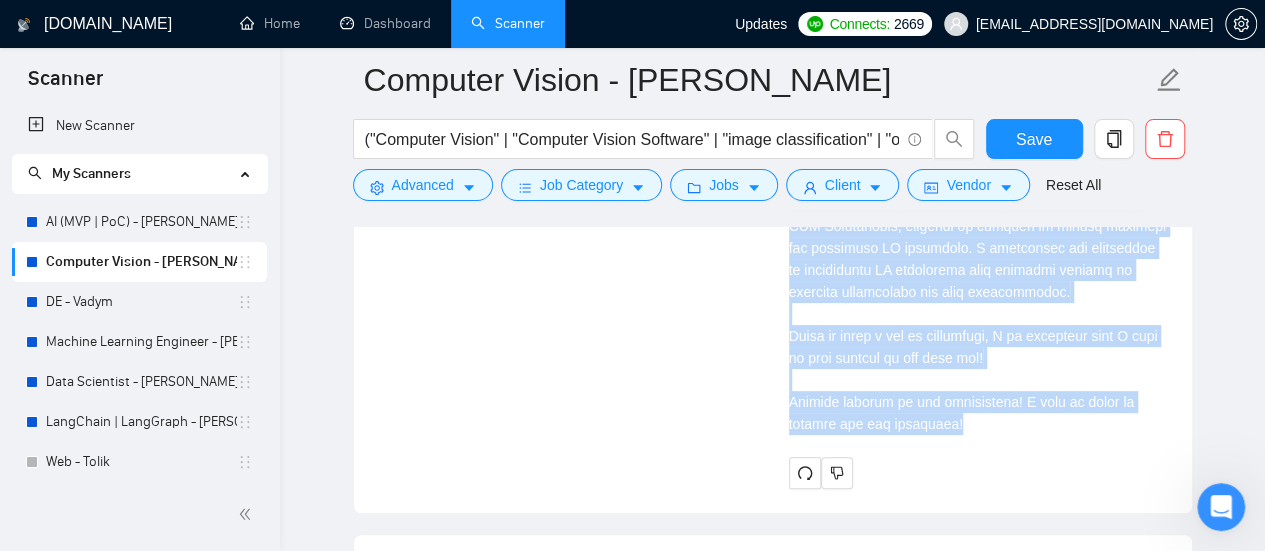 drag, startPoint x: 783, startPoint y: 258, endPoint x: 1055, endPoint y: 390, distance: 302.33755 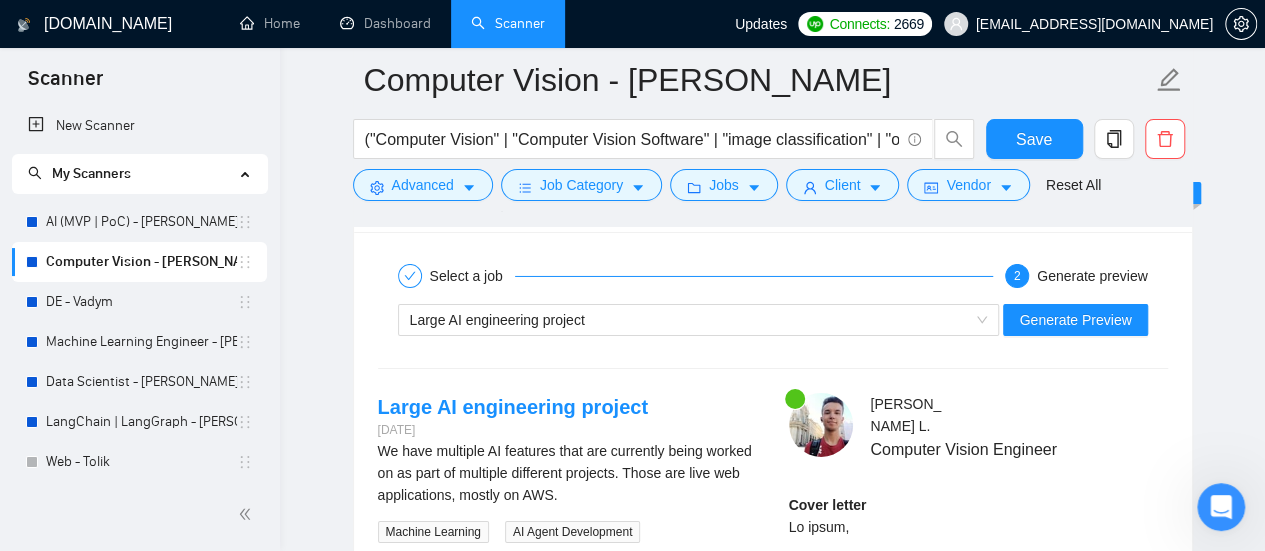 scroll, scrollTop: 3300, scrollLeft: 0, axis: vertical 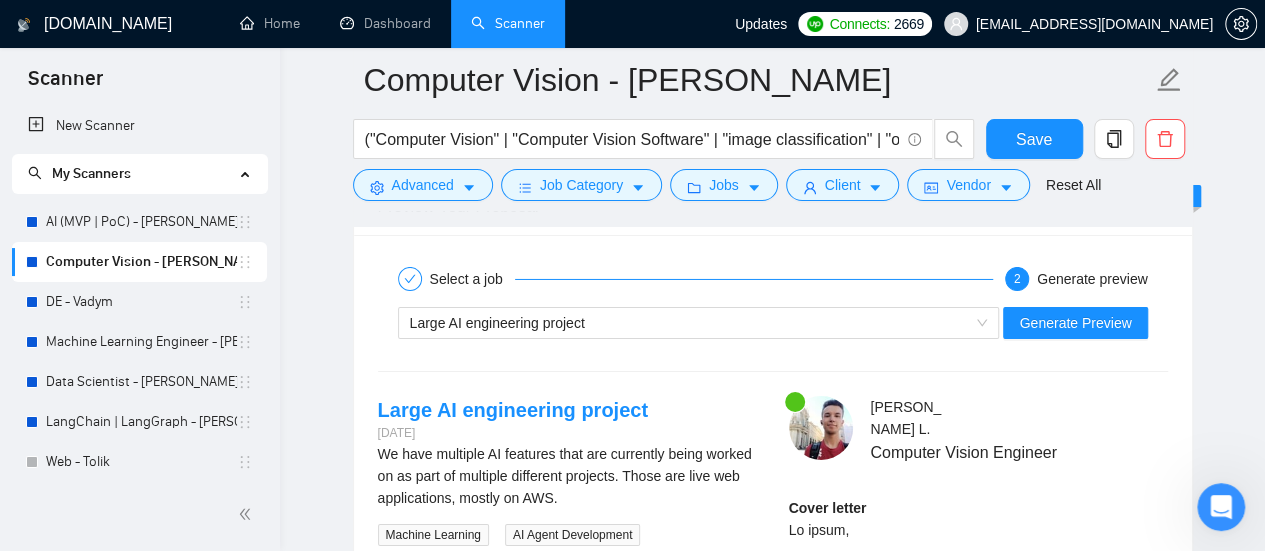 click on "Select a job 2 Generate preview Large AI engineering project Generate Preview Large AI engineering project 3 days ago We have multiple AI features that are currently being worked on as part of multiple different projects. Those are live web applications, mostly on AWS. Machine Learning AI Agent Development AI App Development AI Development Python More...     Vladyslav   L .      Computer Vision Engineer Cover letter" at bounding box center [773, 724] 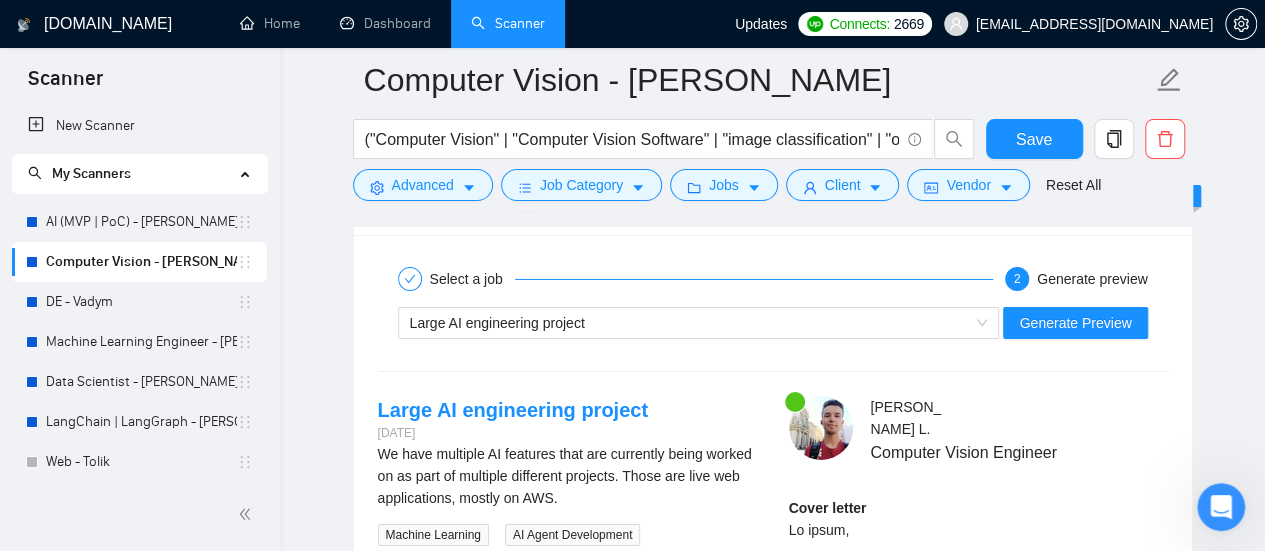 drag, startPoint x: 91, startPoint y: 227, endPoint x: 96, endPoint y: 269, distance: 42.296574 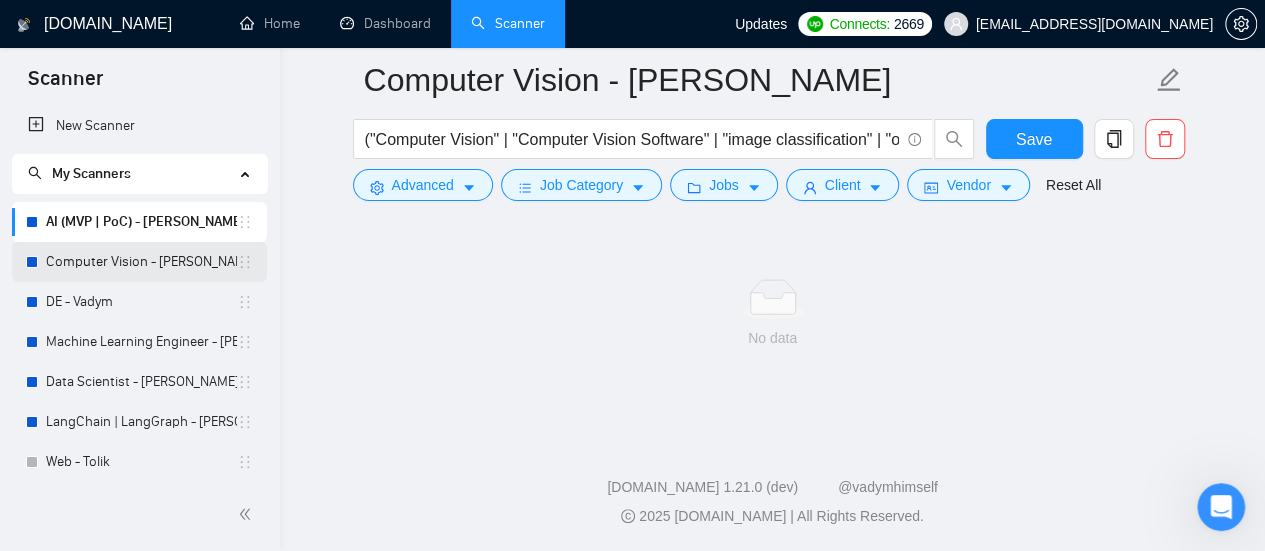 scroll, scrollTop: 1366, scrollLeft: 0, axis: vertical 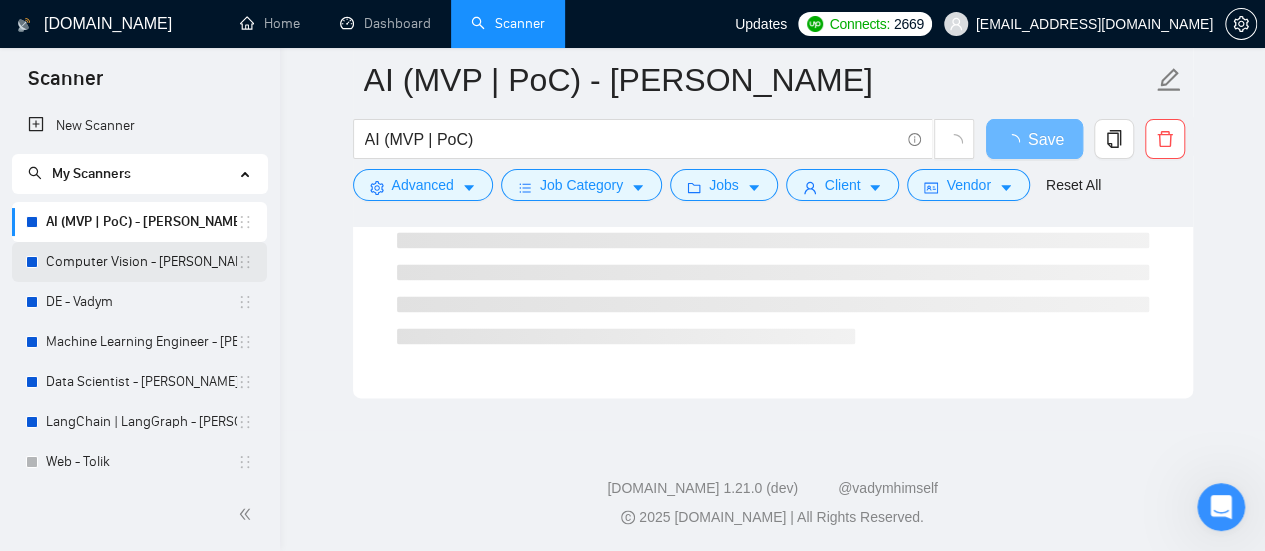click on "Computer Vision - [PERSON_NAME]" at bounding box center [141, 262] 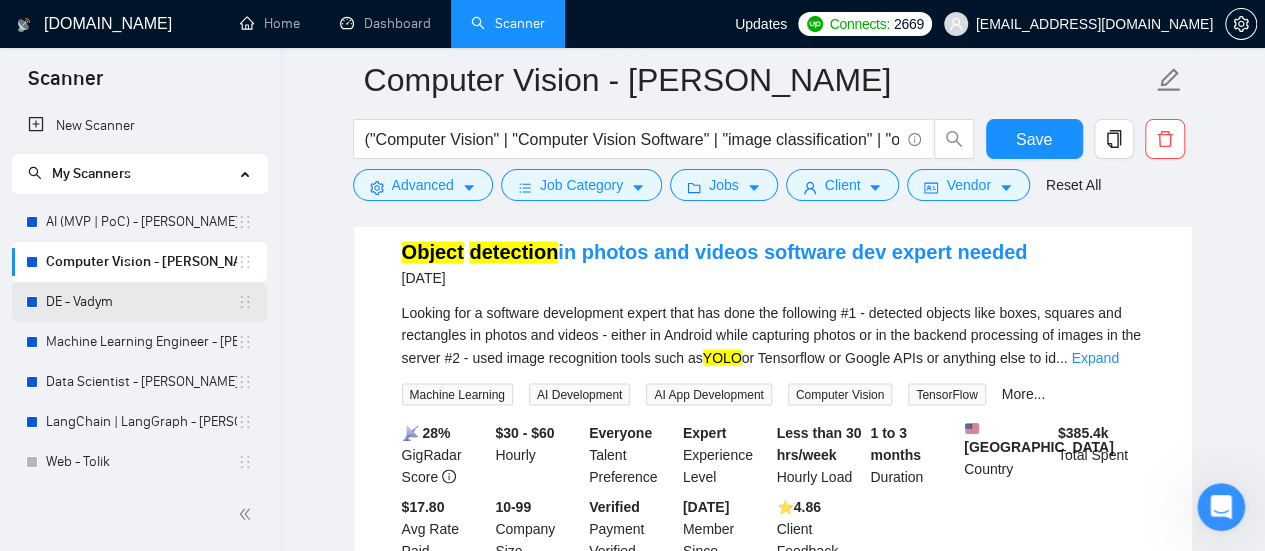 scroll, scrollTop: 1366, scrollLeft: 0, axis: vertical 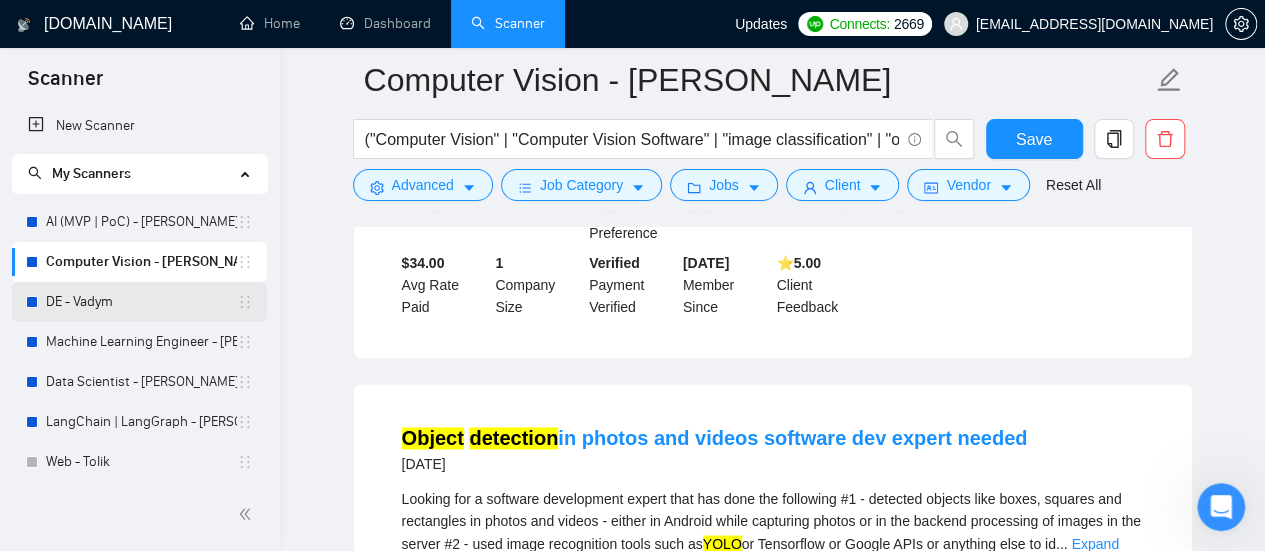 click on "DE - Vadym" at bounding box center [141, 302] 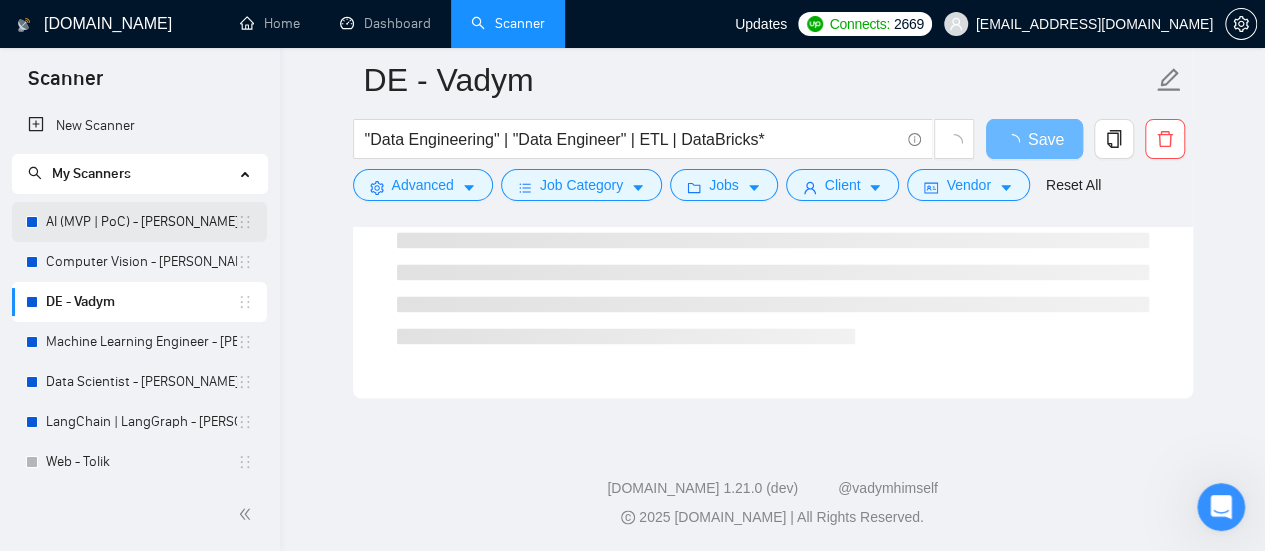 click on "AI (MVP | PoC) - [PERSON_NAME]" at bounding box center (141, 222) 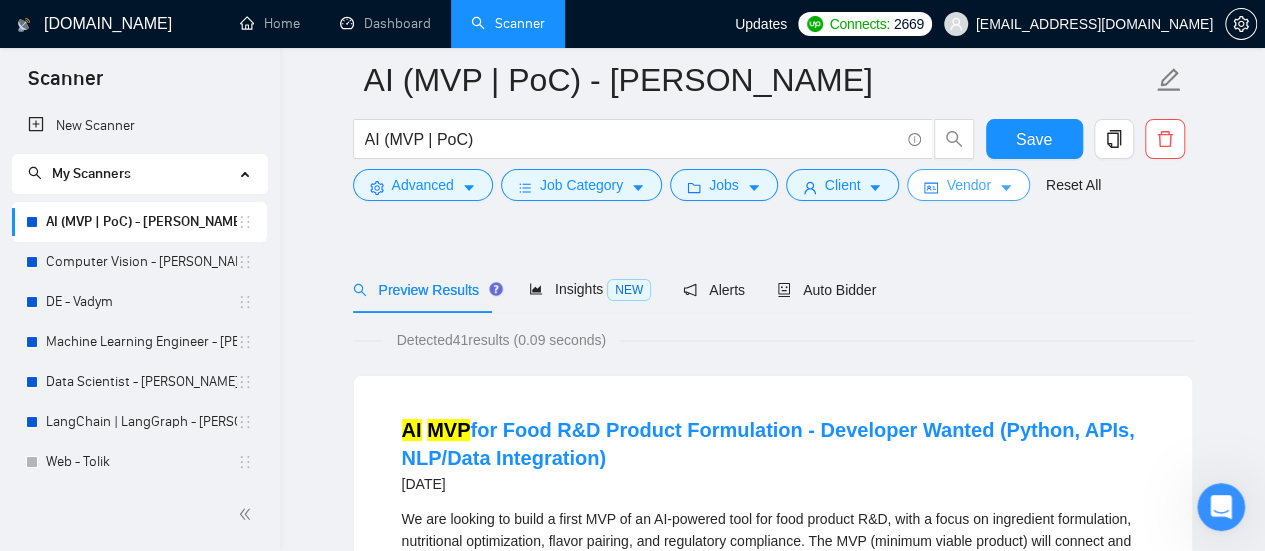 scroll, scrollTop: 0, scrollLeft: 0, axis: both 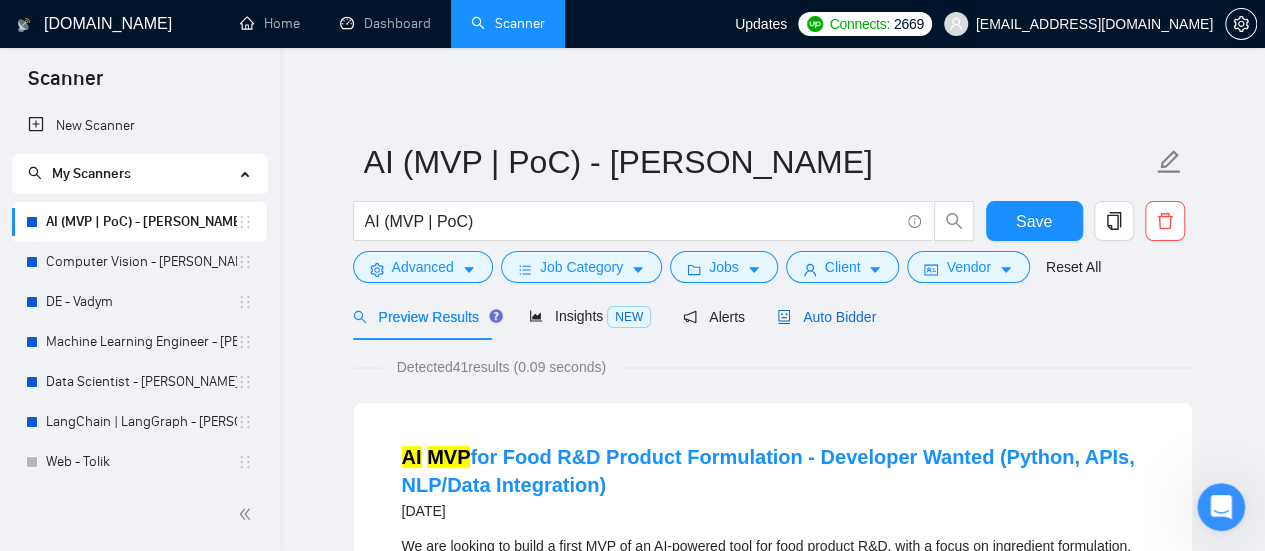 click on "Auto Bidder" at bounding box center [826, 317] 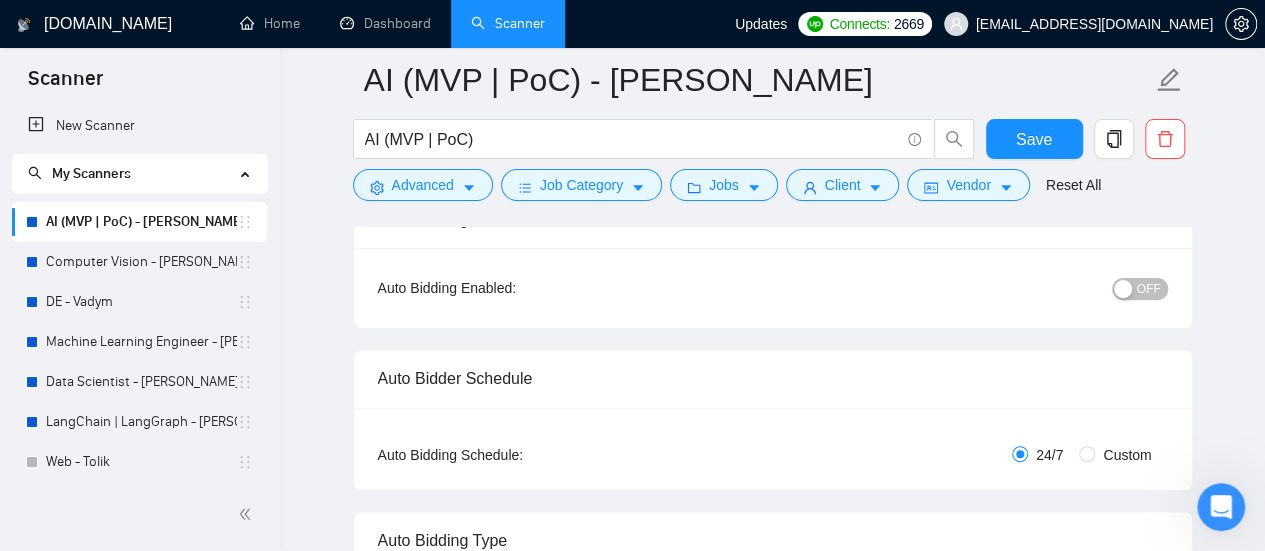 scroll, scrollTop: 0, scrollLeft: 0, axis: both 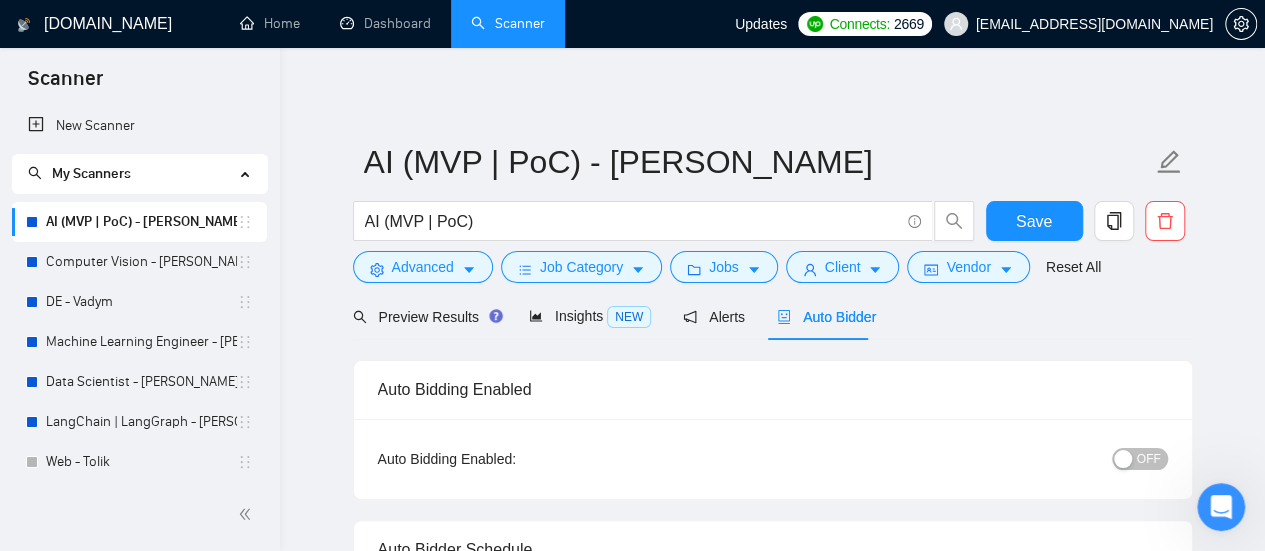 click on "Preview Results Insights NEW Alerts Auto Bidder" at bounding box center (615, 316) 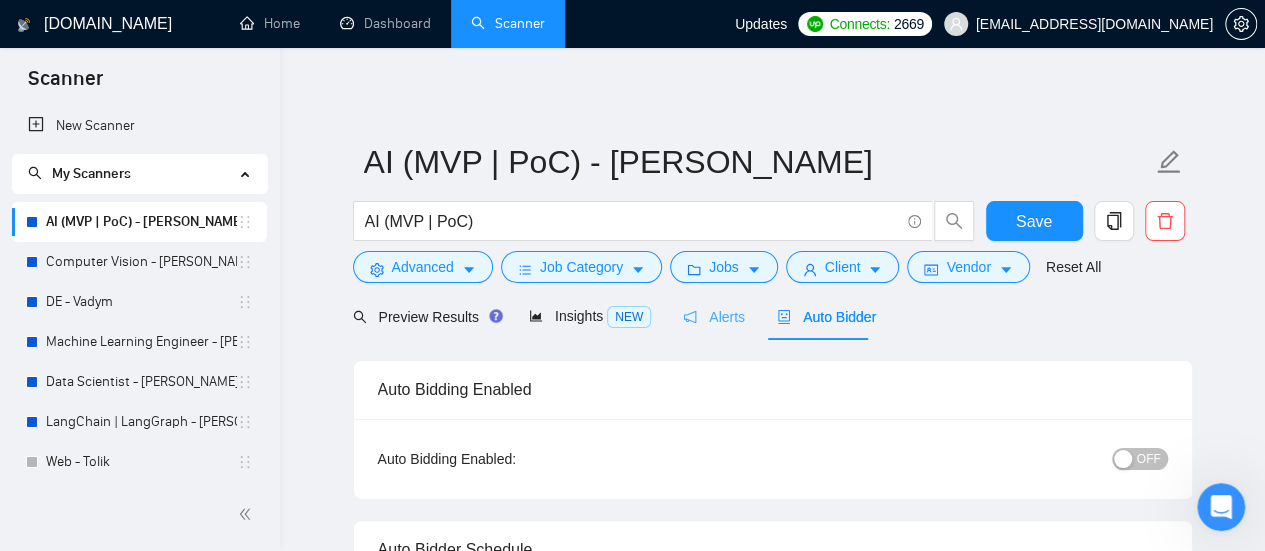 click on "Preview Results Insights NEW Alerts Auto Bidder" at bounding box center [615, 316] 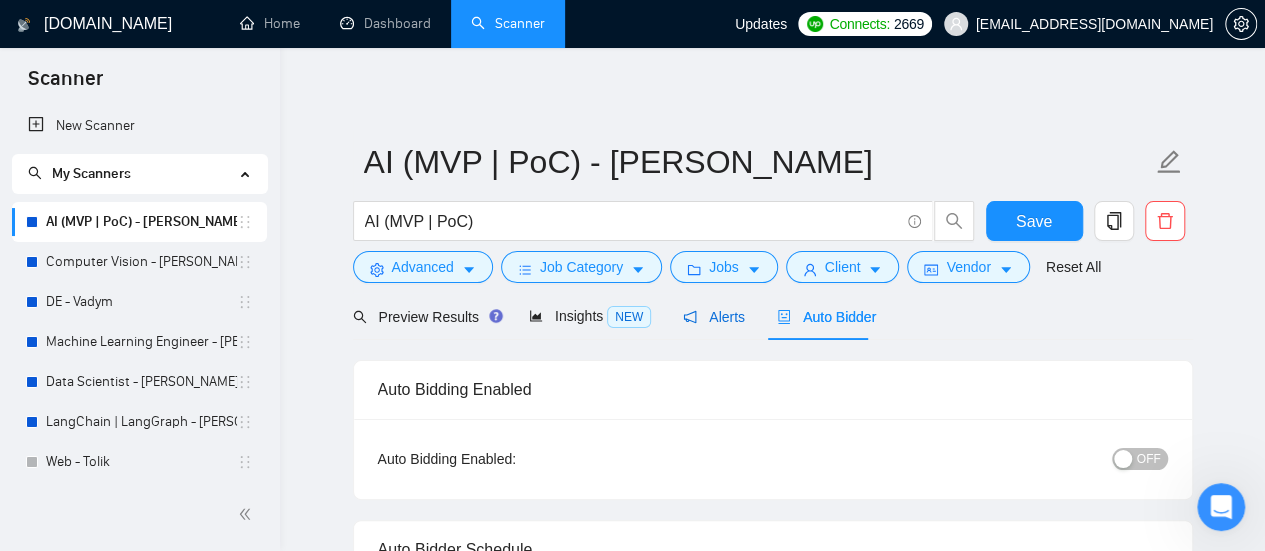 click on "Alerts" at bounding box center (714, 317) 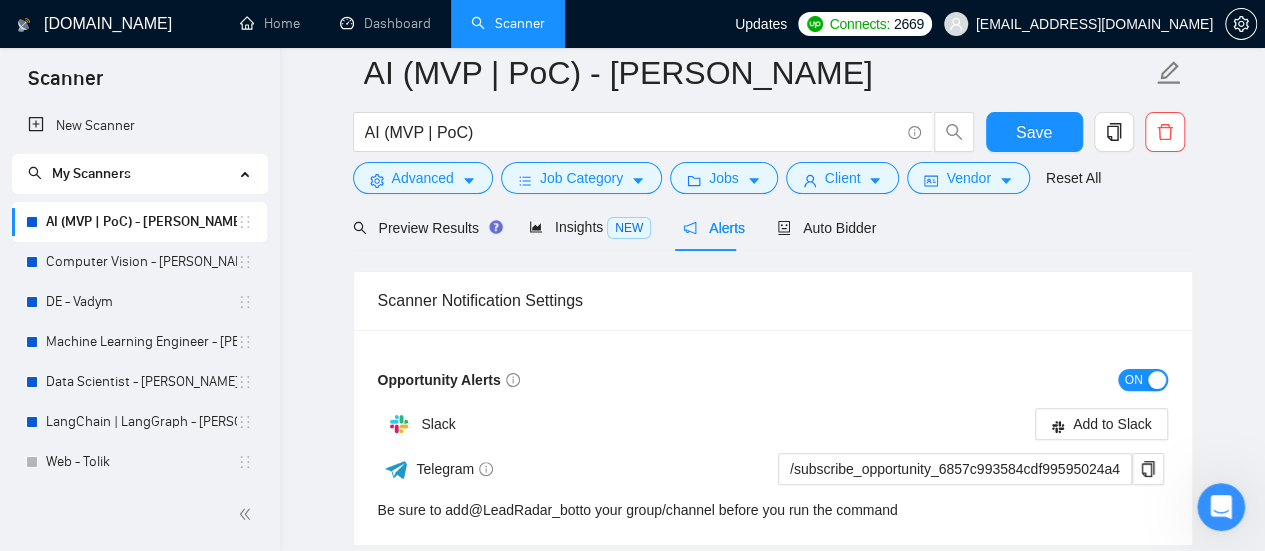 scroll, scrollTop: 236, scrollLeft: 0, axis: vertical 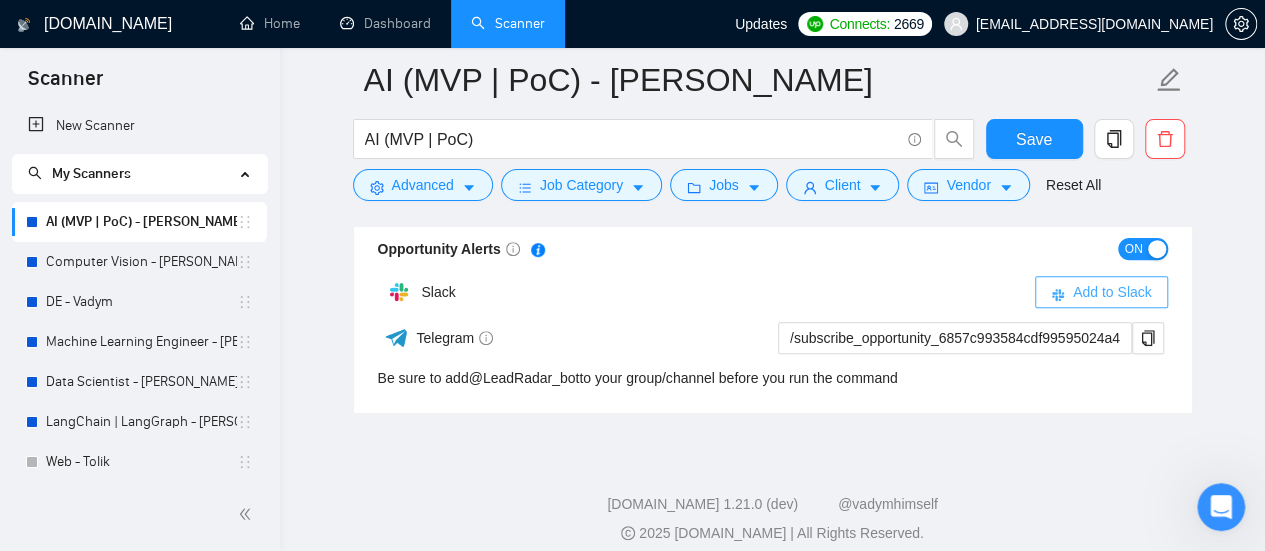 click on "Add to Slack" at bounding box center (1112, 292) 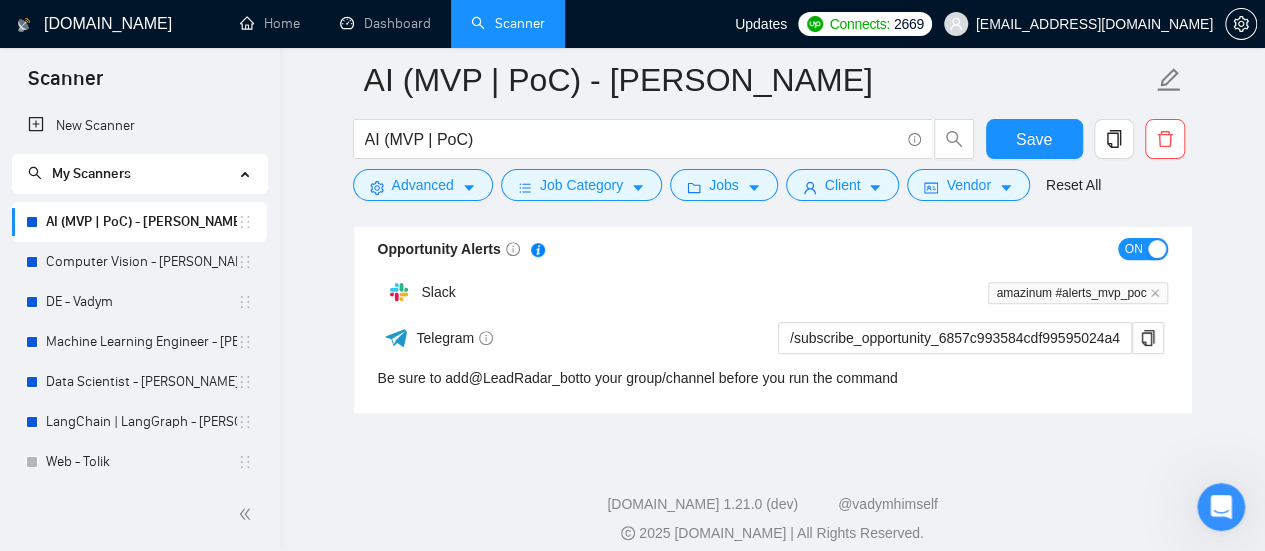 drag, startPoint x: 408, startPoint y: 465, endPoint x: 403, endPoint y: 439, distance: 26.476404 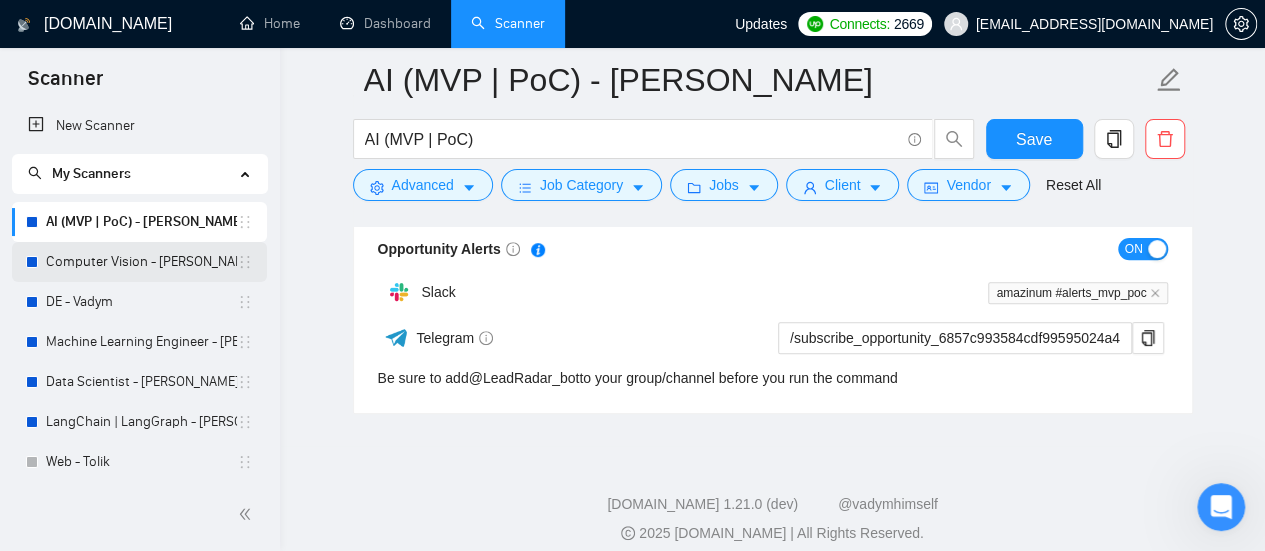 click on "Computer Vision - [PERSON_NAME]" at bounding box center [141, 262] 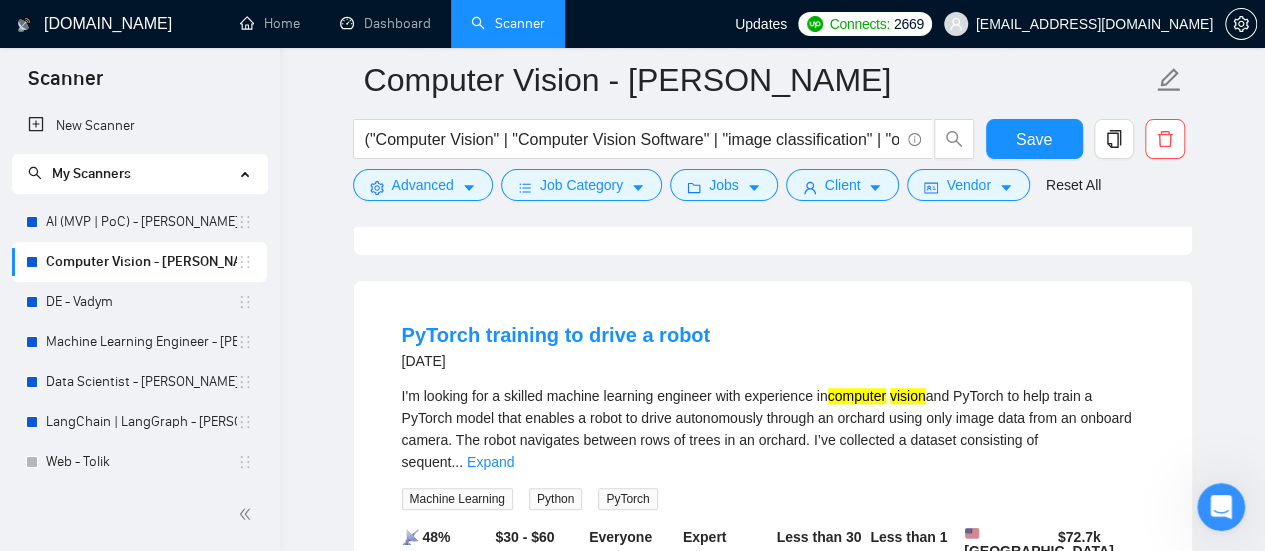 scroll, scrollTop: 736, scrollLeft: 0, axis: vertical 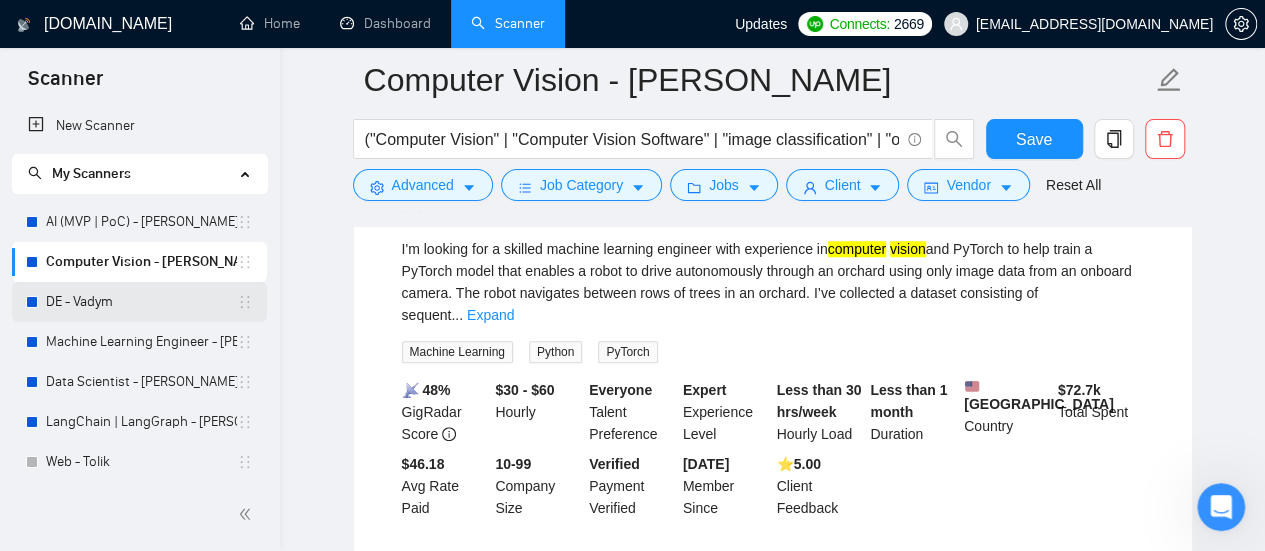 click on "DE - Vadym" at bounding box center [141, 302] 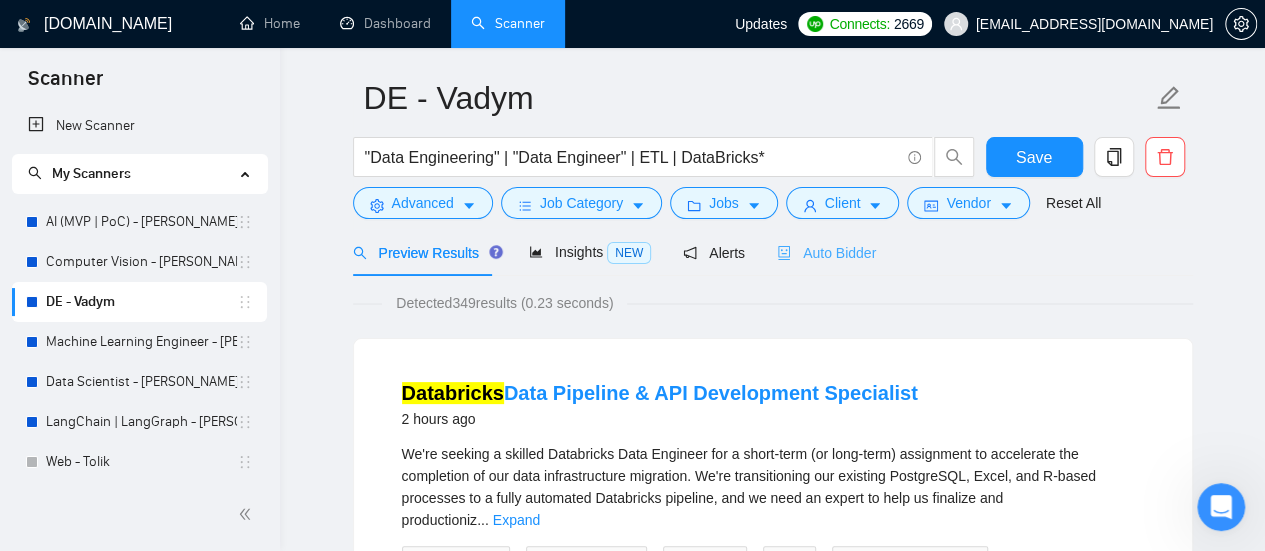 scroll, scrollTop: 0, scrollLeft: 0, axis: both 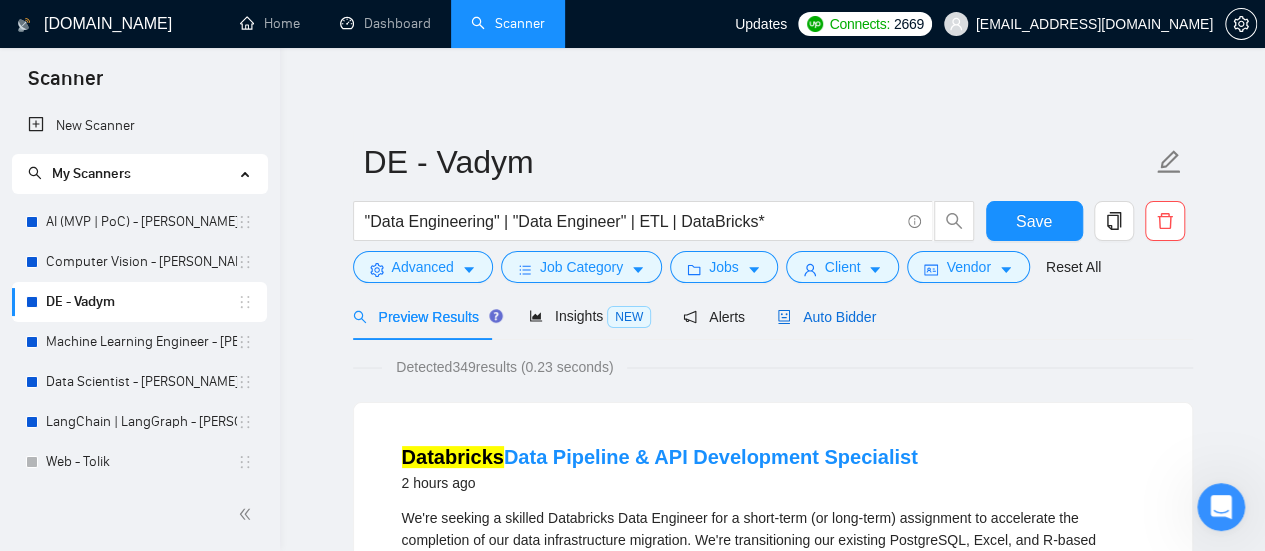 click on "Auto Bidder" at bounding box center [826, 317] 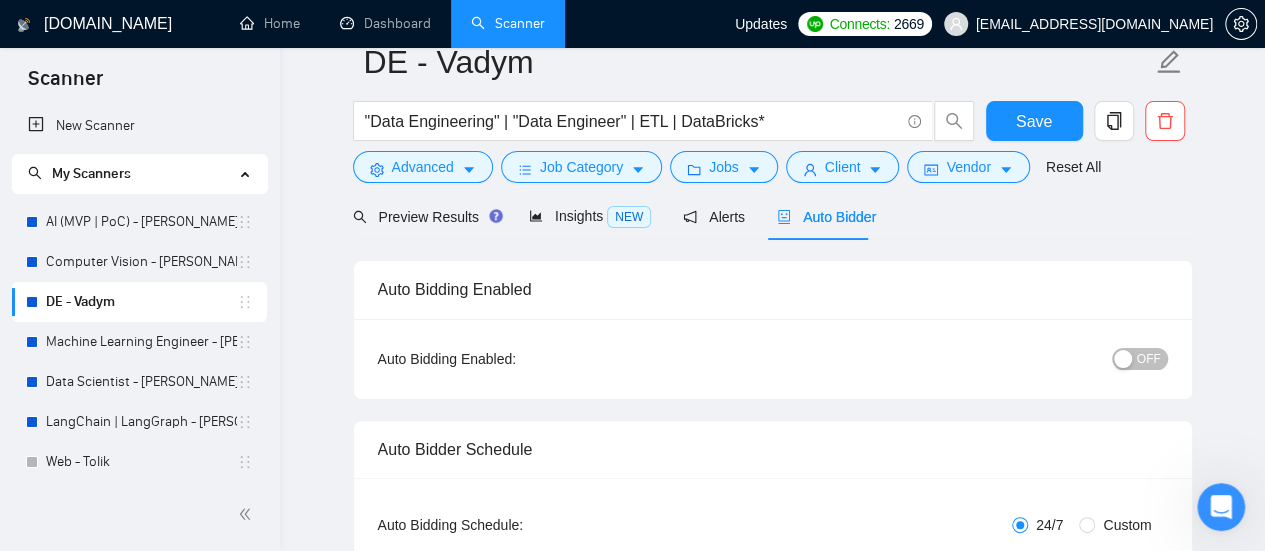 type 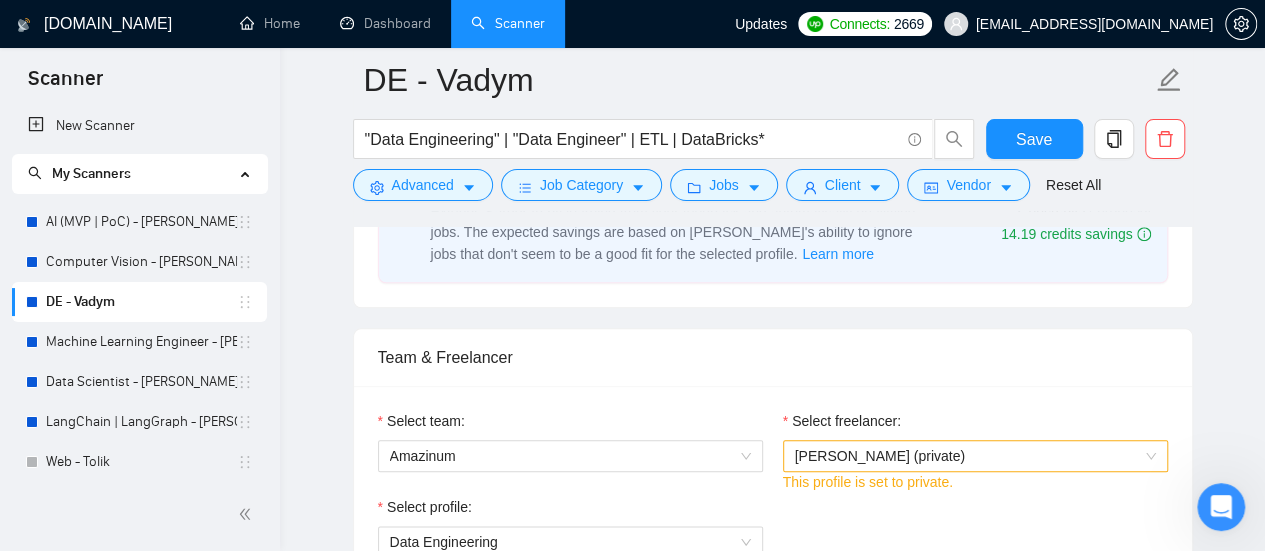 scroll, scrollTop: 900, scrollLeft: 0, axis: vertical 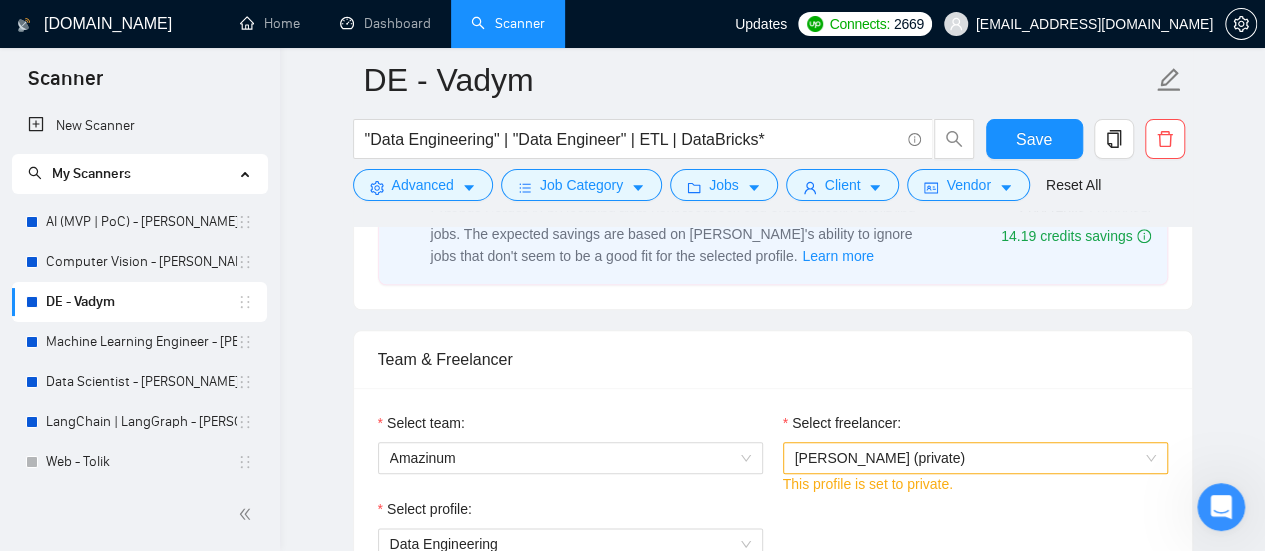 click on "This profile is set to private." at bounding box center (975, 484) 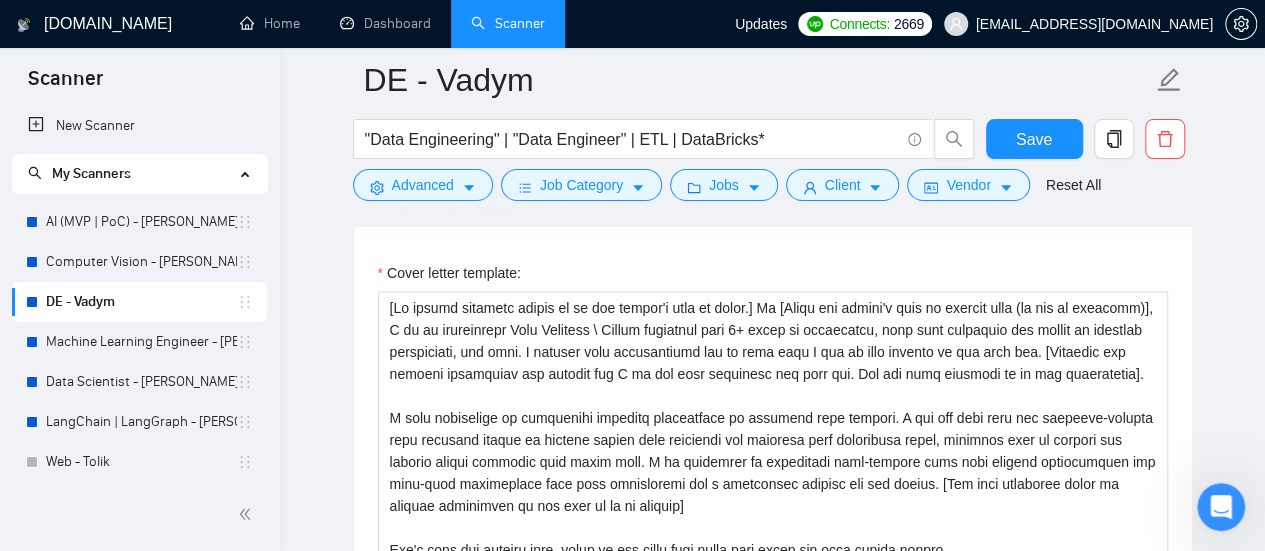 scroll, scrollTop: 1700, scrollLeft: 0, axis: vertical 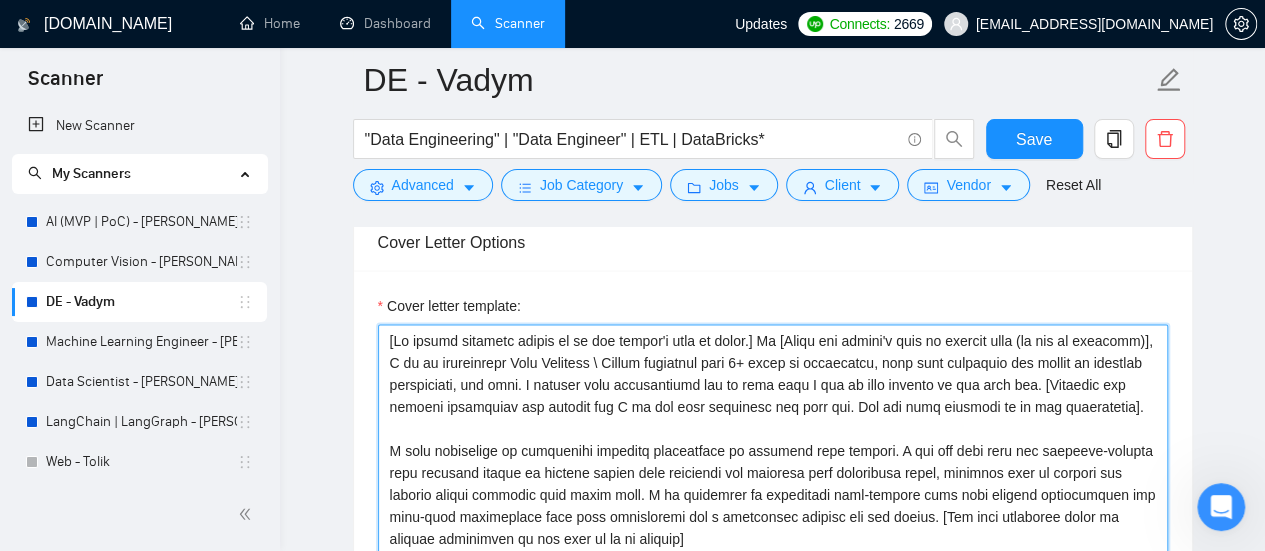 click on "Cover letter template:" at bounding box center [773, 549] 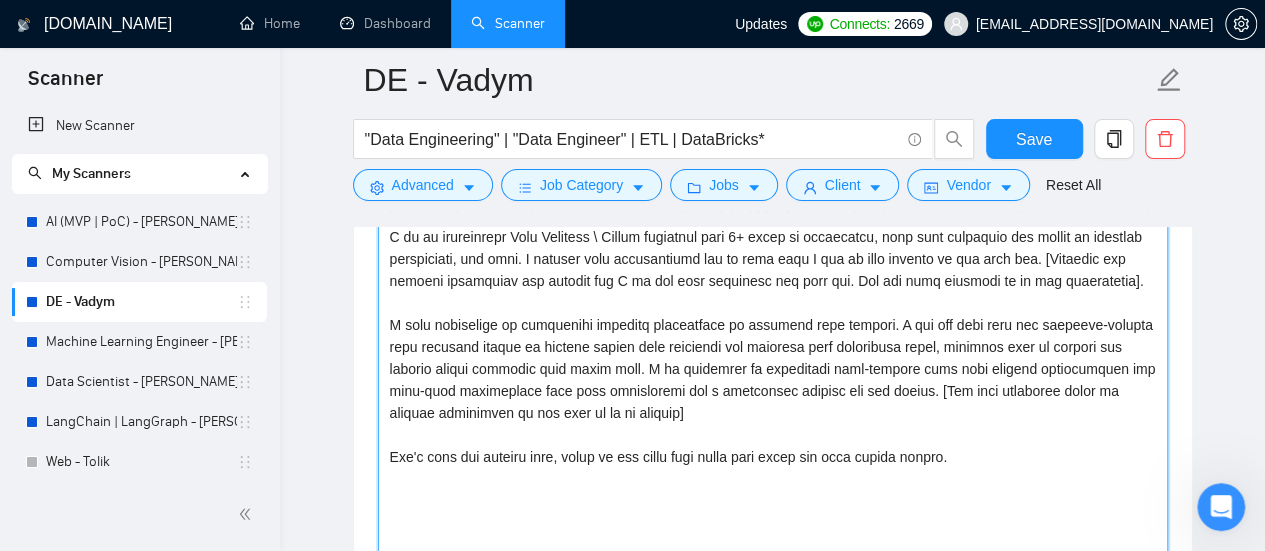 scroll, scrollTop: 2000, scrollLeft: 0, axis: vertical 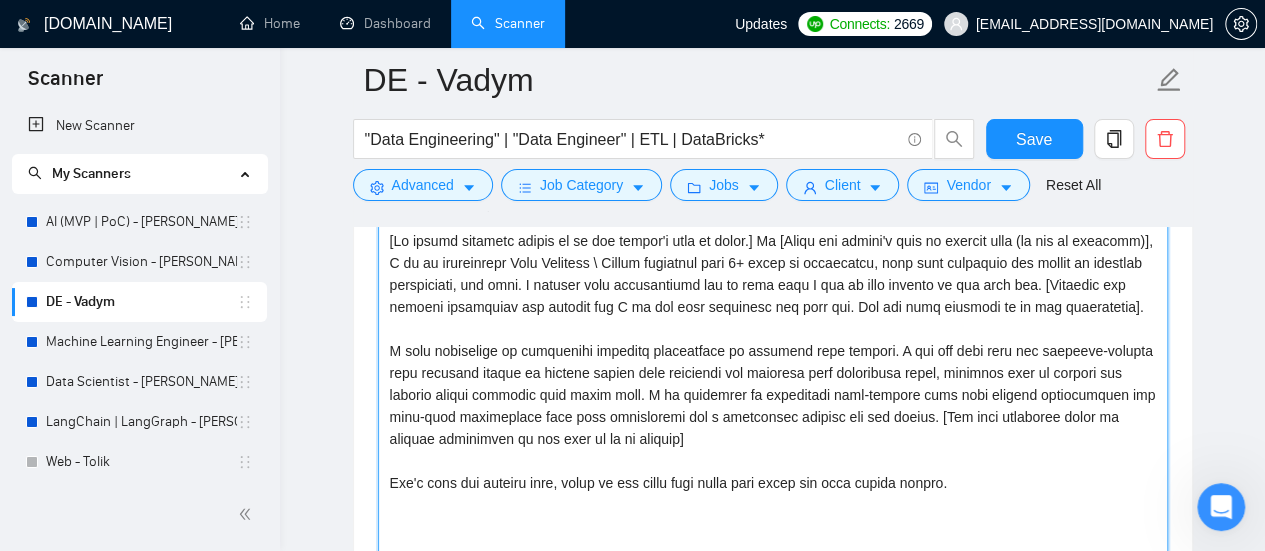 click on "Cover letter template:" at bounding box center (773, 449) 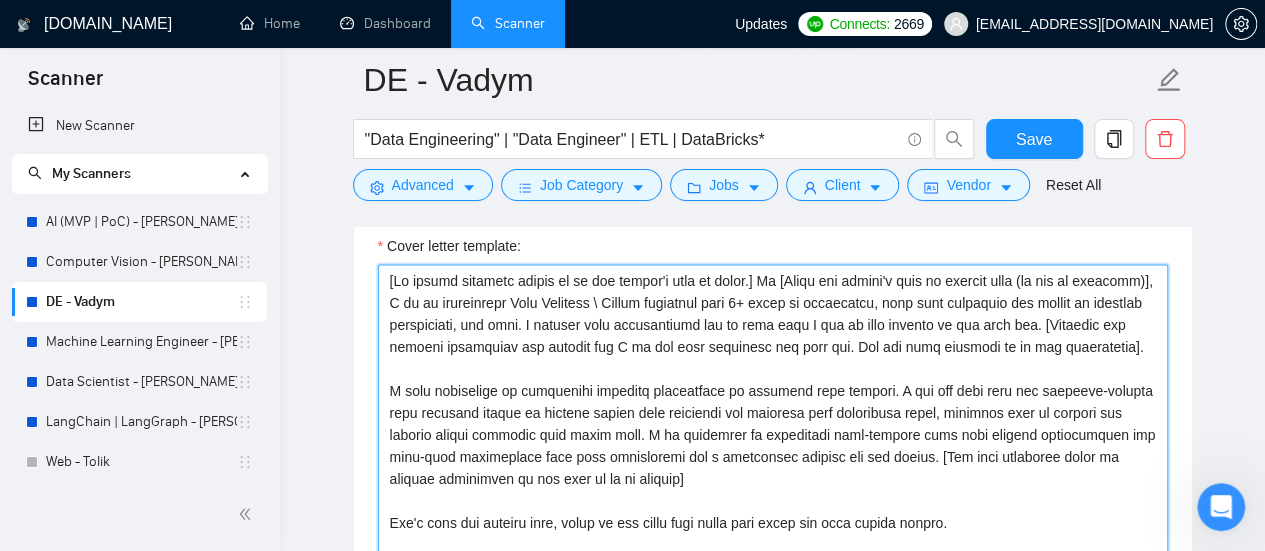 scroll, scrollTop: 1700, scrollLeft: 0, axis: vertical 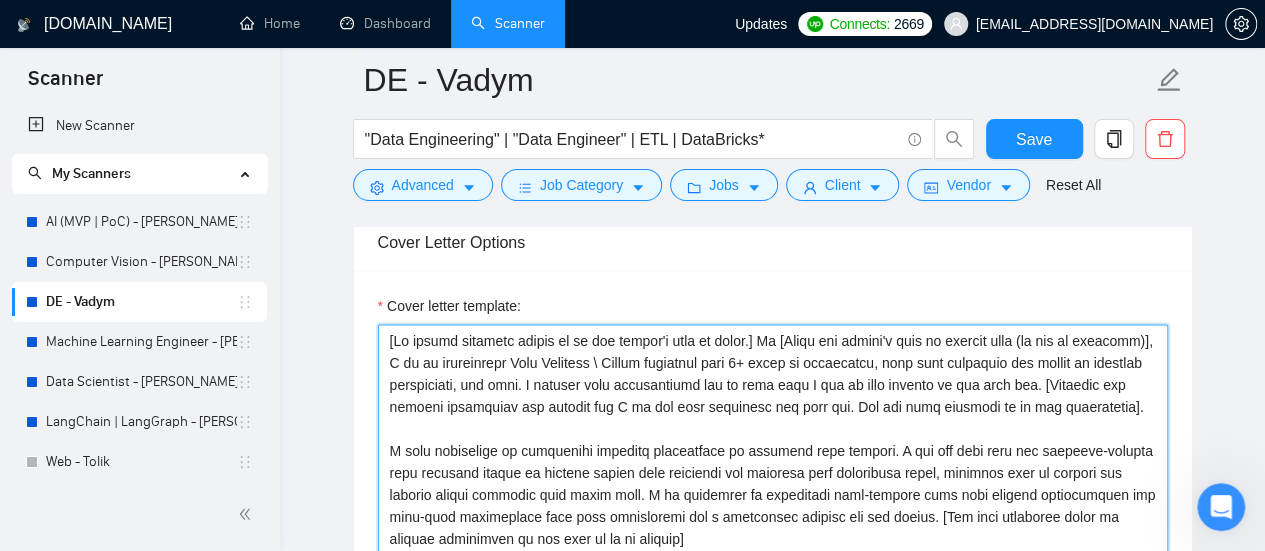 drag, startPoint x: 1001, startPoint y: 507, endPoint x: 384, endPoint y: 307, distance: 648.6054 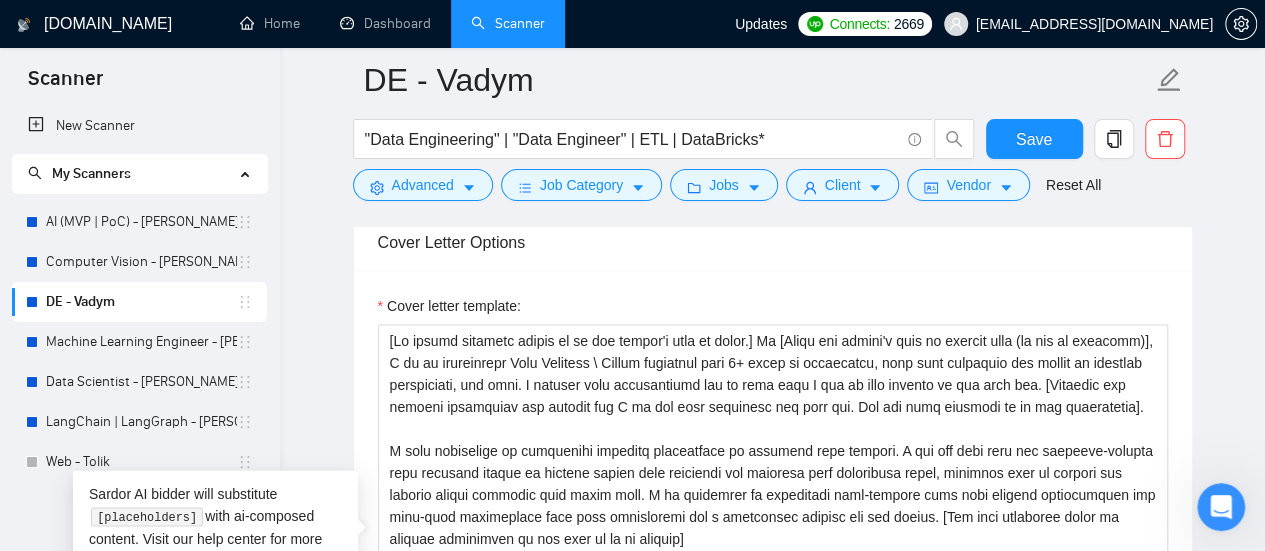 click on "Cover letter template:" at bounding box center (773, 309) 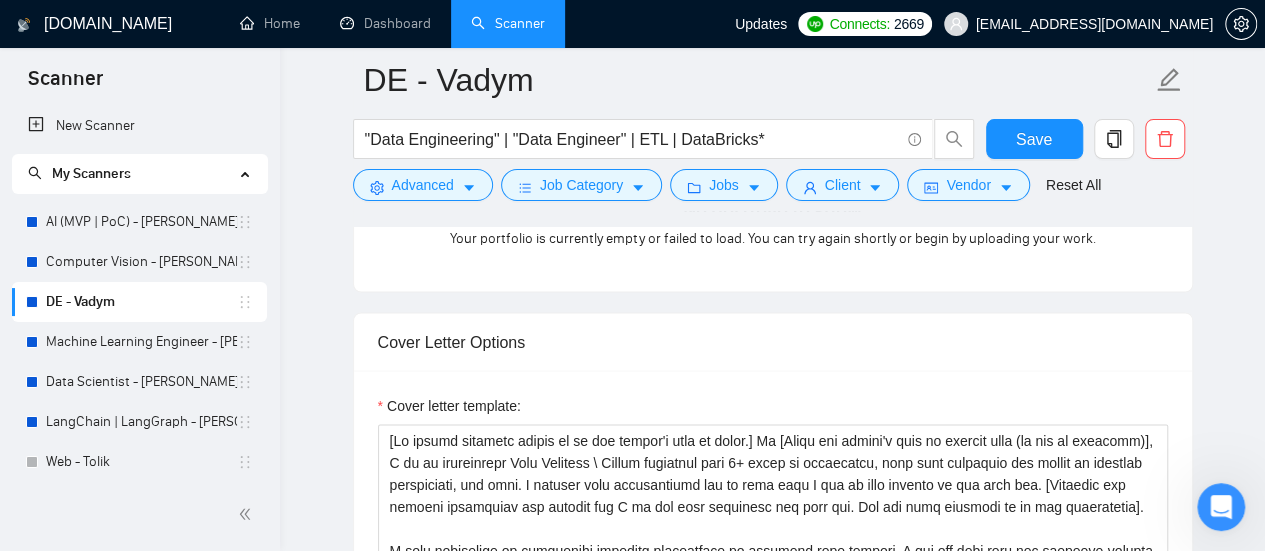 scroll, scrollTop: 1000, scrollLeft: 0, axis: vertical 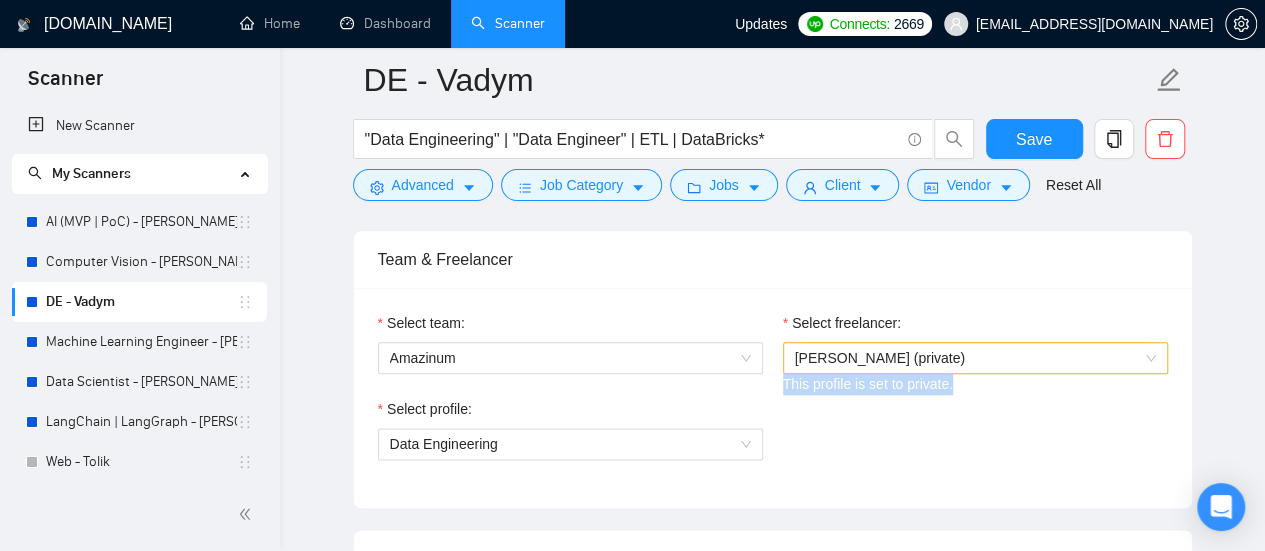 drag, startPoint x: 749, startPoint y: 427, endPoint x: 784, endPoint y: 374, distance: 63.51378 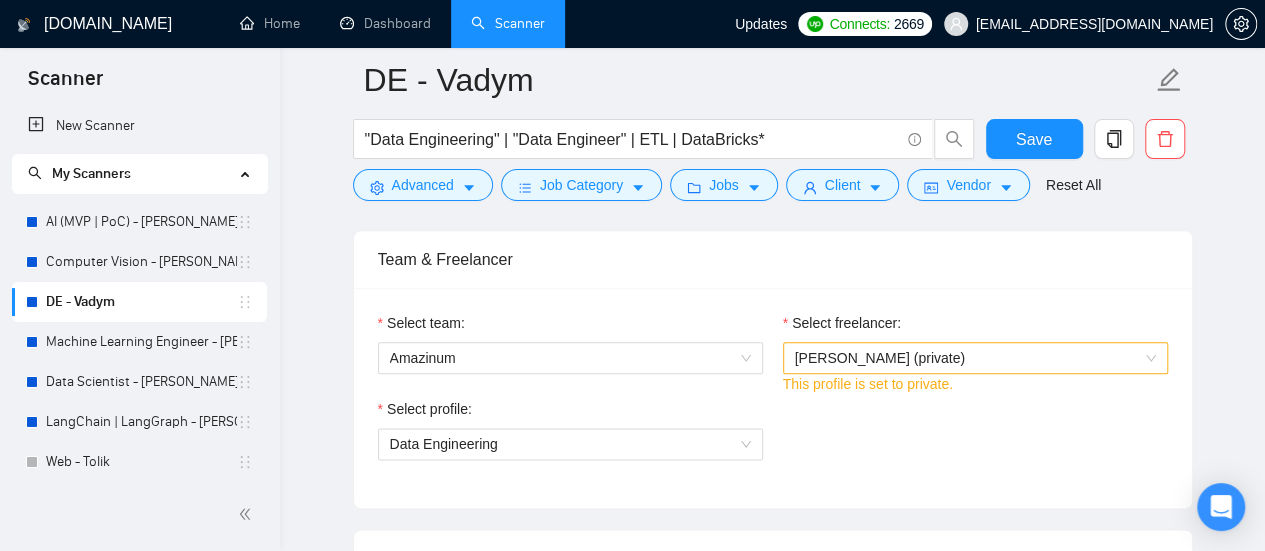 click on "Team & Freelancer" at bounding box center (773, 259) 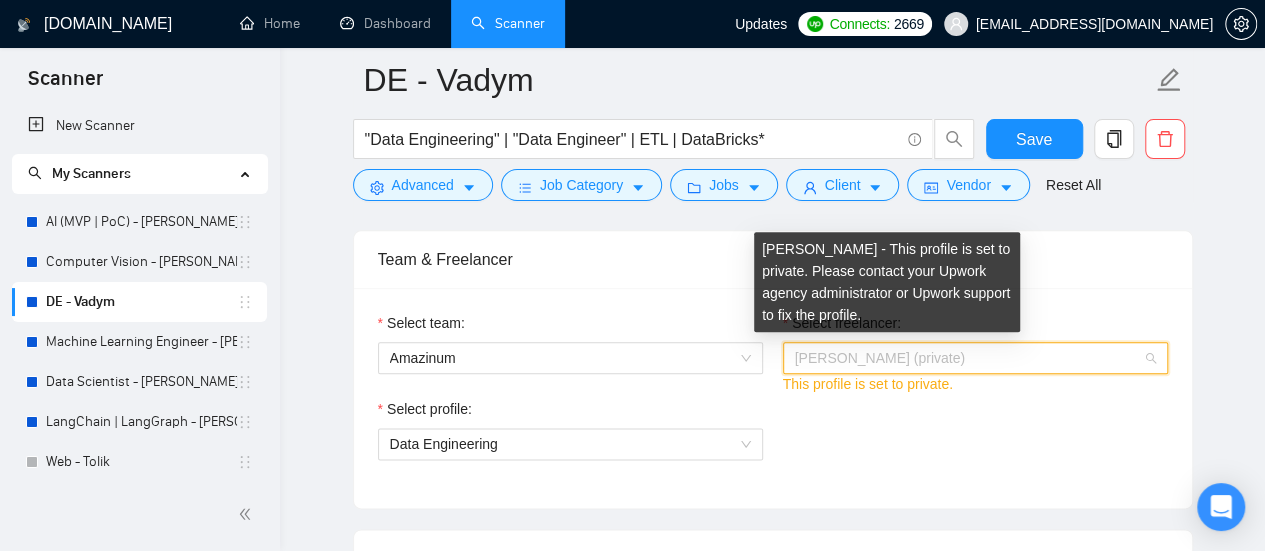 click on "[PERSON_NAME] (private)" at bounding box center [880, 358] 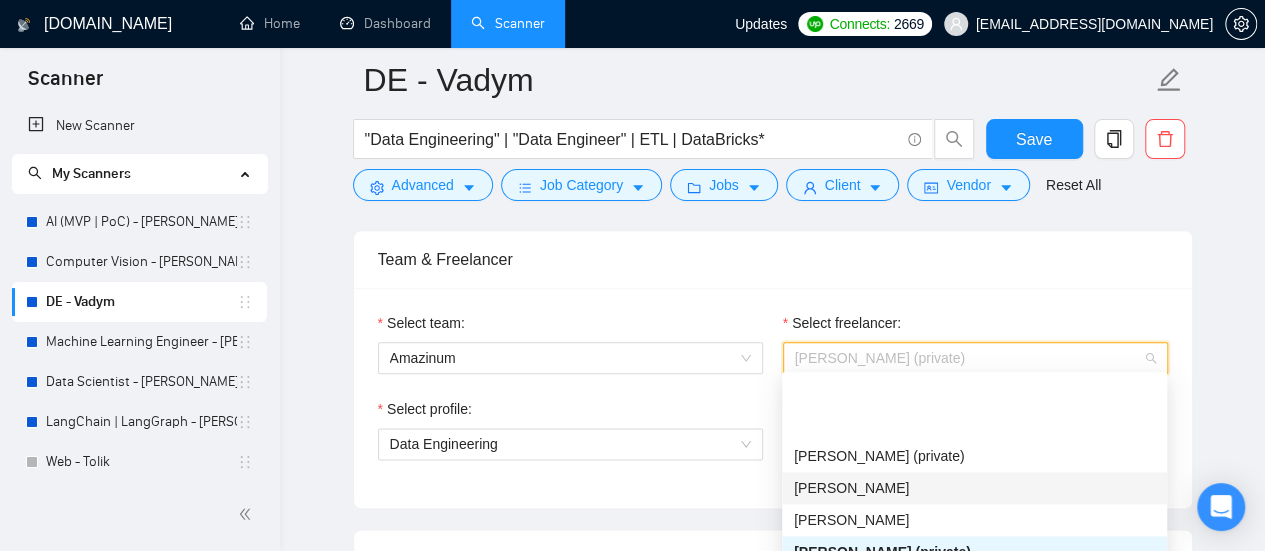 scroll, scrollTop: 96, scrollLeft: 0, axis: vertical 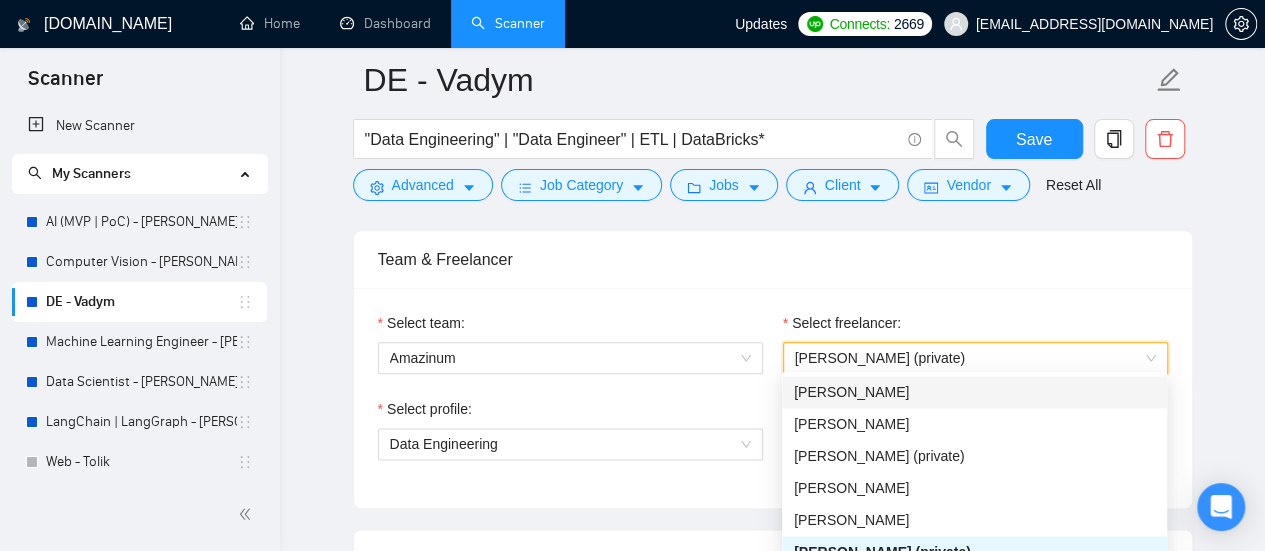 click on "Team & Freelancer" at bounding box center [773, 259] 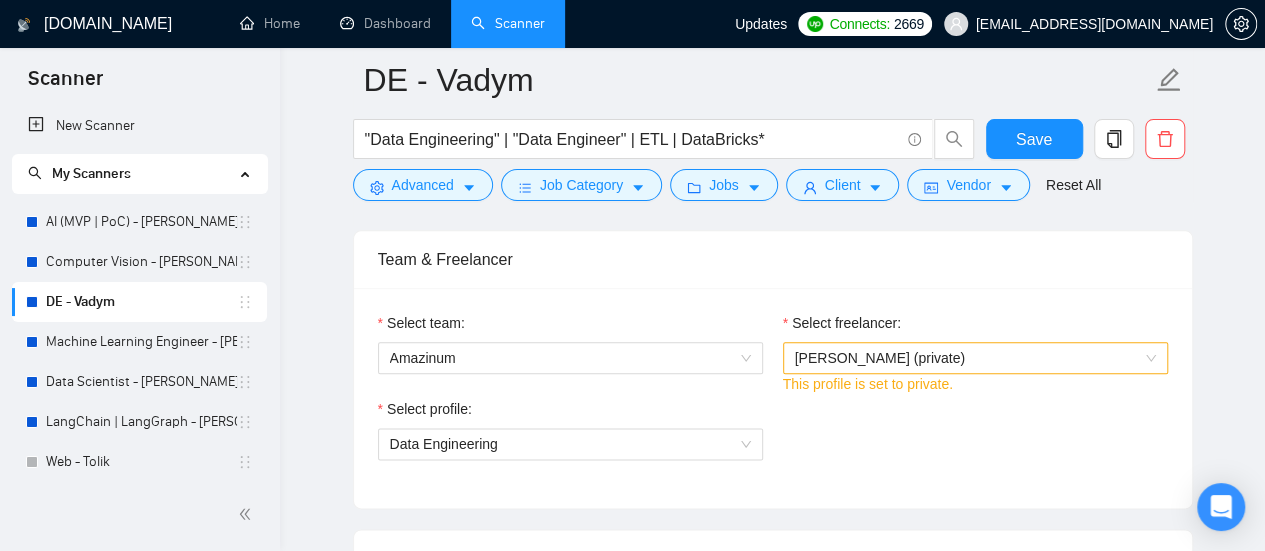 click on "[PERSON_NAME] (private)" at bounding box center (880, 358) 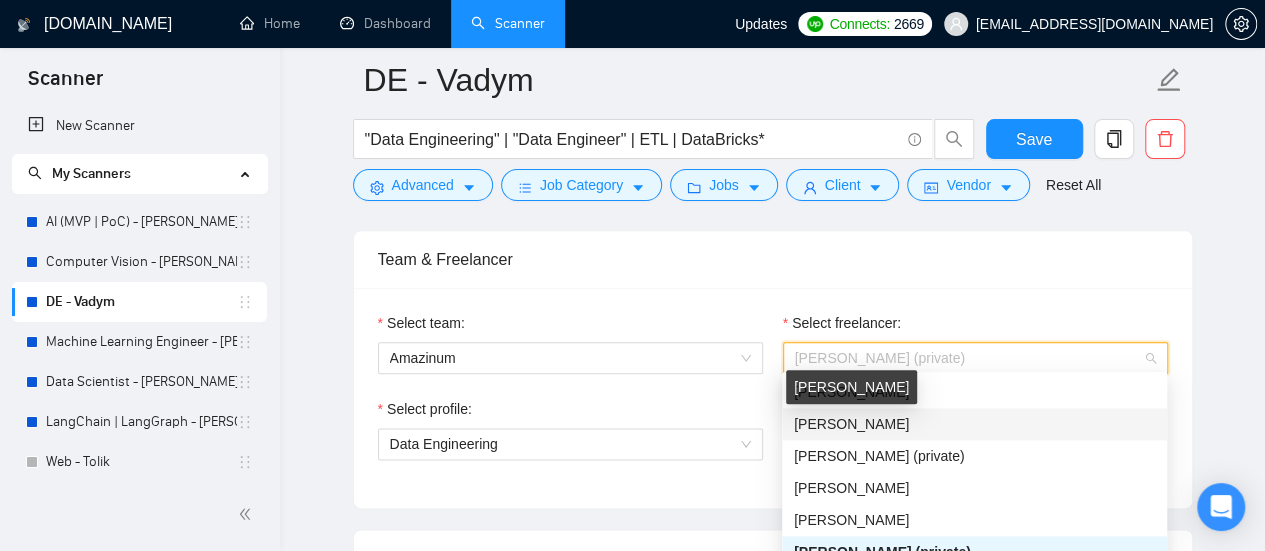 scroll, scrollTop: 96, scrollLeft: 0, axis: vertical 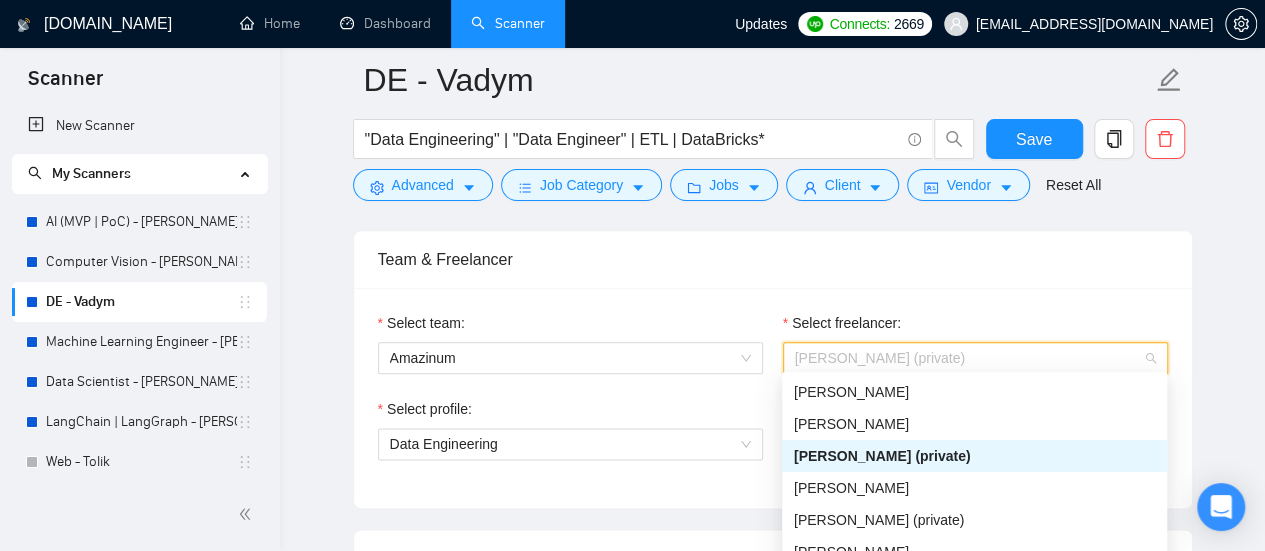 click on "[PERSON_NAME] (private)" at bounding box center (882, 456) 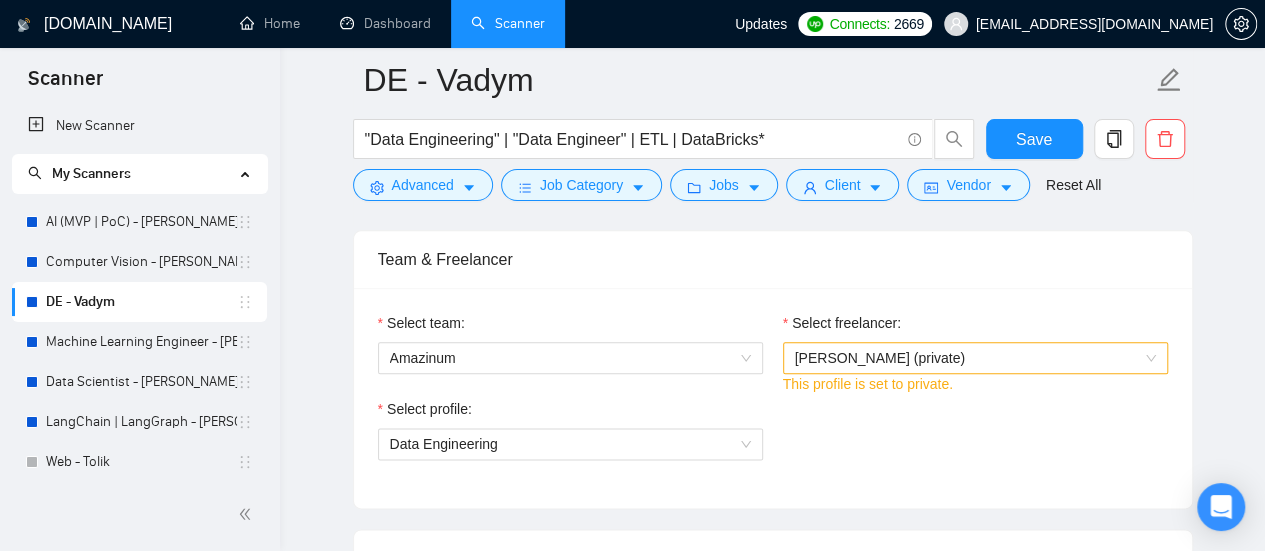 click on "Team & Freelancer" at bounding box center [773, 259] 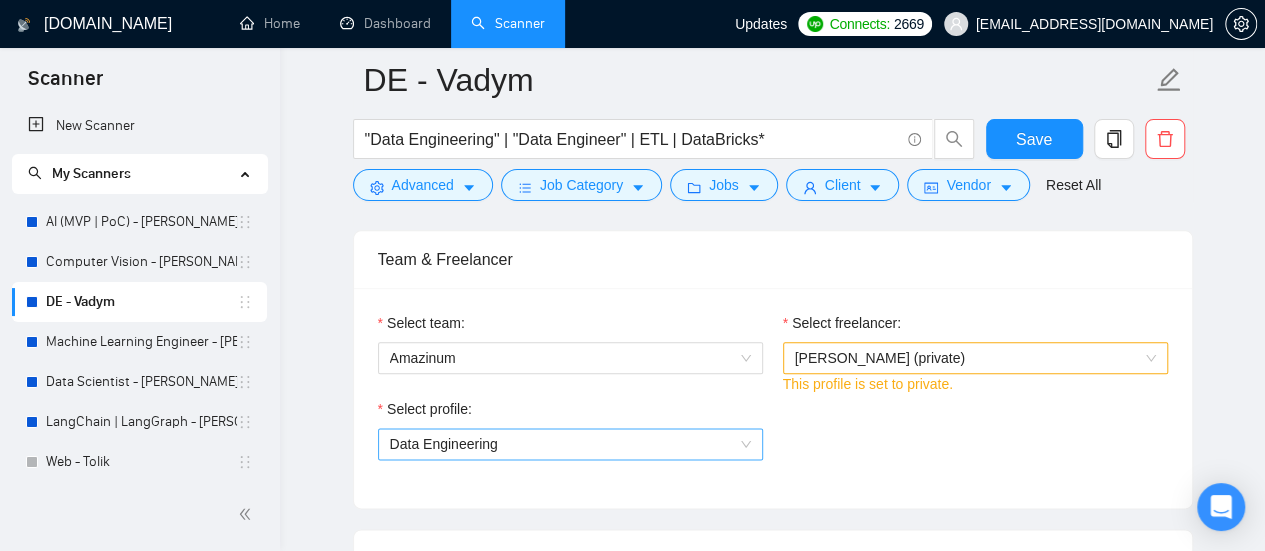 click on "Data Engineering" at bounding box center (570, 444) 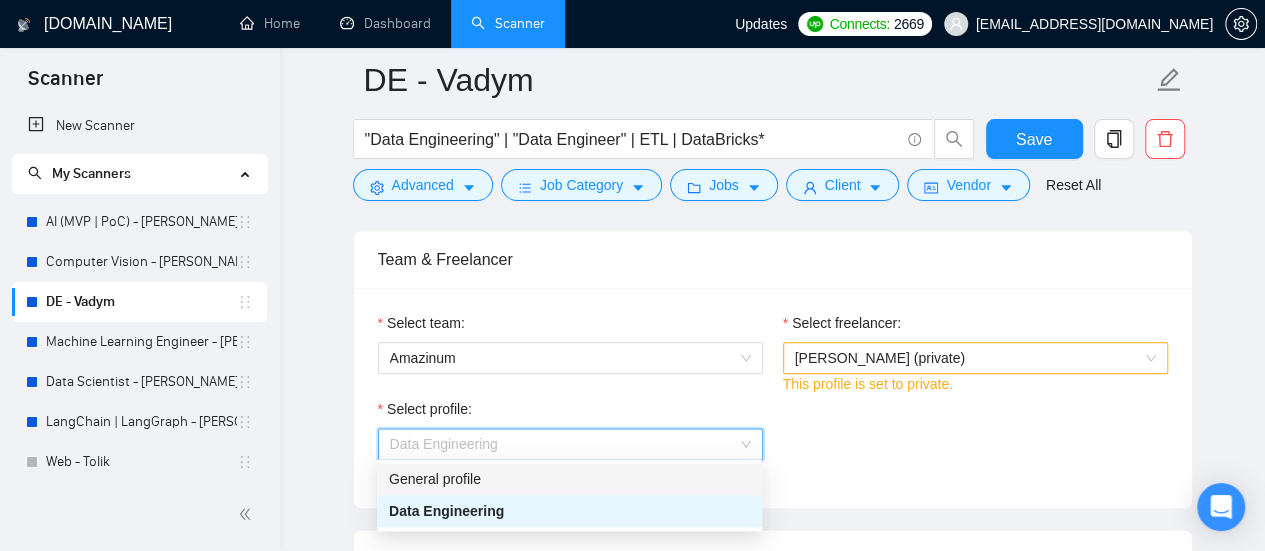 click on "General profile" at bounding box center [569, 479] 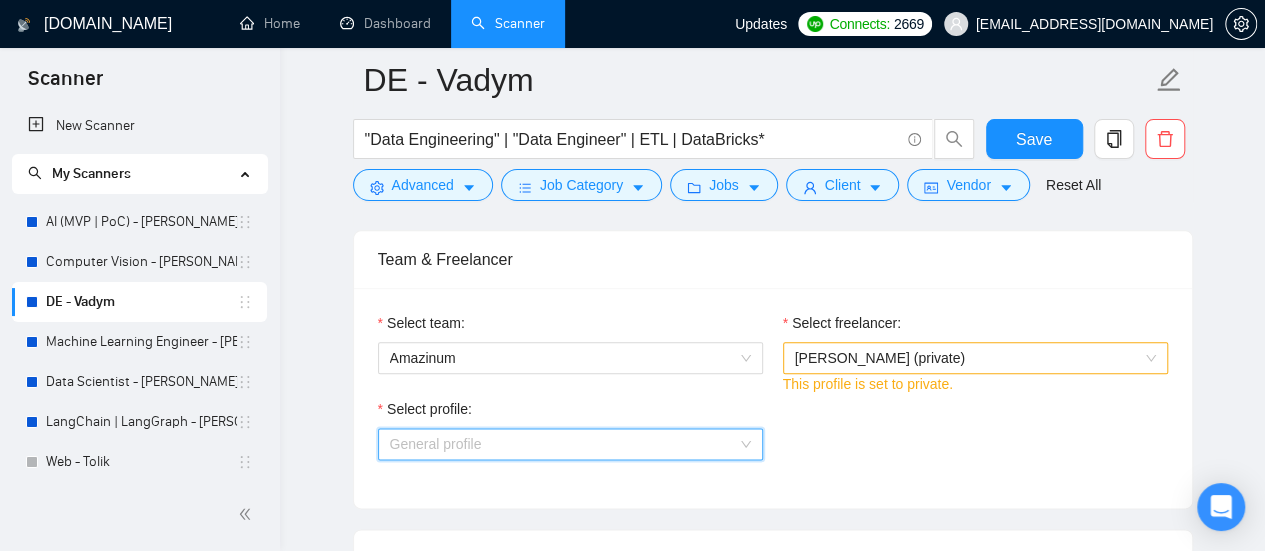 click on "General profile" at bounding box center [570, 444] 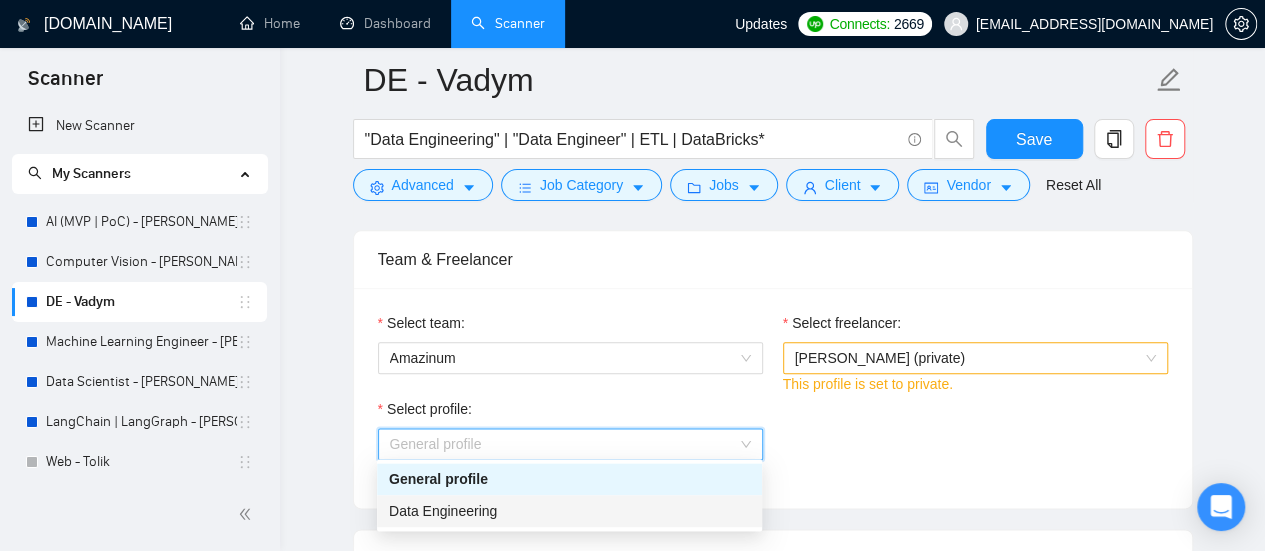 click on "Data Engineering" at bounding box center (569, 511) 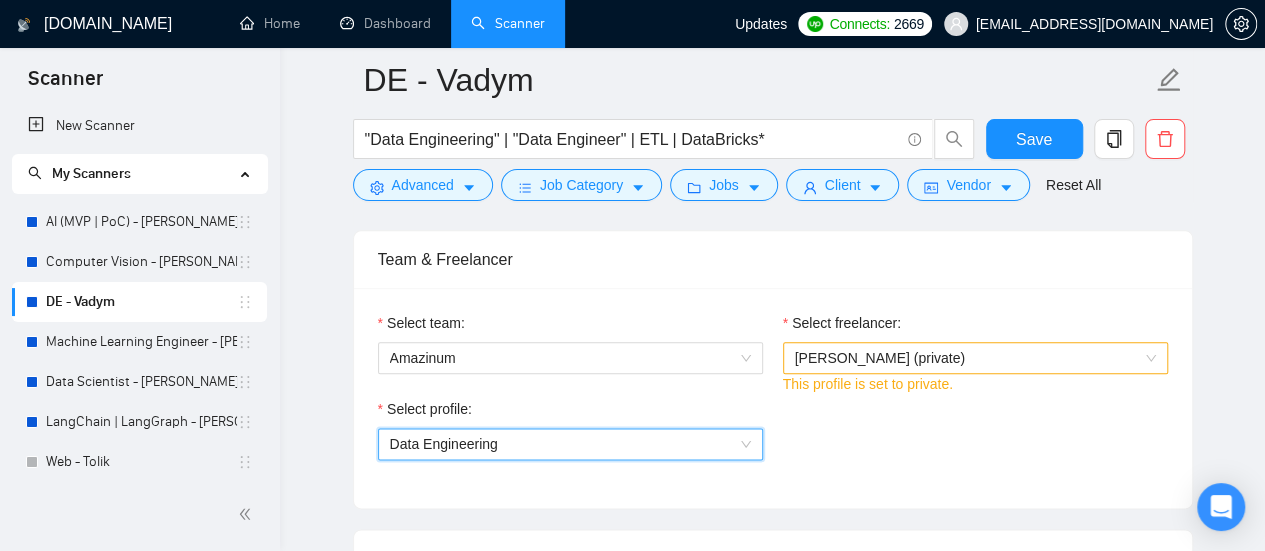 click on "Select freelancer:" at bounding box center (842, 323) 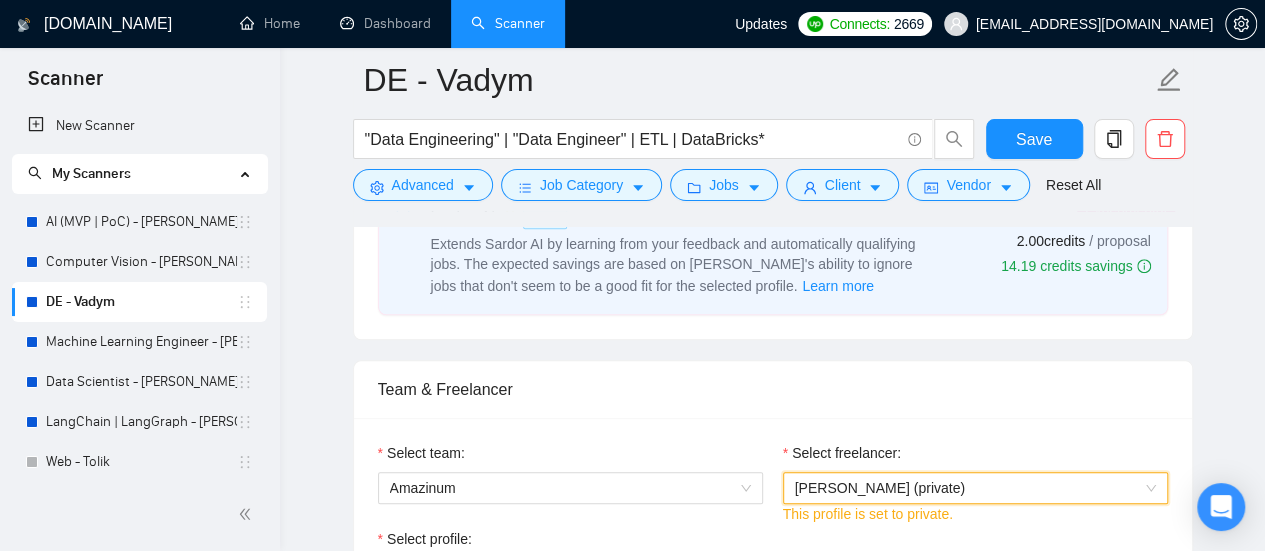 scroll, scrollTop: 700, scrollLeft: 0, axis: vertical 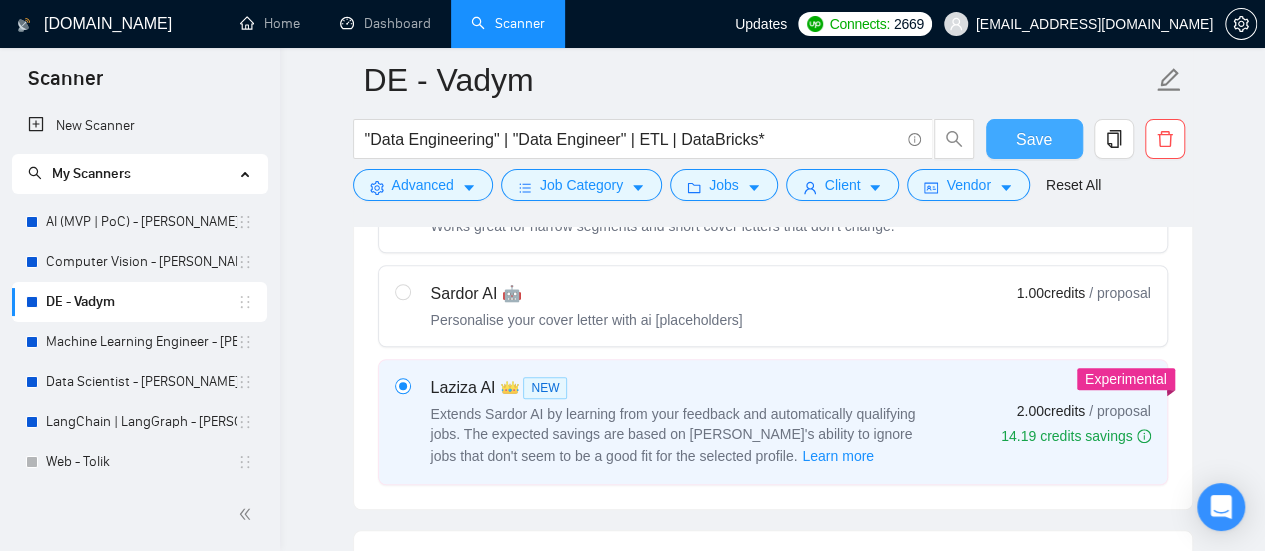 click on "Save" at bounding box center [1034, 139] 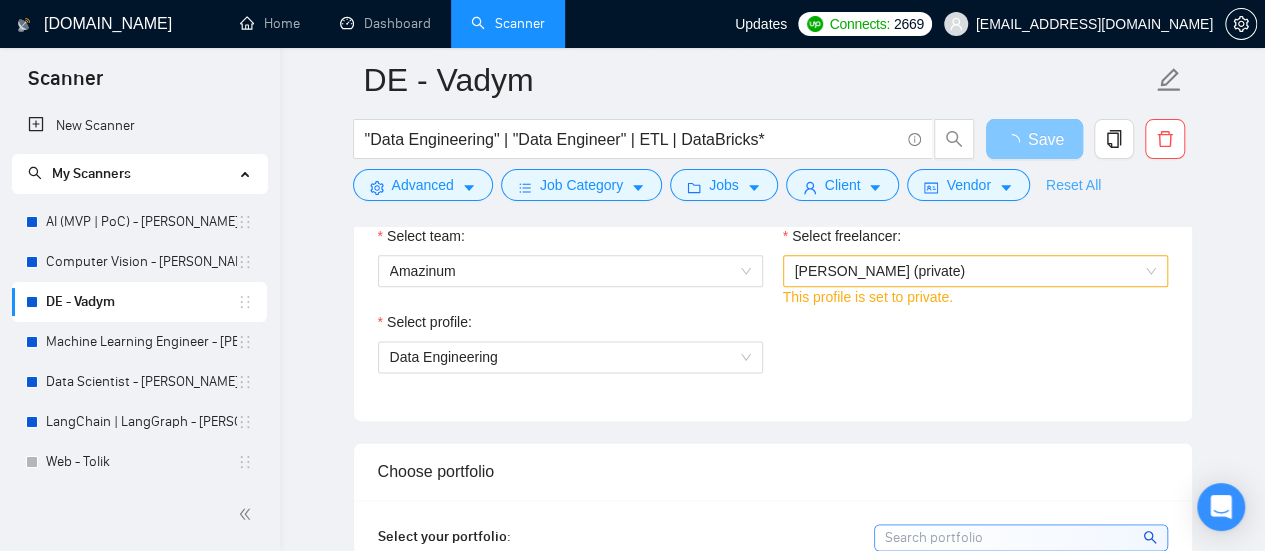 scroll, scrollTop: 1100, scrollLeft: 0, axis: vertical 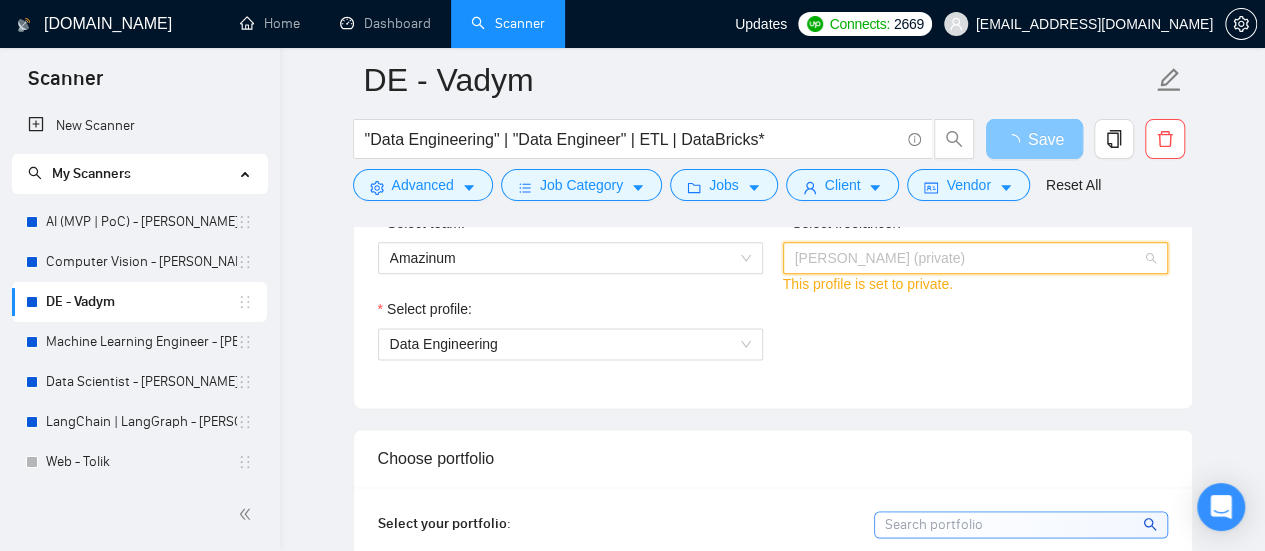 click on "[PERSON_NAME] (private)" at bounding box center [880, 258] 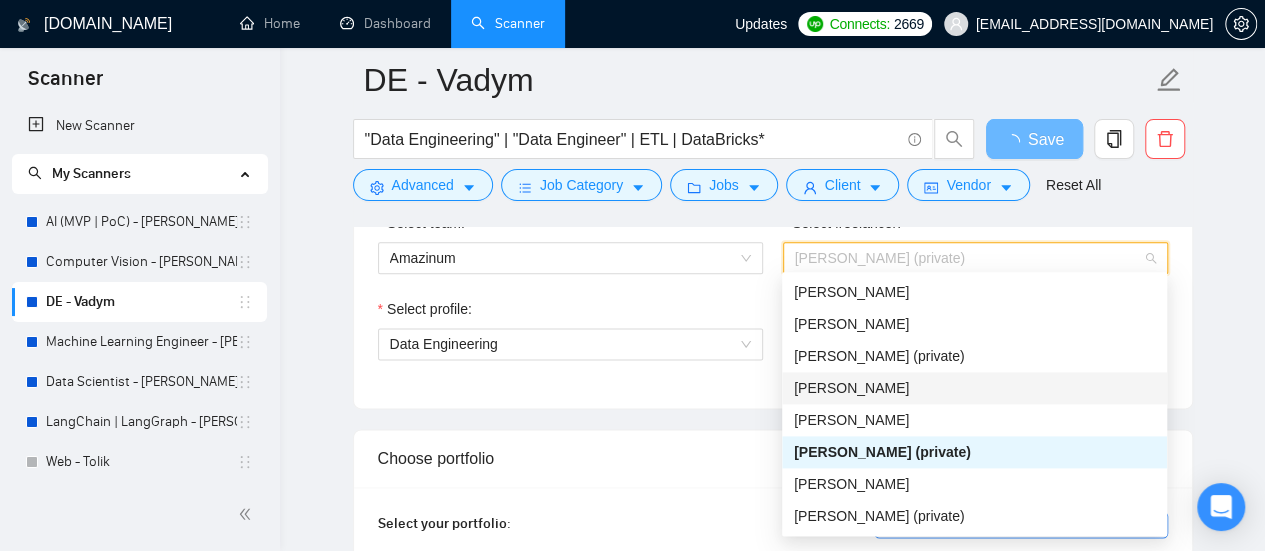 click on "Choose portfolio" at bounding box center (773, 458) 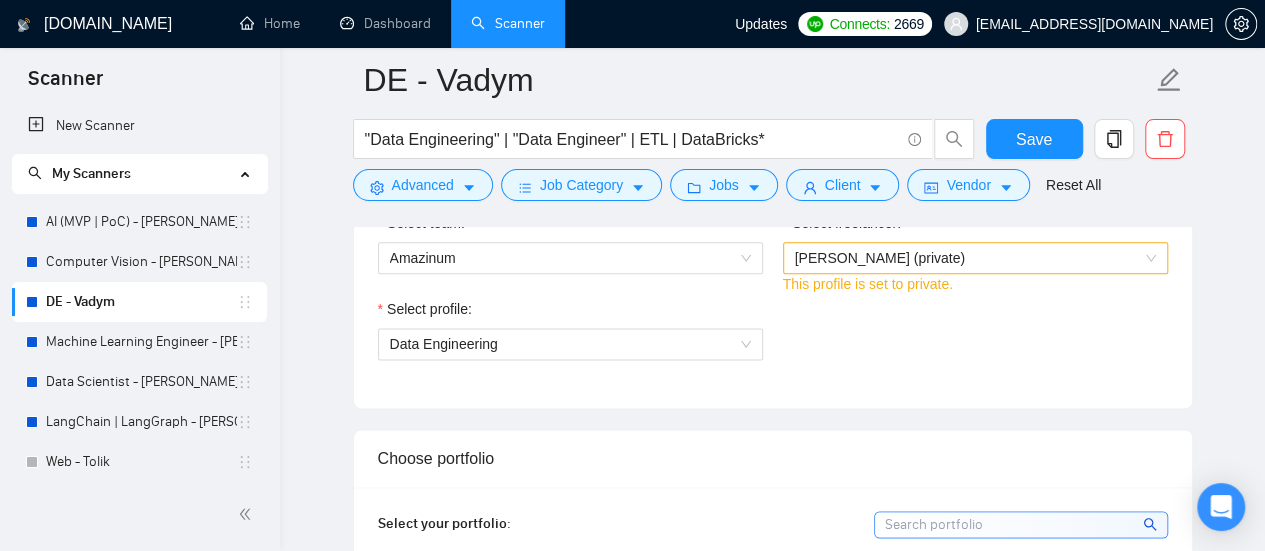 type 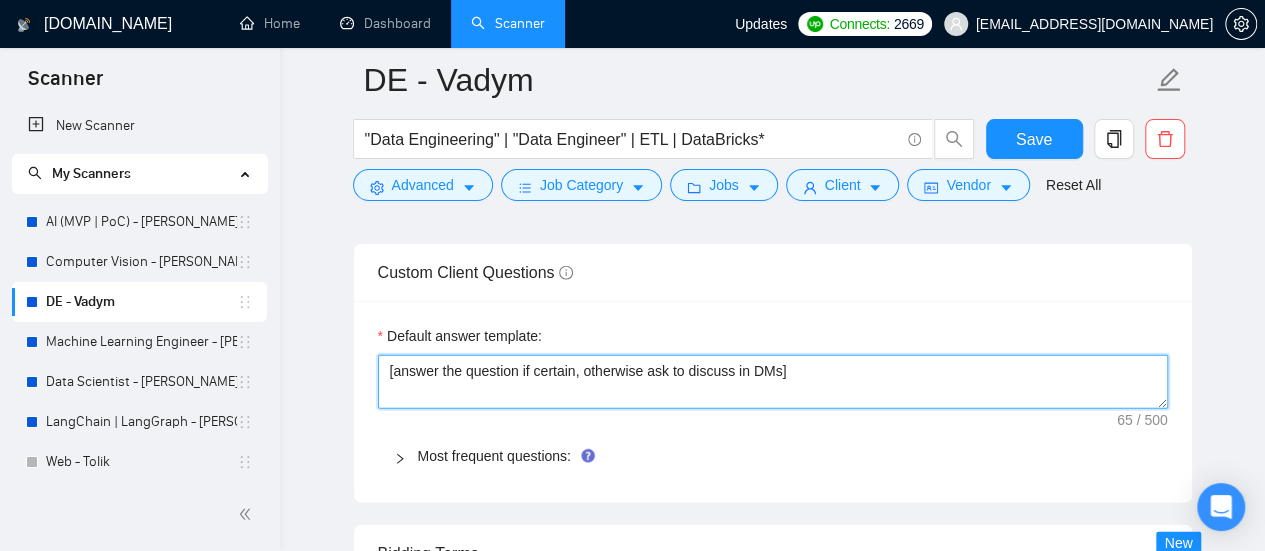 click on "[answer the question if certain, otherwise ask to discuss in DMs]" at bounding box center (773, 382) 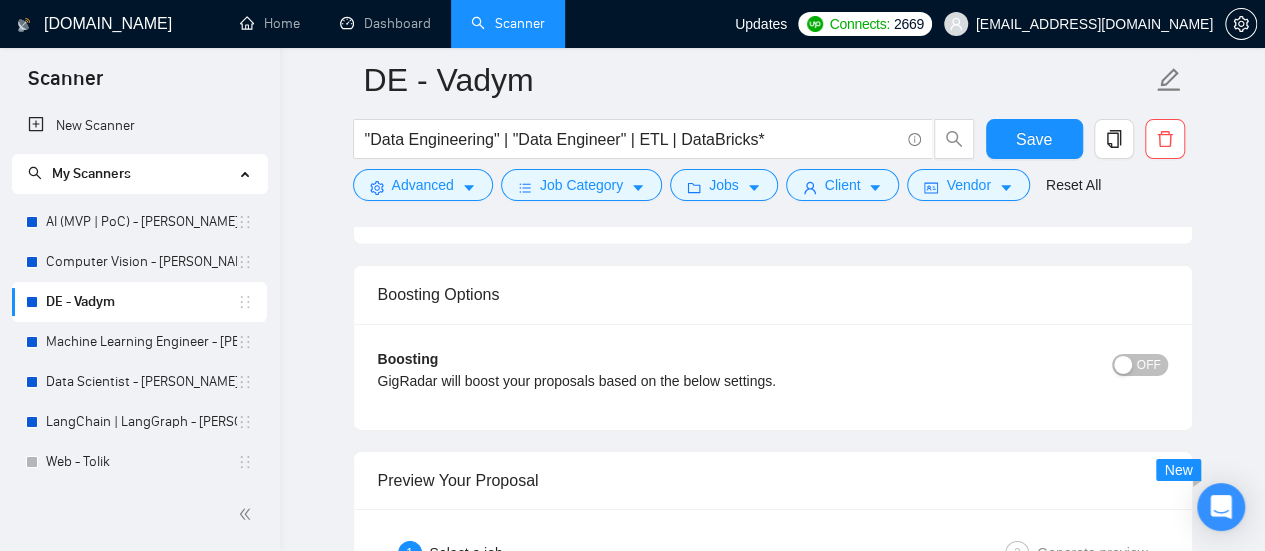 scroll, scrollTop: 3100, scrollLeft: 0, axis: vertical 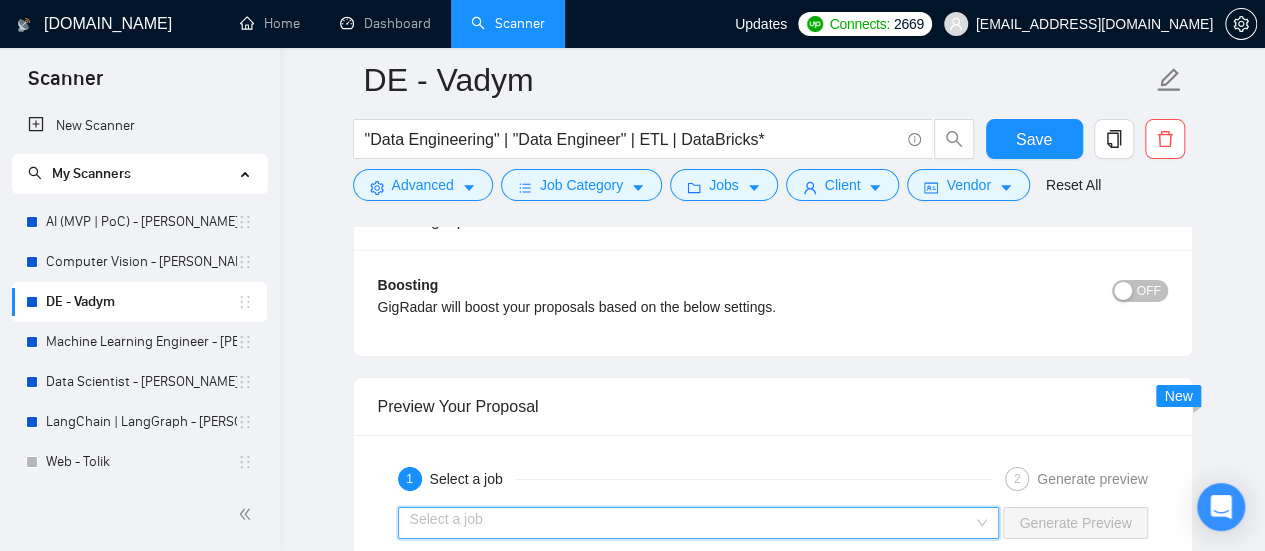 click at bounding box center [692, 523] 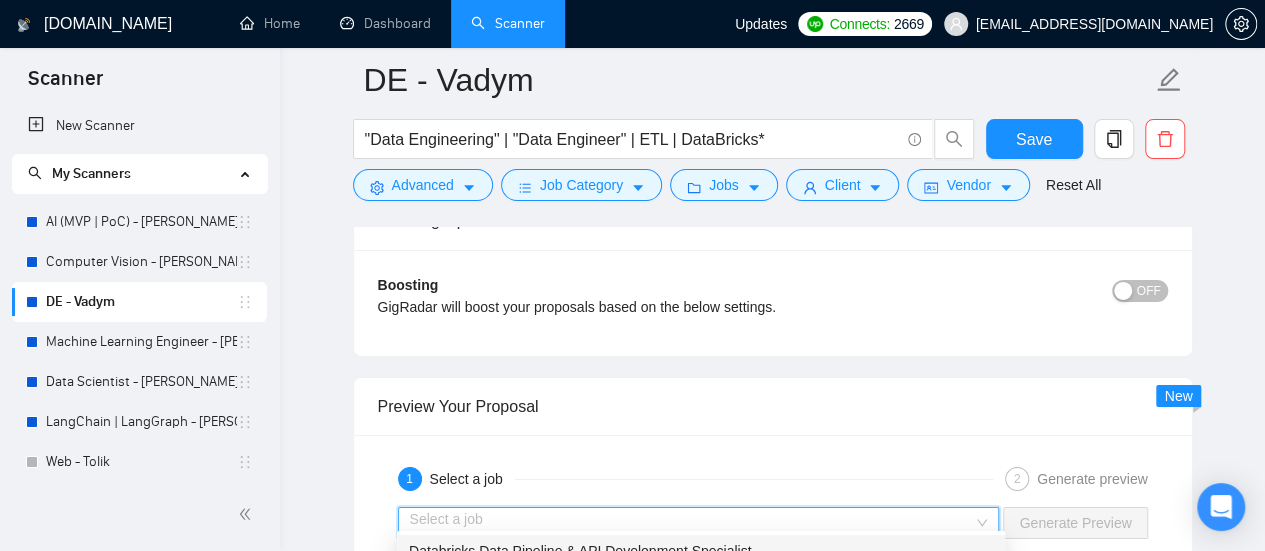 scroll, scrollTop: 3300, scrollLeft: 0, axis: vertical 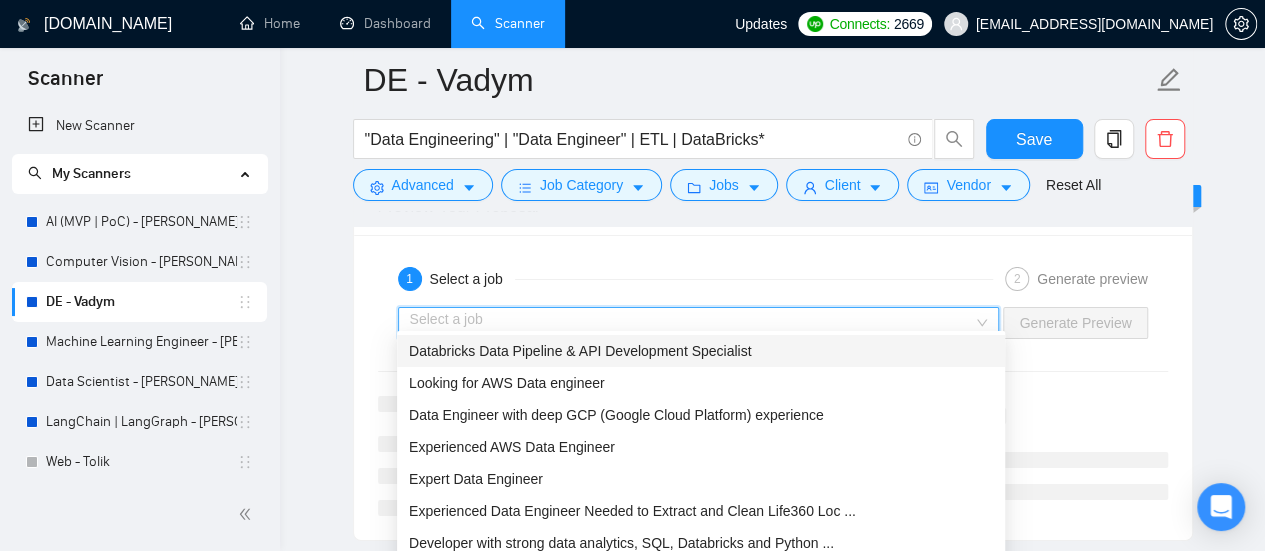 click on "Databricks Data Pipeline & API Development Specialist" at bounding box center [580, 351] 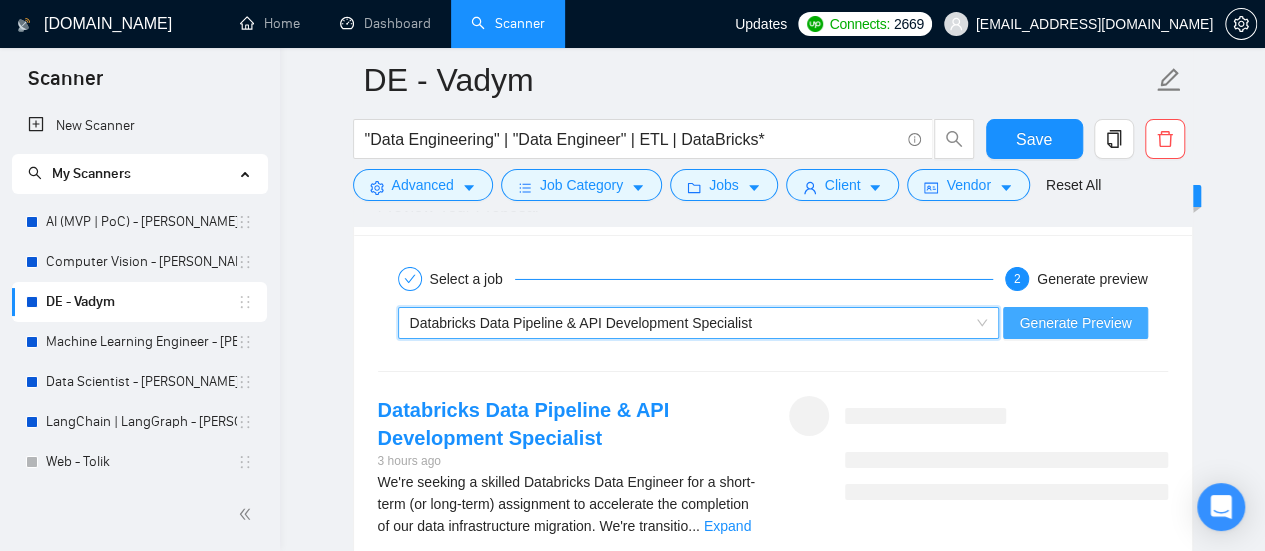 click on "Generate Preview" at bounding box center [1075, 323] 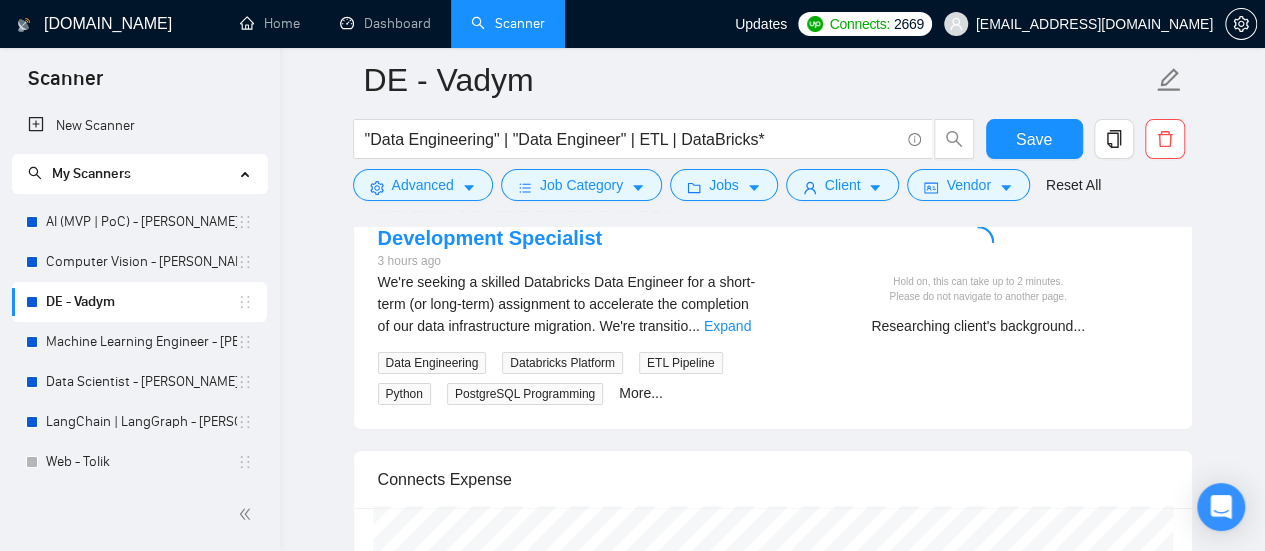 scroll, scrollTop: 3400, scrollLeft: 0, axis: vertical 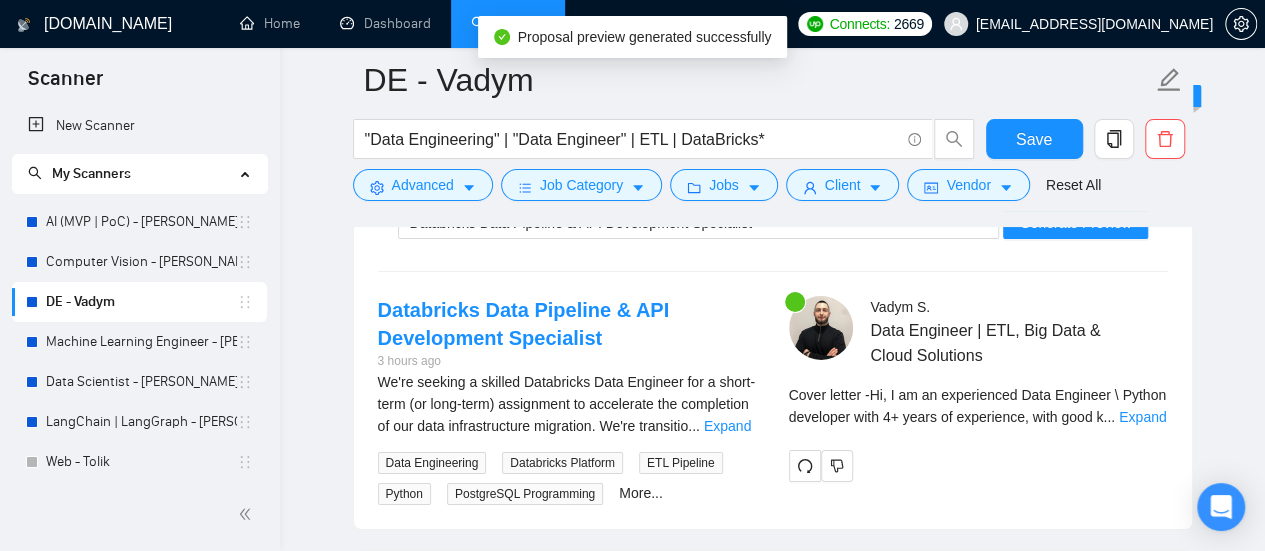 click on "Cover letter -  Hi, I am an experienced Data Engineer \ Python developer with 4+ years of experience, with good k ... Expand" at bounding box center [978, 406] 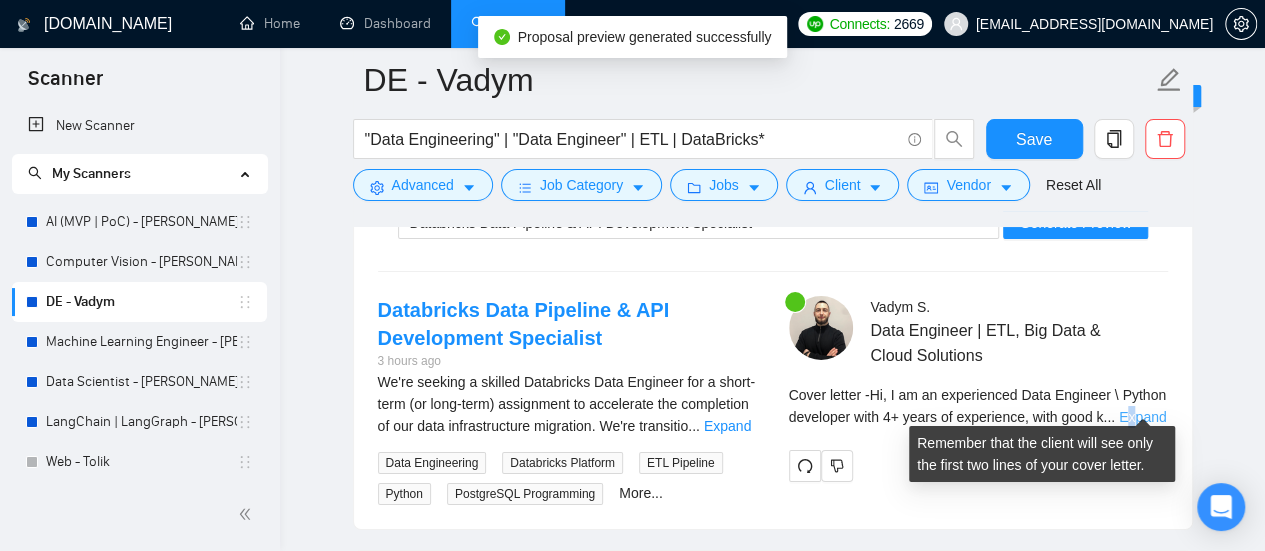 click on "Expand" at bounding box center (1142, 417) 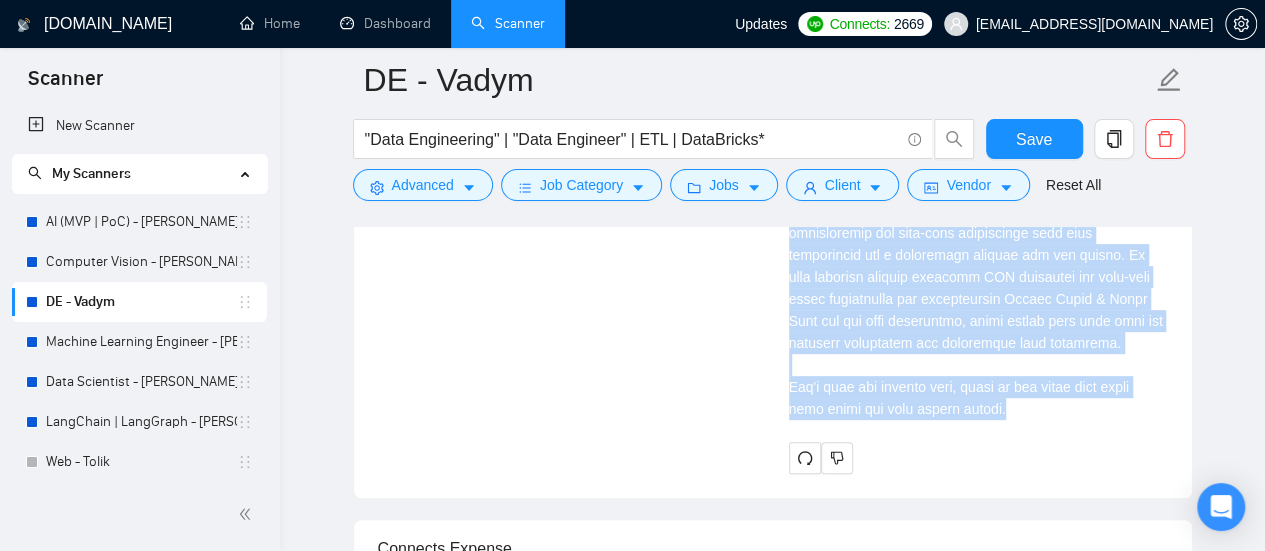 scroll, scrollTop: 4000, scrollLeft: 0, axis: vertical 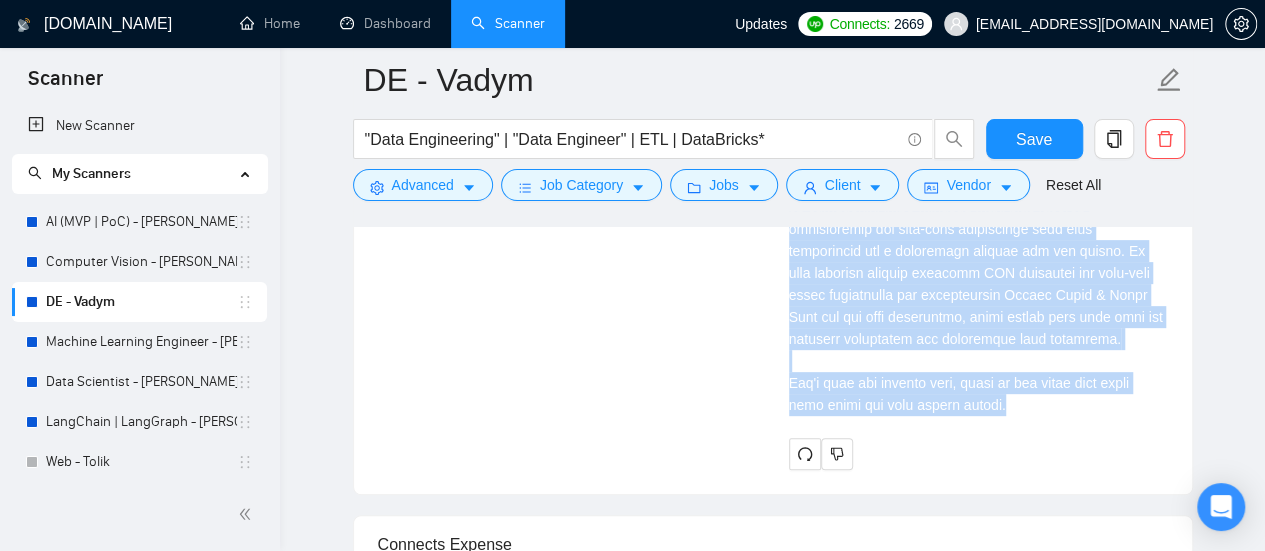 drag, startPoint x: 784, startPoint y: 422, endPoint x: 1052, endPoint y: 422, distance: 268 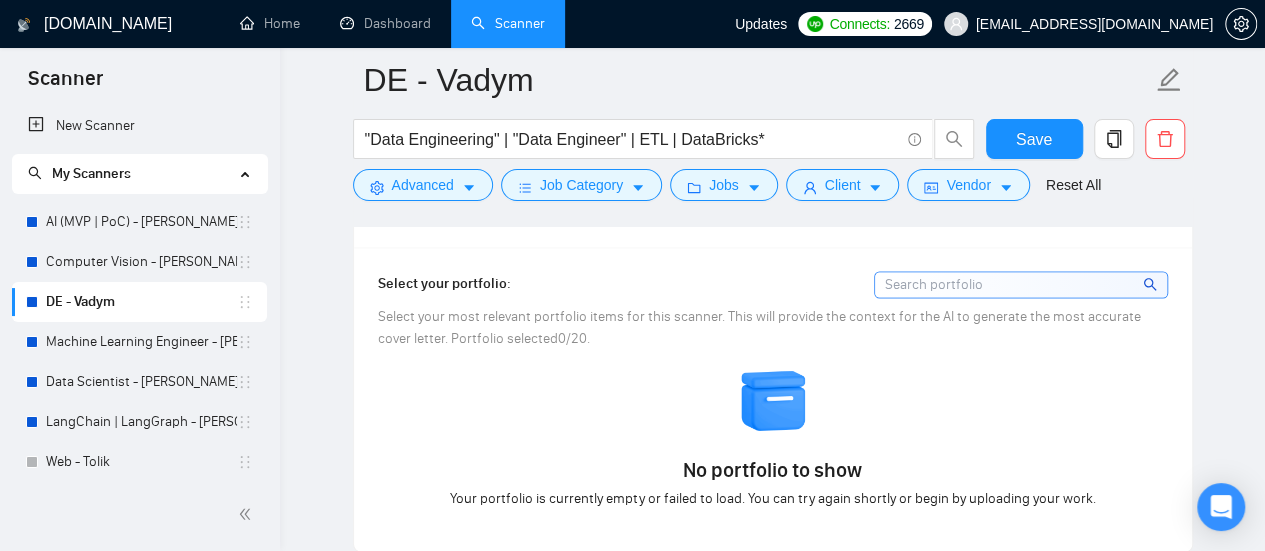 scroll, scrollTop: 1100, scrollLeft: 0, axis: vertical 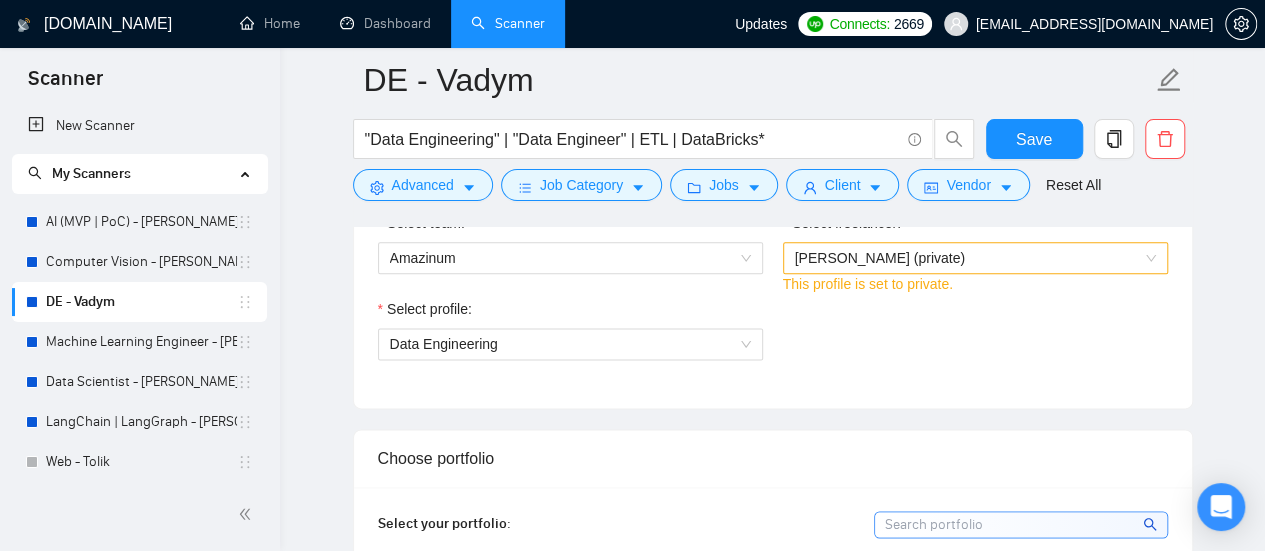 click on "Select profile: Data Engineering" at bounding box center [773, 341] 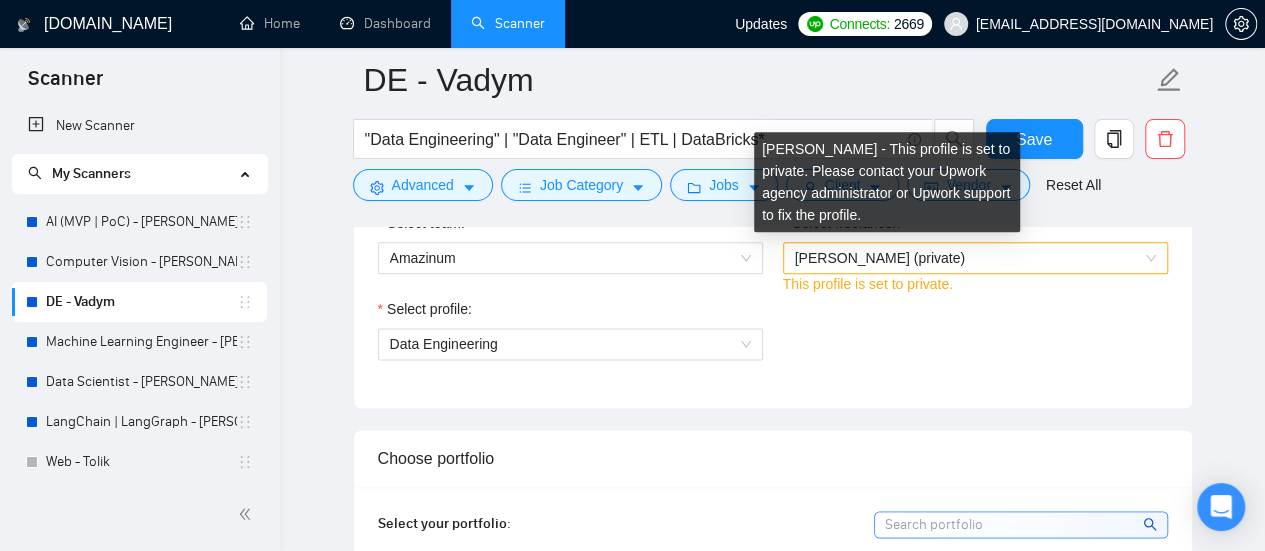 click on "This profile is set to private." at bounding box center [868, 284] 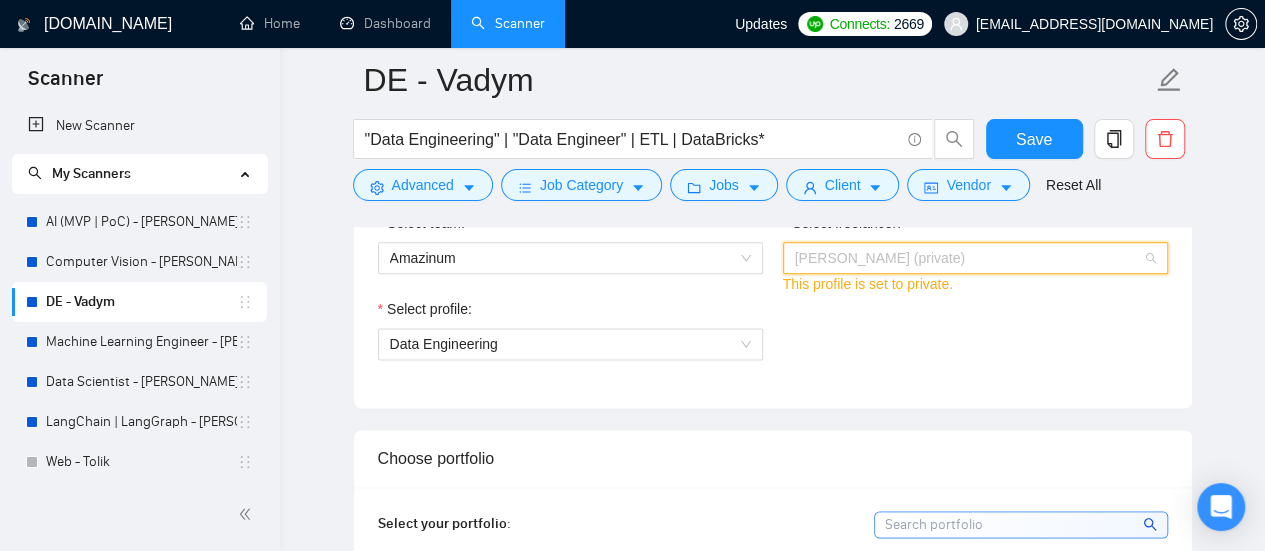 click on "[PERSON_NAME] (private)" at bounding box center (880, 258) 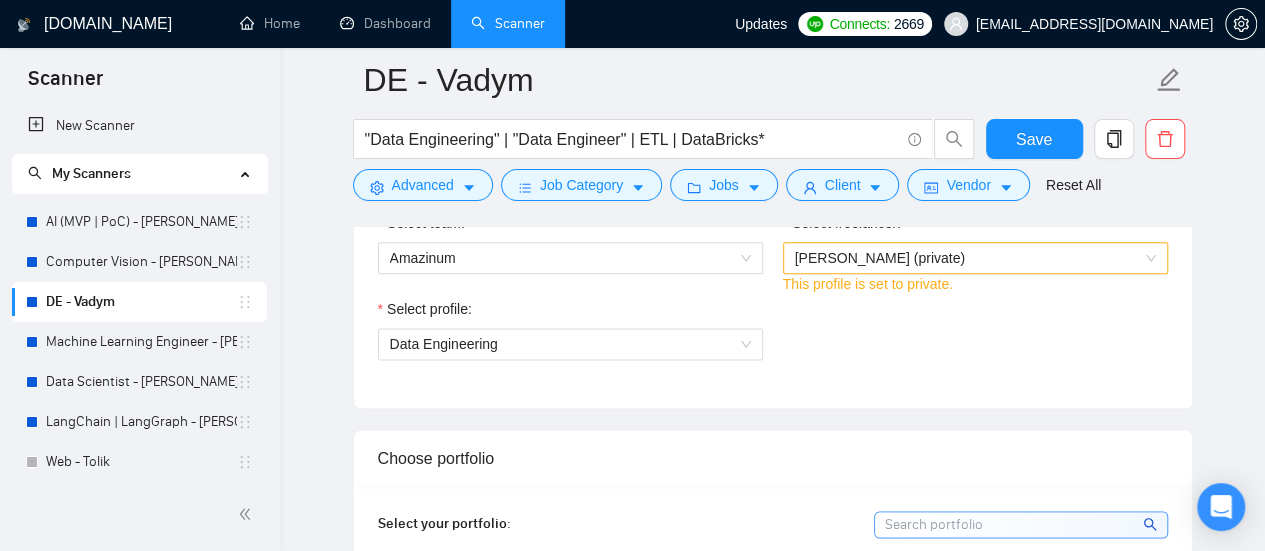 click on "Choose portfolio" at bounding box center (773, 458) 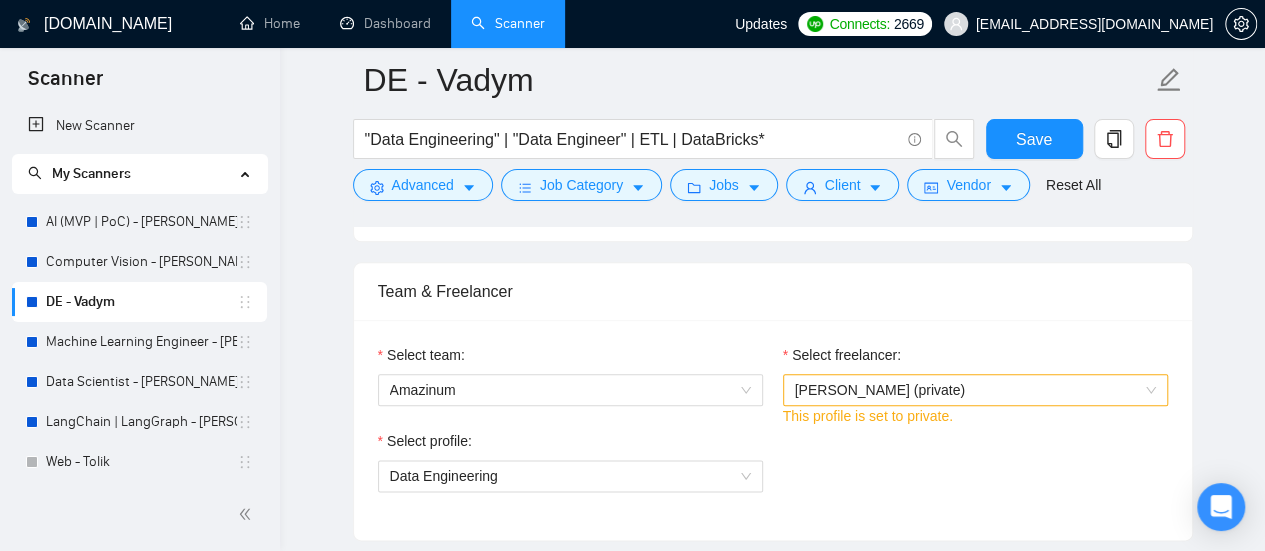 scroll, scrollTop: 1000, scrollLeft: 0, axis: vertical 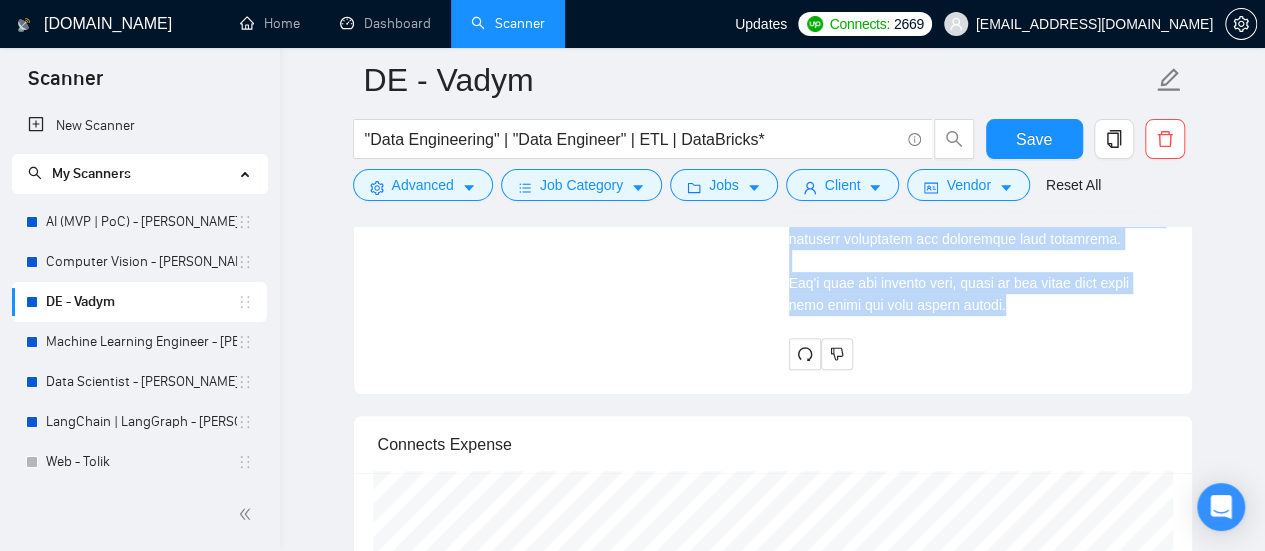 drag, startPoint x: 789, startPoint y: 424, endPoint x: 1042, endPoint y: 289, distance: 286.7647 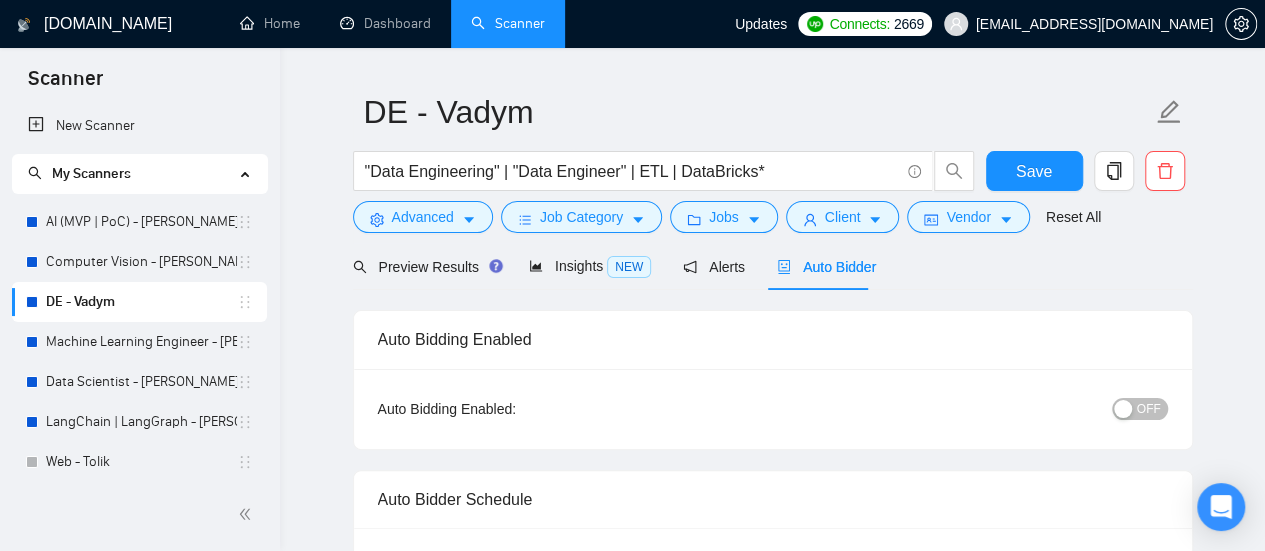 scroll, scrollTop: 0, scrollLeft: 0, axis: both 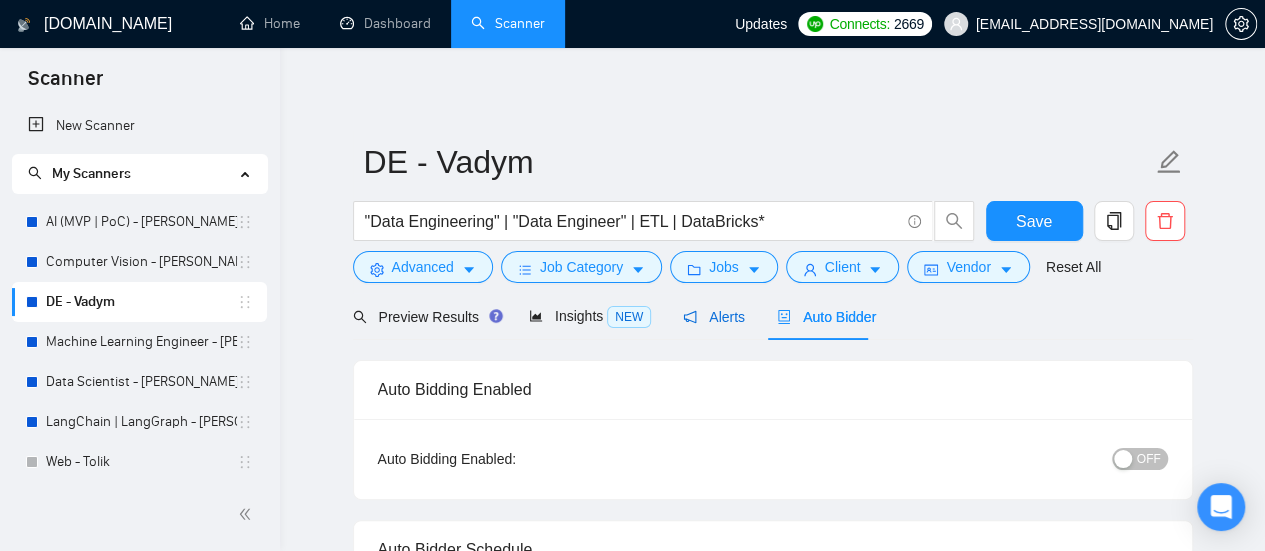 click on "Alerts" at bounding box center [714, 317] 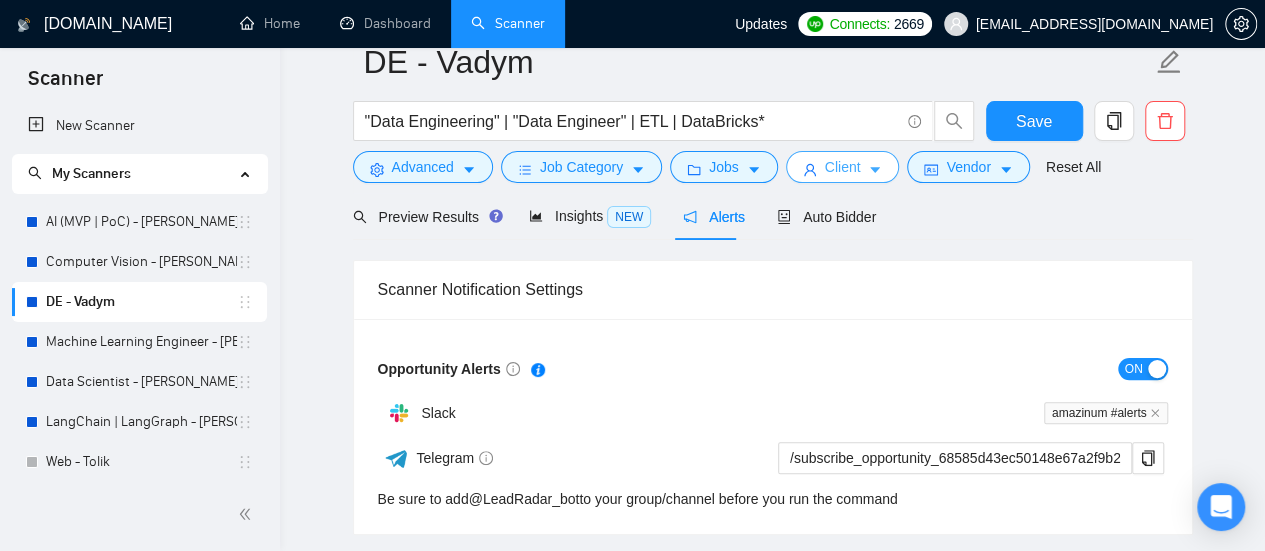 scroll, scrollTop: 0, scrollLeft: 0, axis: both 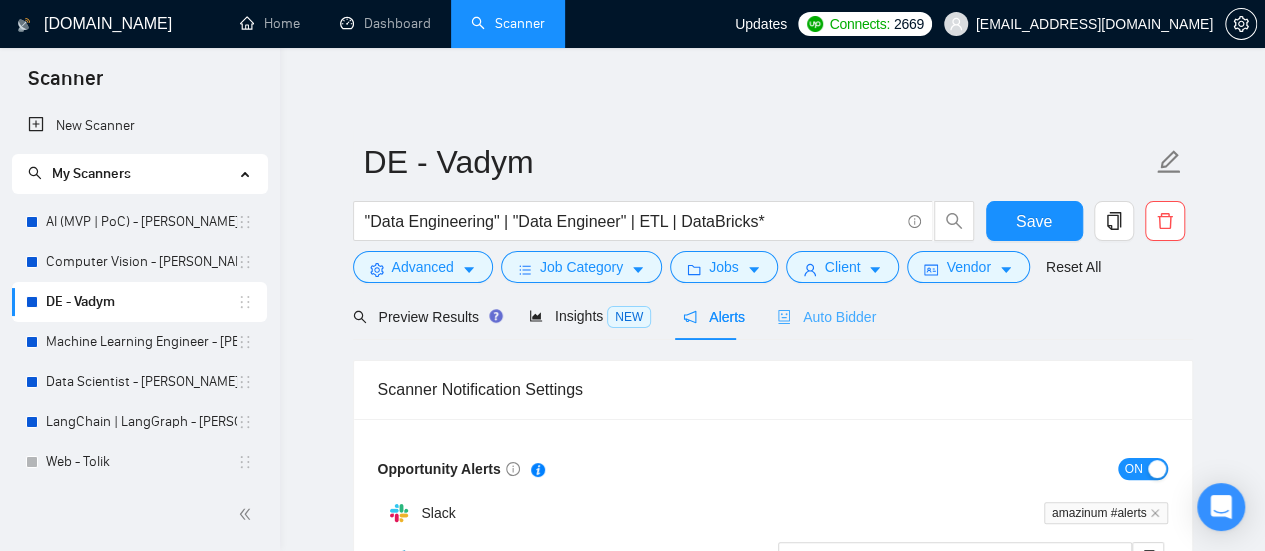 click on "Auto Bidder" at bounding box center (826, 316) 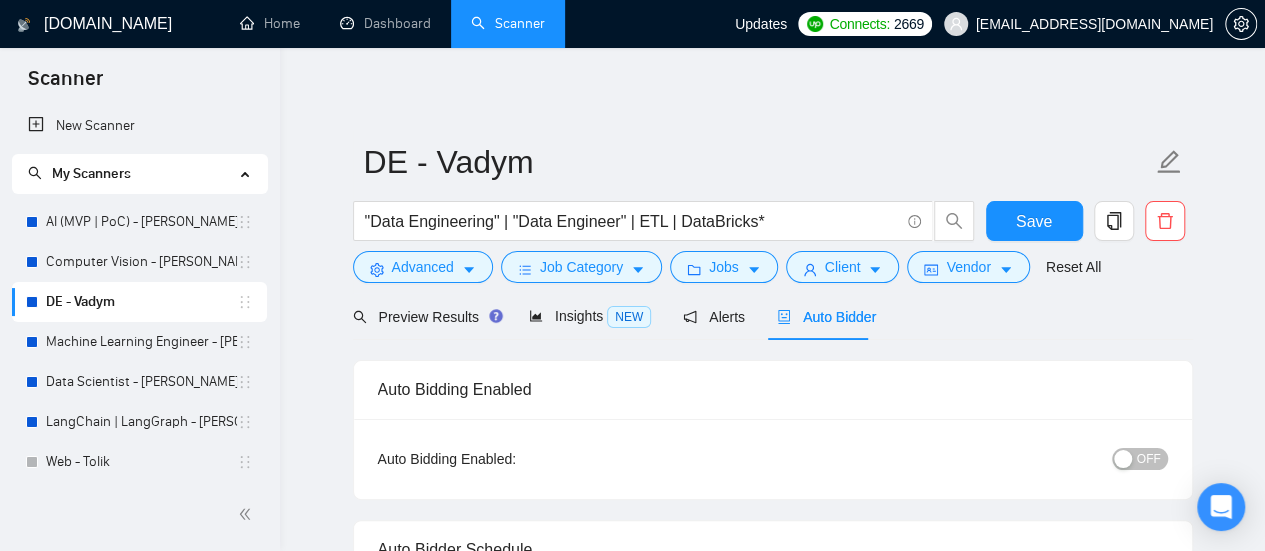 click on "Auto Bidder" at bounding box center [826, 317] 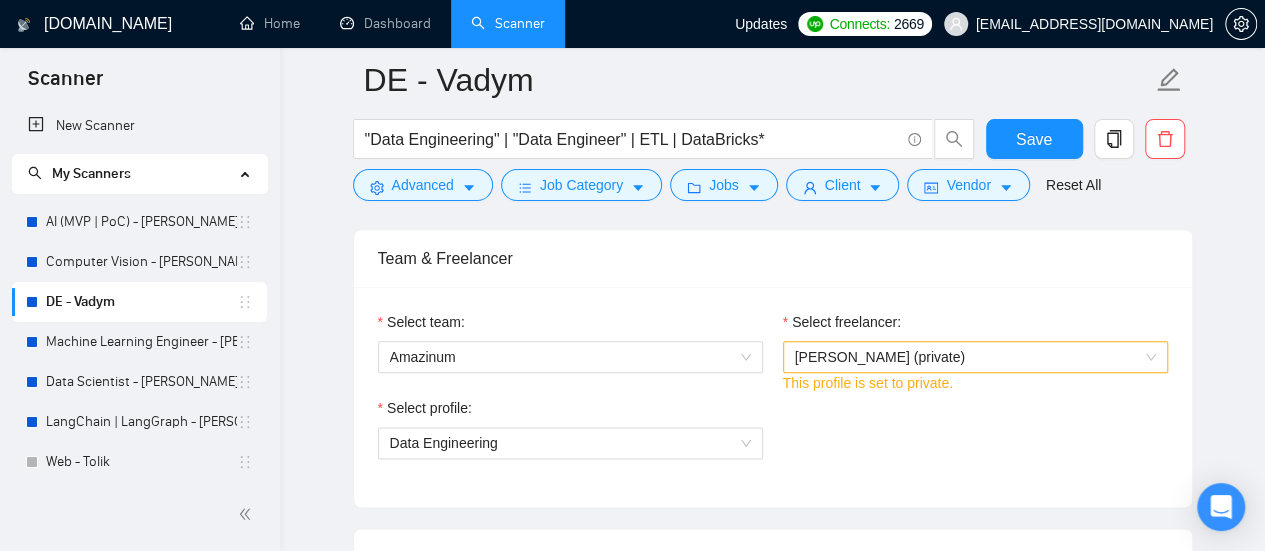 scroll, scrollTop: 1000, scrollLeft: 0, axis: vertical 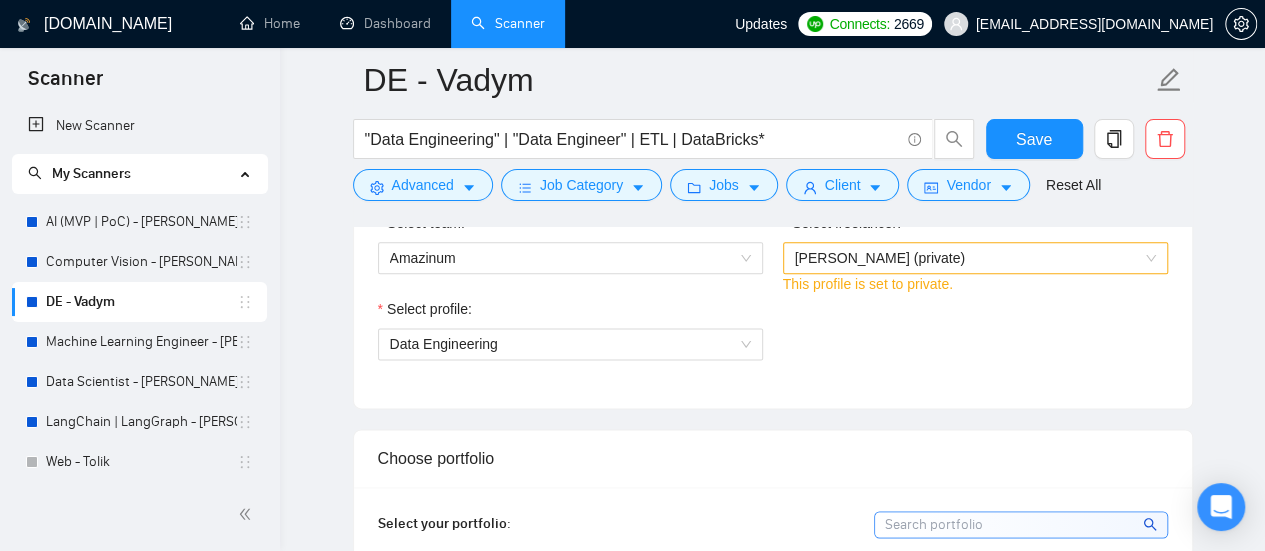 drag, startPoint x: 904, startPoint y: 295, endPoint x: 900, endPoint y: 283, distance: 12.649111 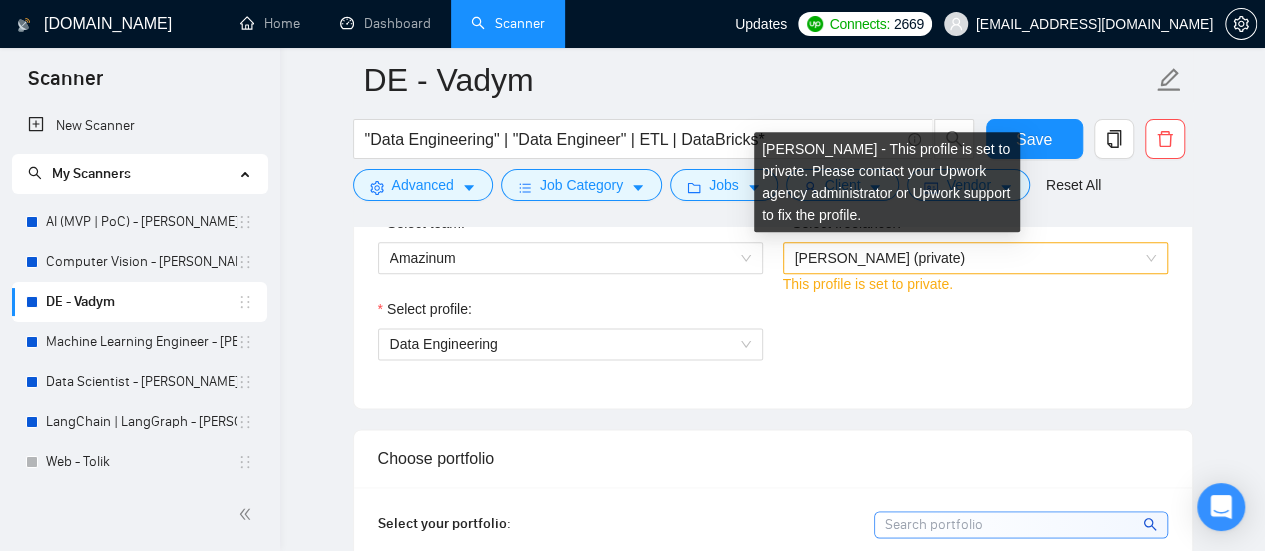 click on "Select profile: Data Engineering" at bounding box center [773, 341] 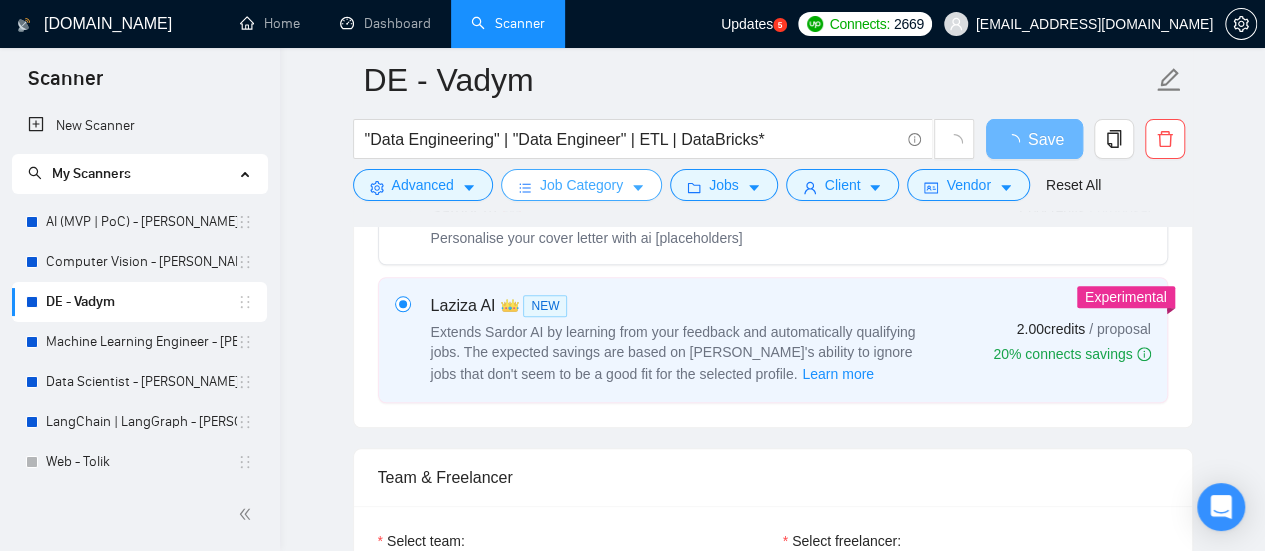 scroll, scrollTop: 900, scrollLeft: 0, axis: vertical 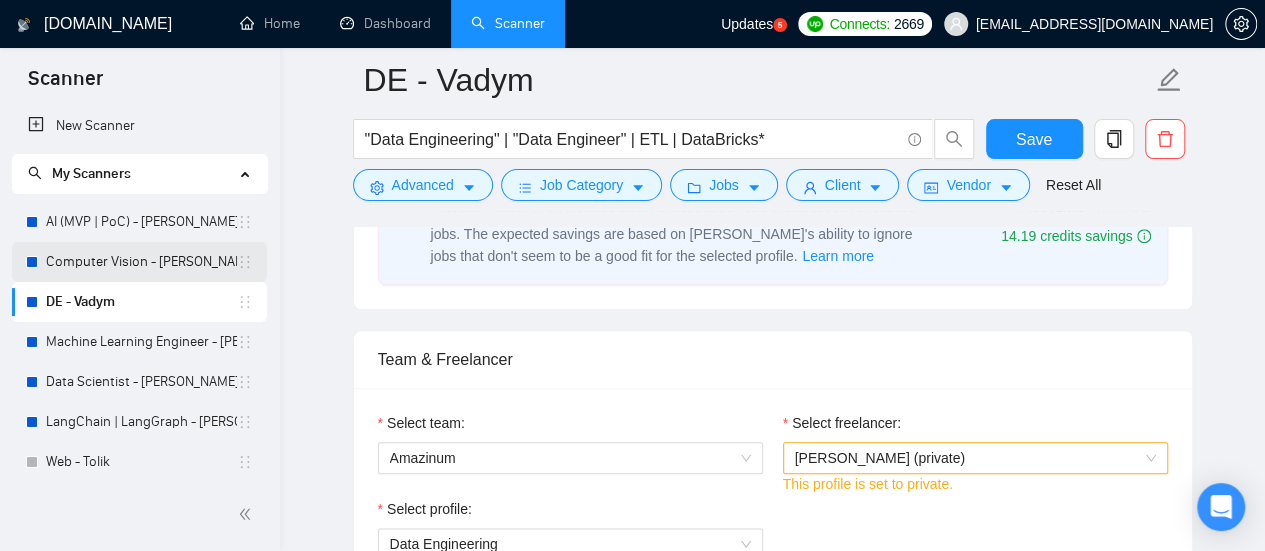 click on "Computer Vision - [PERSON_NAME]" at bounding box center [141, 262] 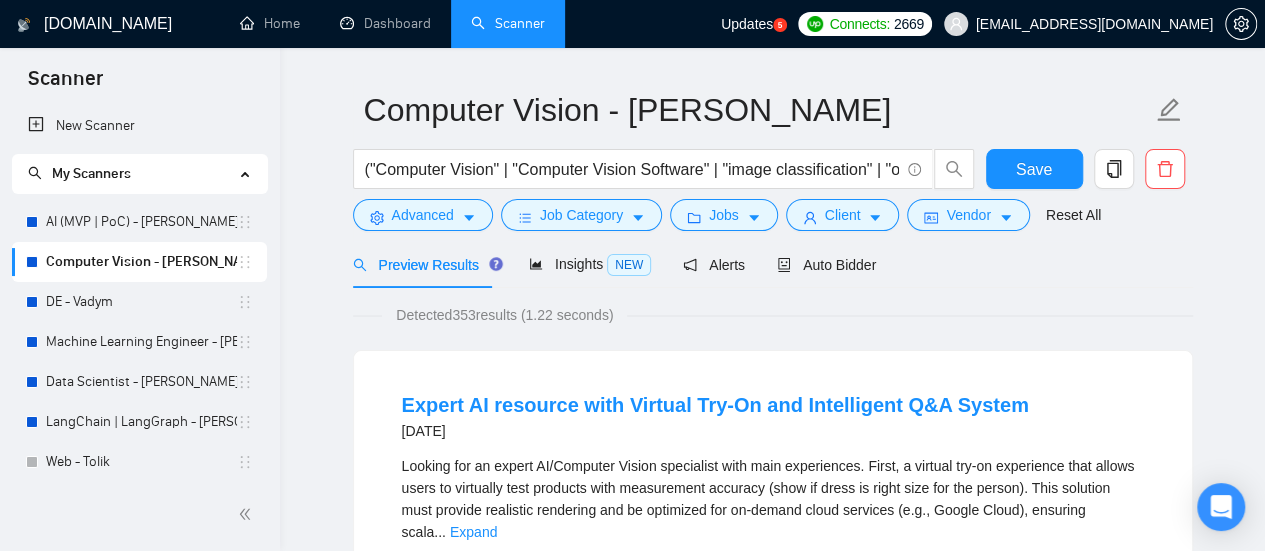 scroll, scrollTop: 0, scrollLeft: 0, axis: both 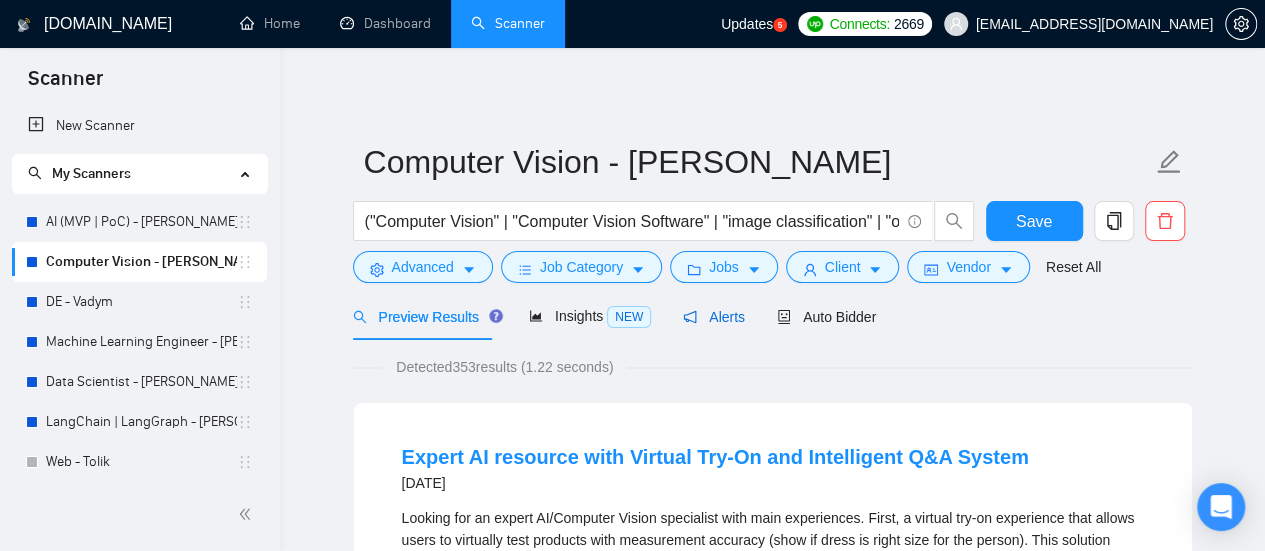 click on "Alerts" at bounding box center (714, 317) 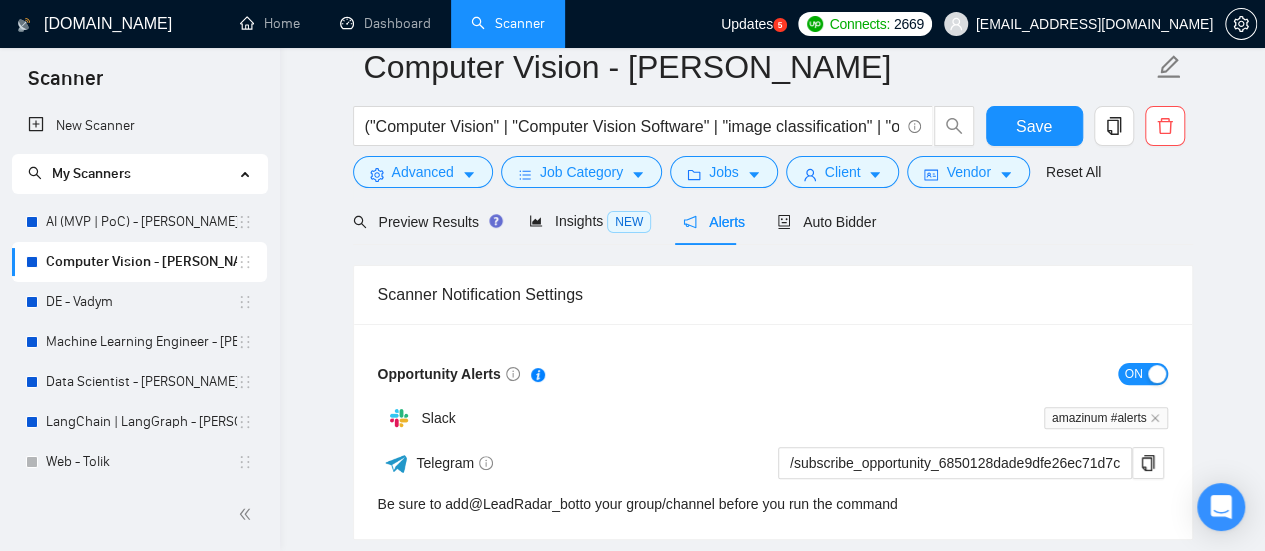 scroll, scrollTop: 0, scrollLeft: 0, axis: both 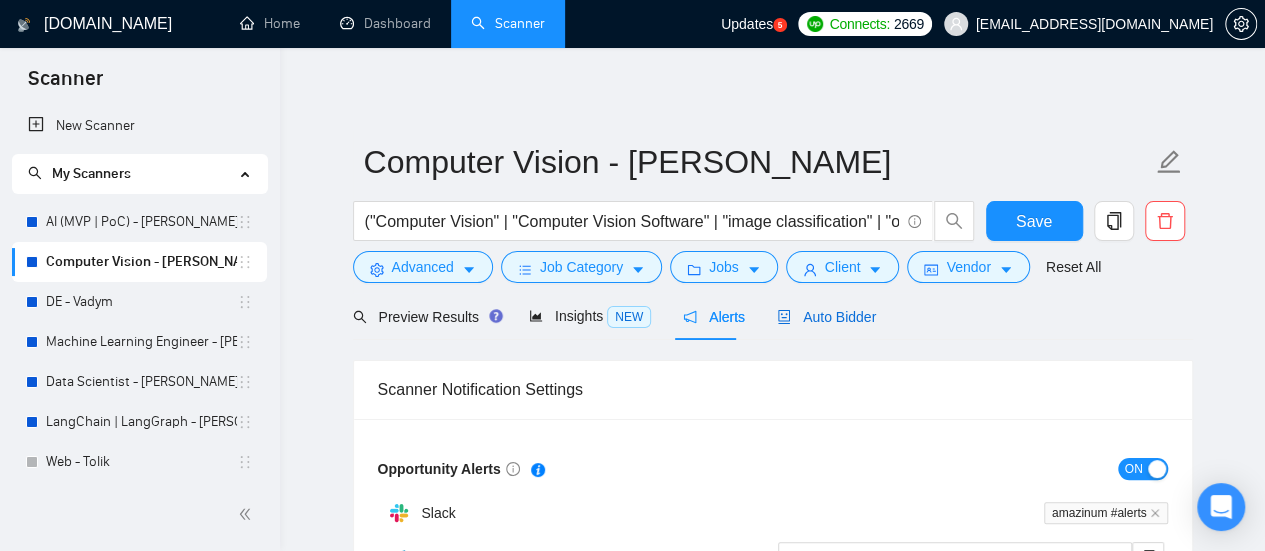 drag, startPoint x: 802, startPoint y: 321, endPoint x: 802, endPoint y: 308, distance: 13 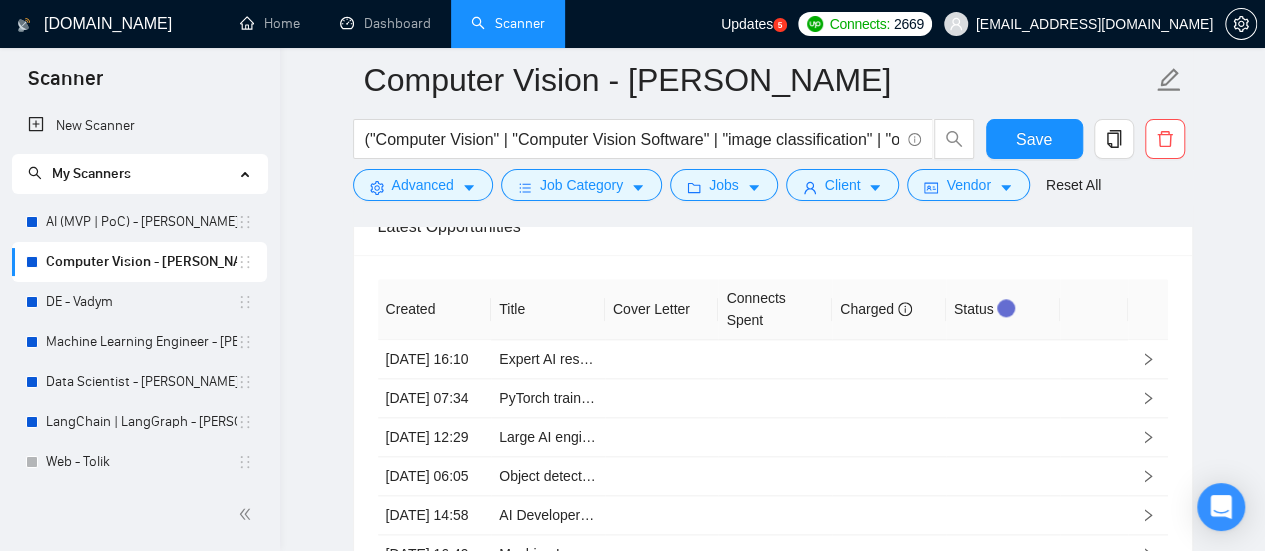 scroll, scrollTop: 4692, scrollLeft: 0, axis: vertical 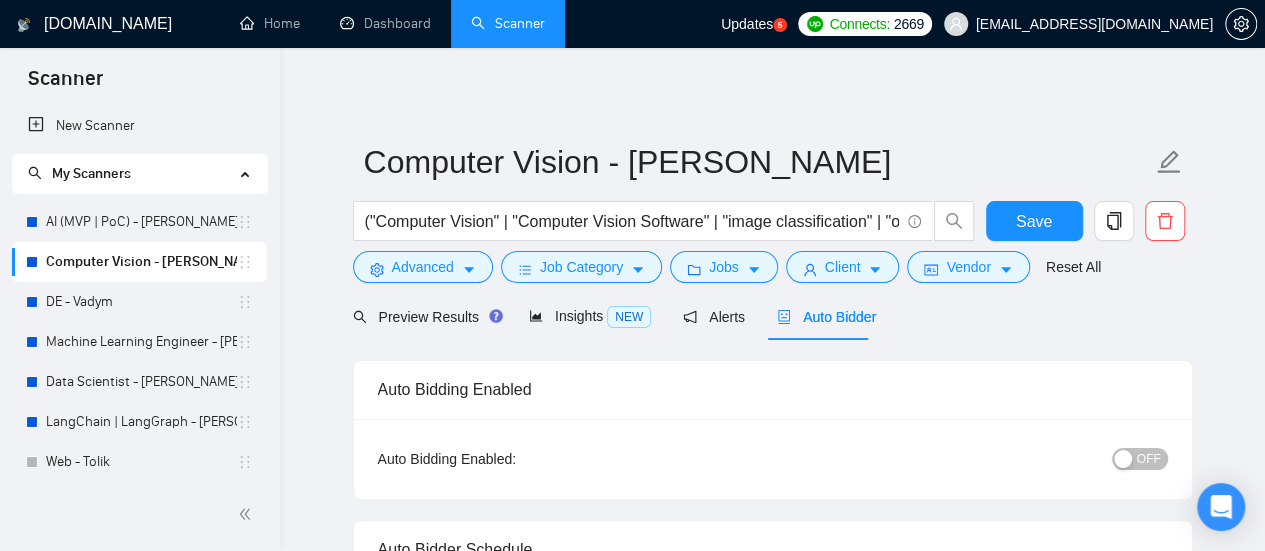 click on "OFF" at bounding box center (1149, 459) 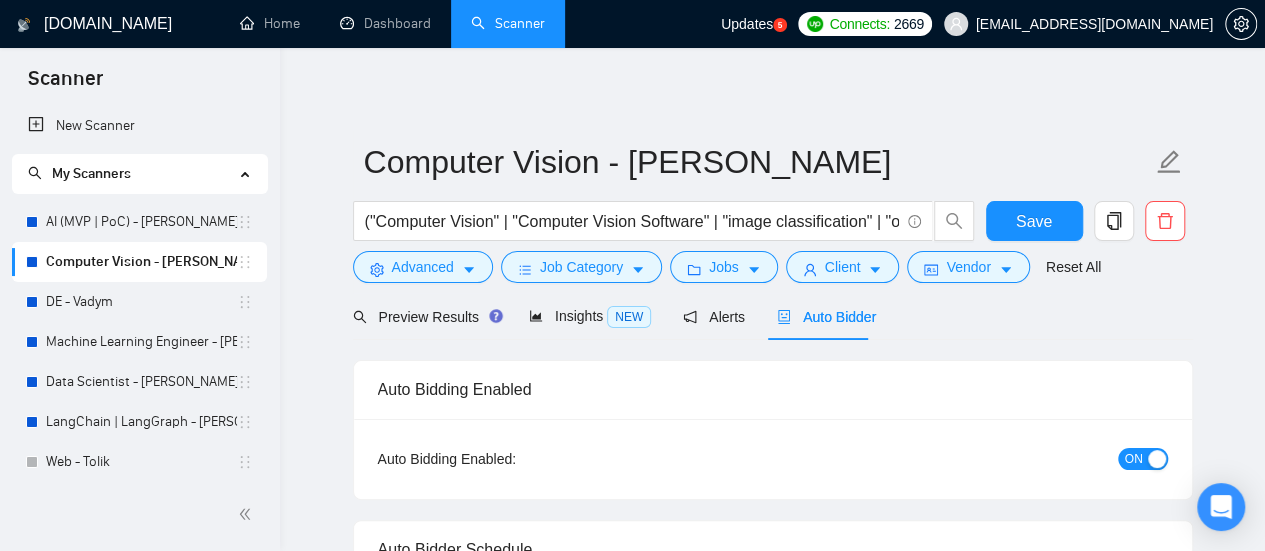 click on "Preview Results Insights NEW Alerts Auto Bidder" at bounding box center [773, 316] 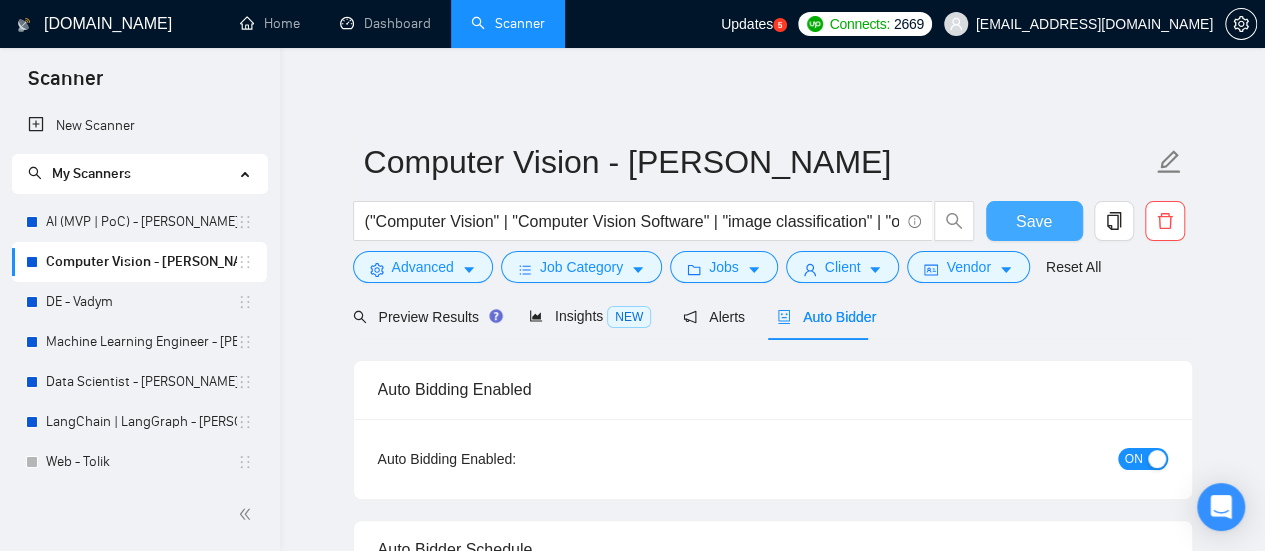 click on "Save" at bounding box center [1034, 221] 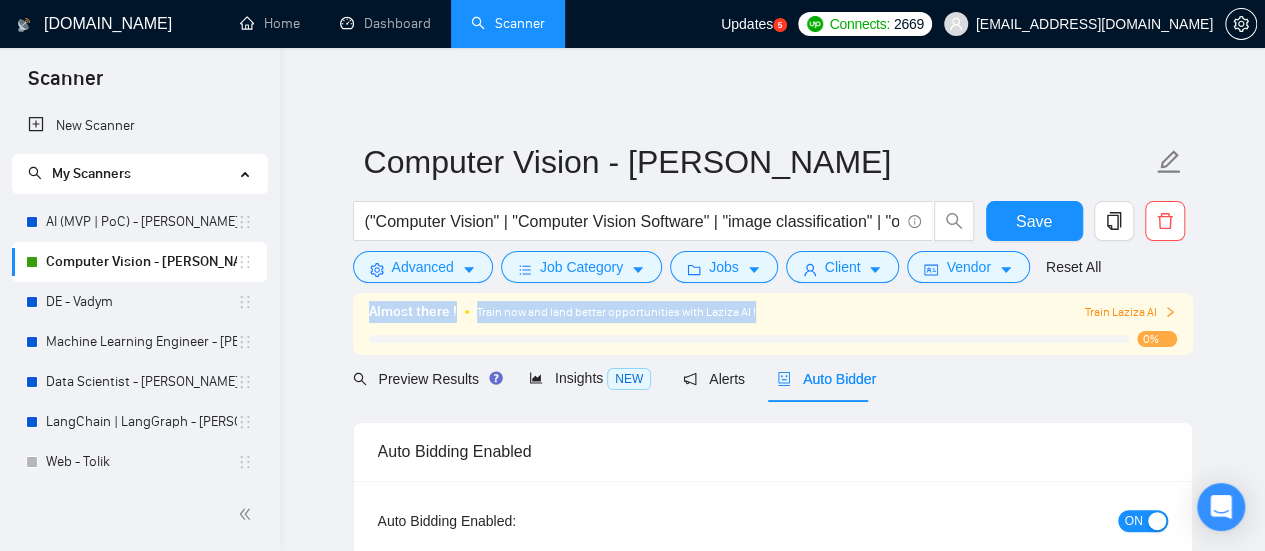 drag, startPoint x: 764, startPoint y: 311, endPoint x: 360, endPoint y: 317, distance: 404.04456 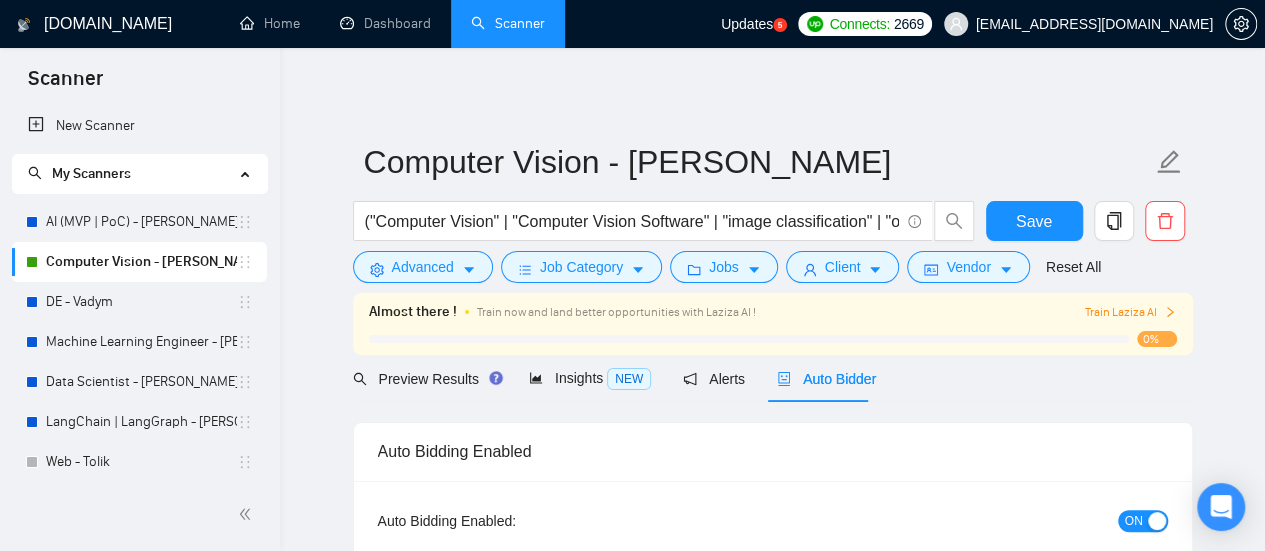 click on "[DOMAIN_NAME] Home Dashboard Scanner Updates
5
Connects: 2669 [EMAIL_ADDRESS][DOMAIN_NAME] Computer Vision - [PERSON_NAME] ("Computer Vision" | "Computer Vision Software" | "image classification" | "object recognition" | "Image Analysis" | "Object Detection" | "OpenCV" | YOLO) Save Advanced   Job Category   Jobs   Client   Vendor   Reset All Almost there ! Train now and land better opportunities with Laziza AI ! Train Laziza AI 0% Preview Results Insights NEW Alerts Auto Bidder Auto Bidding Enabled Auto Bidding Enabled: ON Auto Bidder Schedule Auto Bidding Type: Automated (recommended) Semi-automated Auto Bidding Schedule: 24/7 Custom Custom Auto Bidder Schedule Repeat every week [DATE] [DATE] [DATE] [DATE] [DATE] [DATE] [DATE] Active Hours ( [GEOGRAPHIC_DATA]/[GEOGRAPHIC_DATA] ): From: To: ( 24  hours) [GEOGRAPHIC_DATA]/[GEOGRAPHIC_DATA] Auto Bidding Type Select your bidding algorithm: Choose the algorithm for you bidding. The price per proposal does not include your connects expenditure. Template Bidder 0.50" at bounding box center (772, 2844) 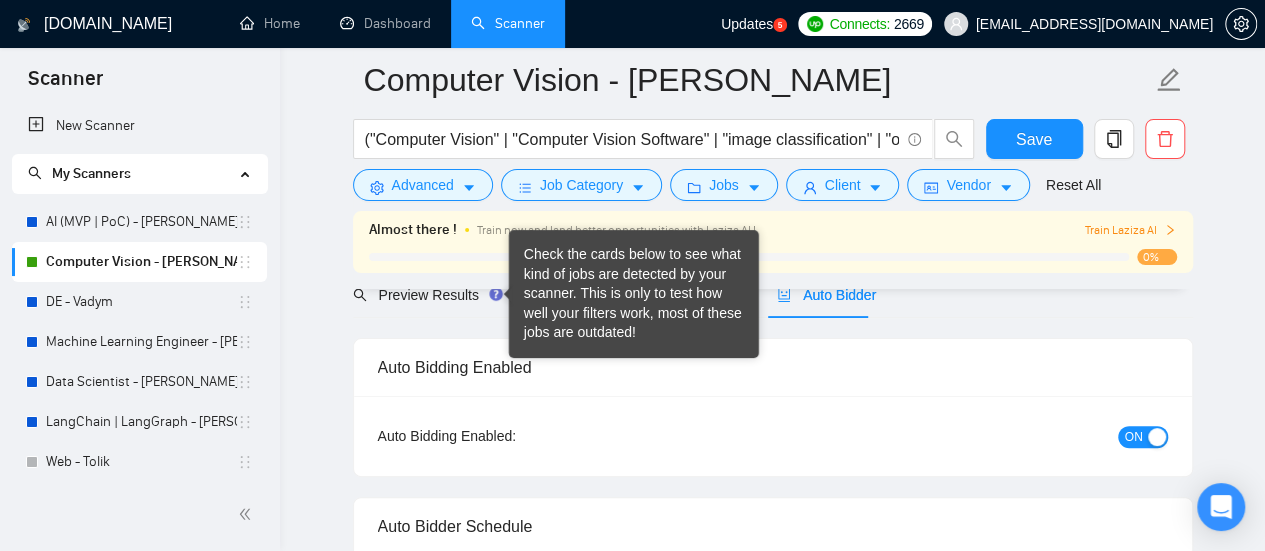 scroll, scrollTop: 0, scrollLeft: 0, axis: both 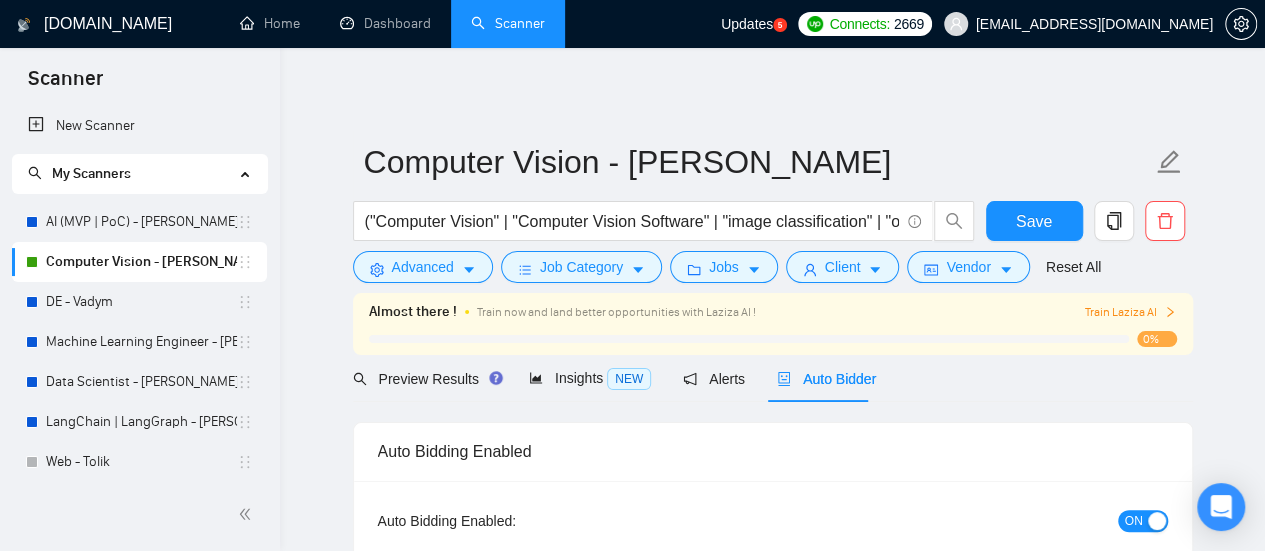 click 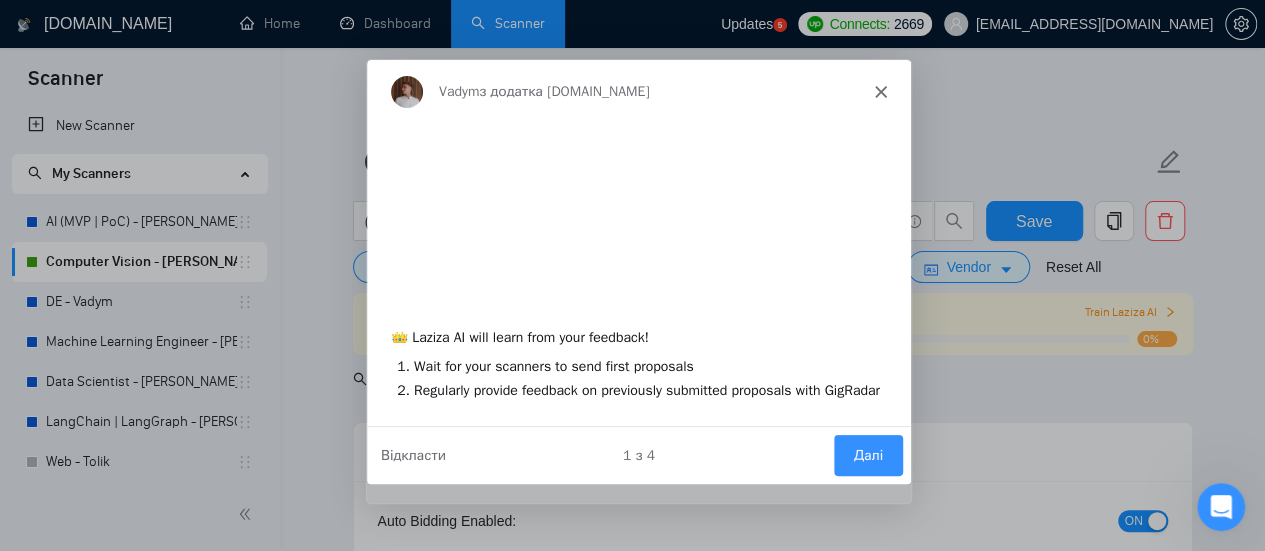 scroll, scrollTop: 0, scrollLeft: 0, axis: both 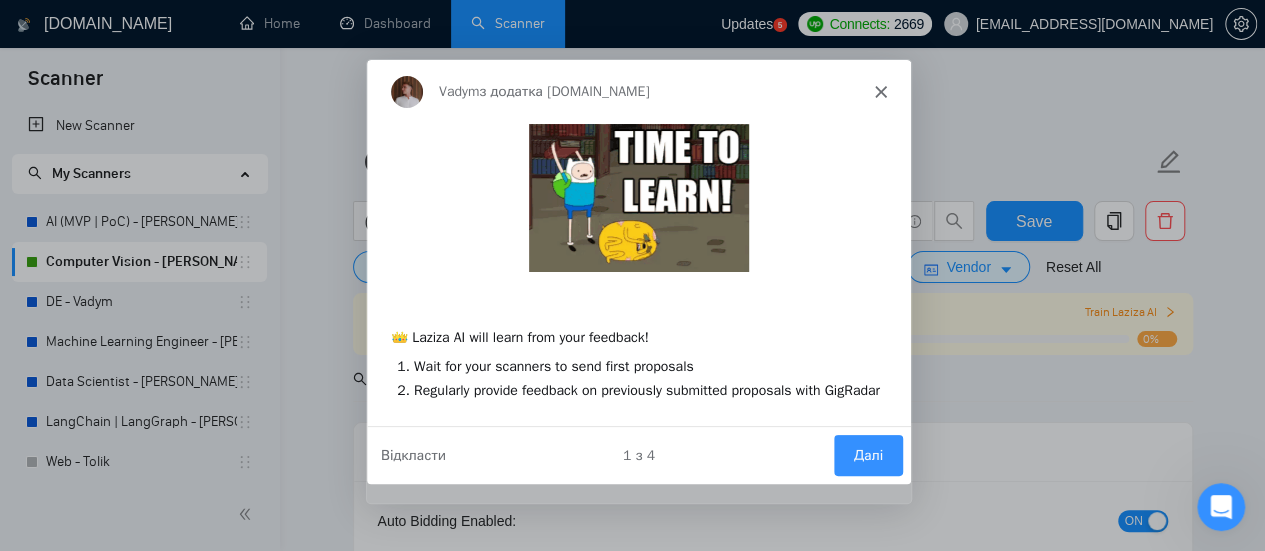 click on "Далі" at bounding box center [866, 454] 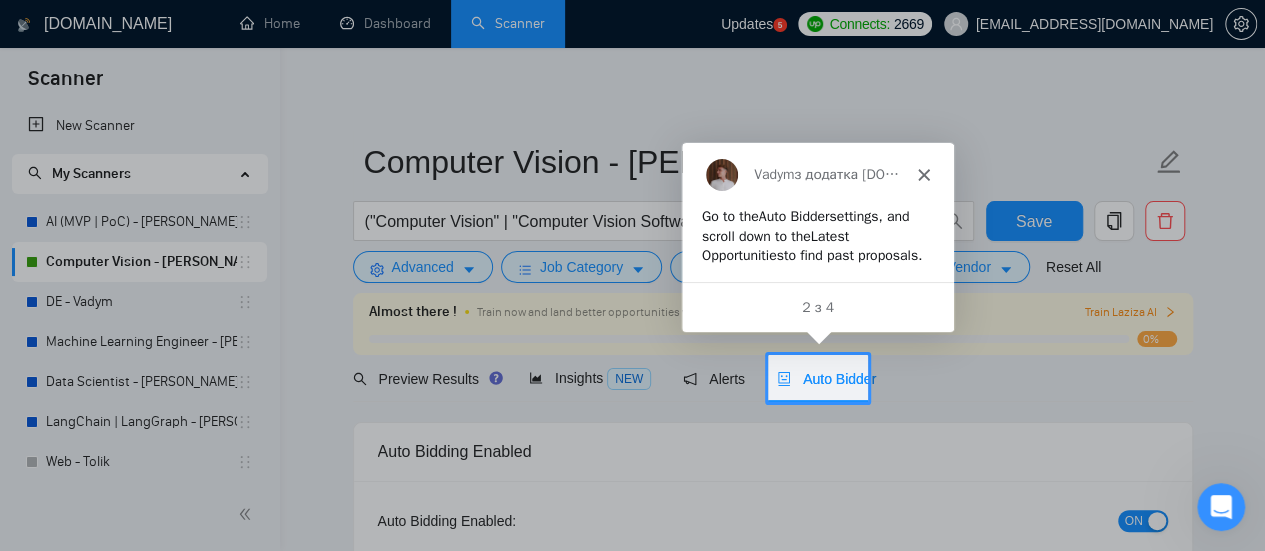 scroll, scrollTop: 0, scrollLeft: 0, axis: both 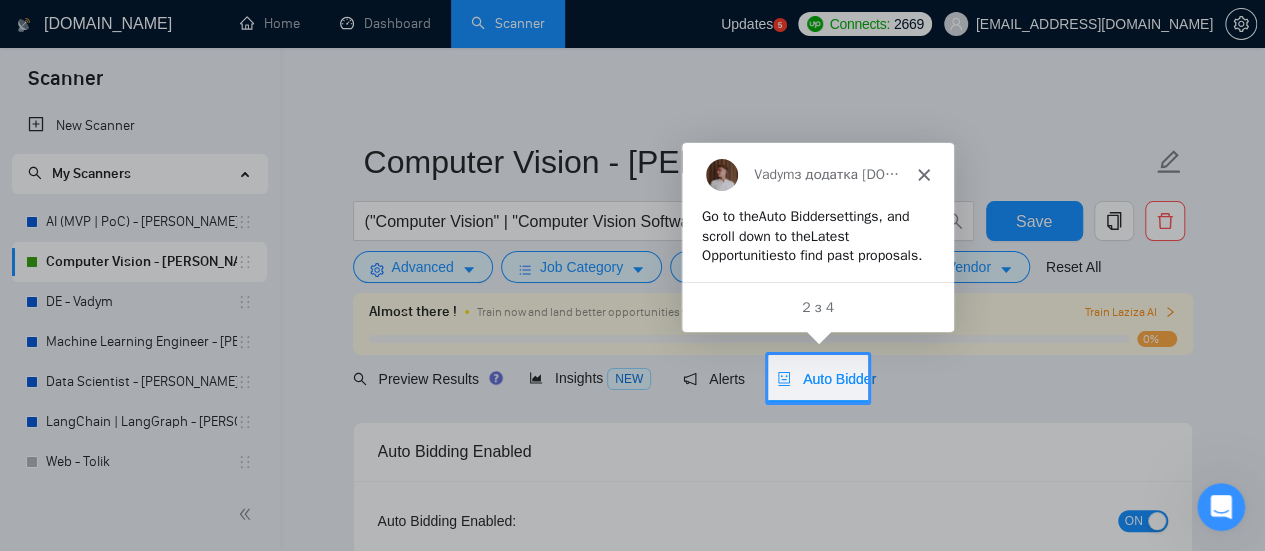 click on "Auto Bidder" at bounding box center (826, 379) 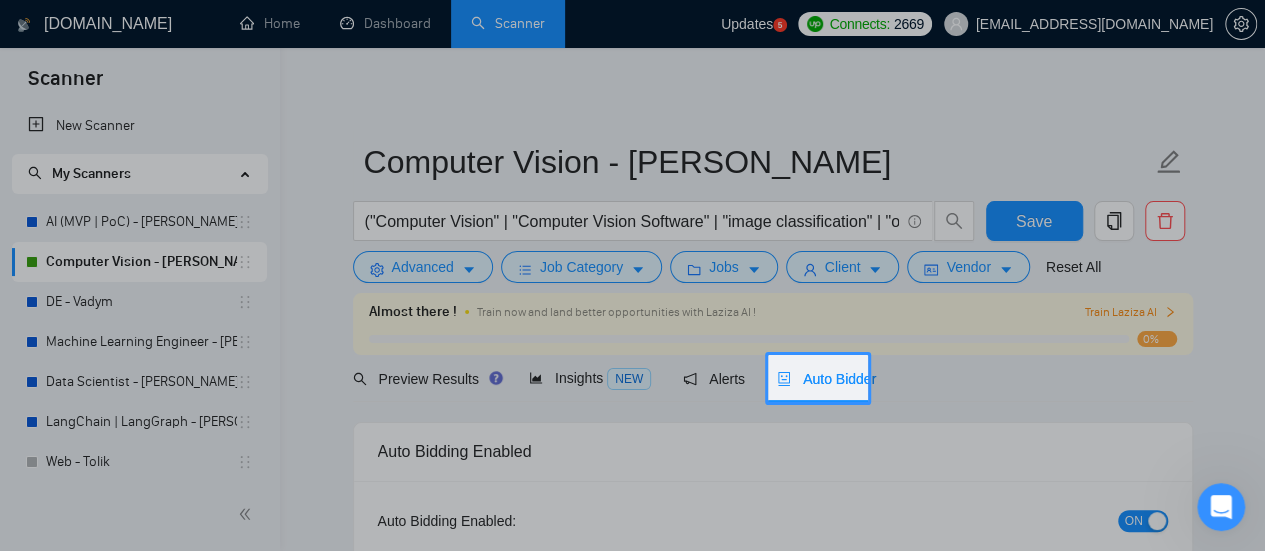 click on "Auto Bidder" at bounding box center [826, 379] 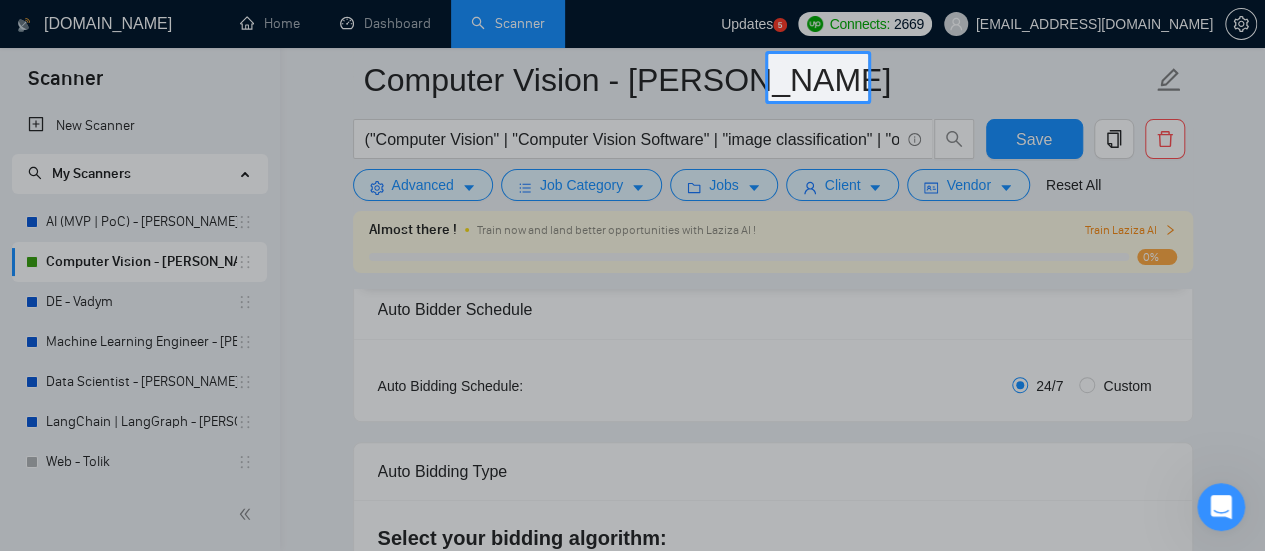 scroll, scrollTop: 600, scrollLeft: 0, axis: vertical 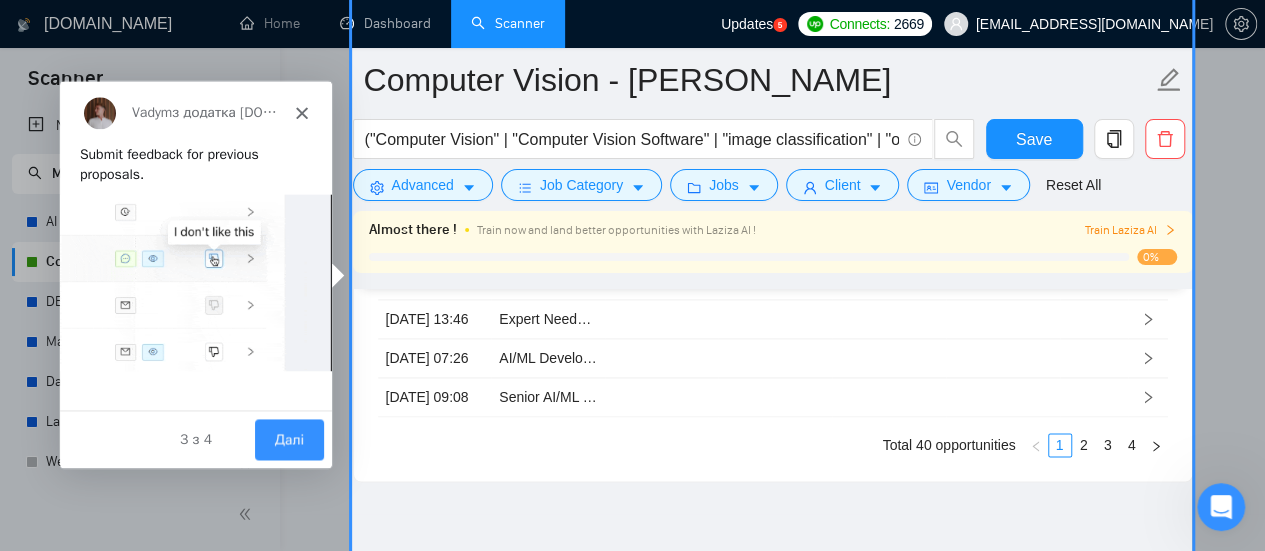 click on "Далі" at bounding box center (288, 437) 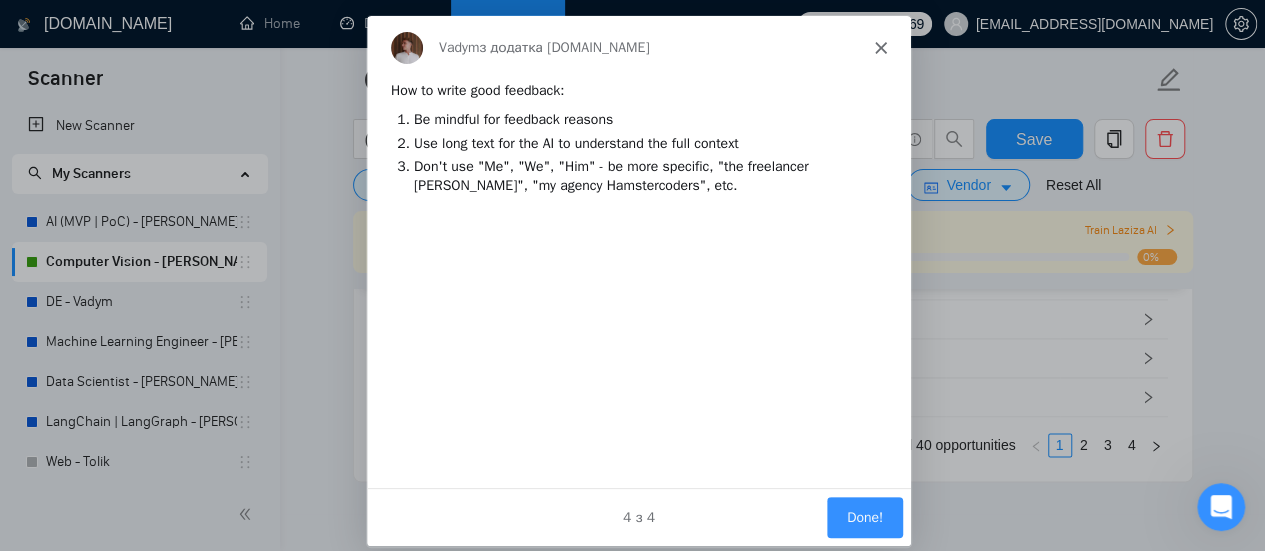 scroll, scrollTop: 0, scrollLeft: 0, axis: both 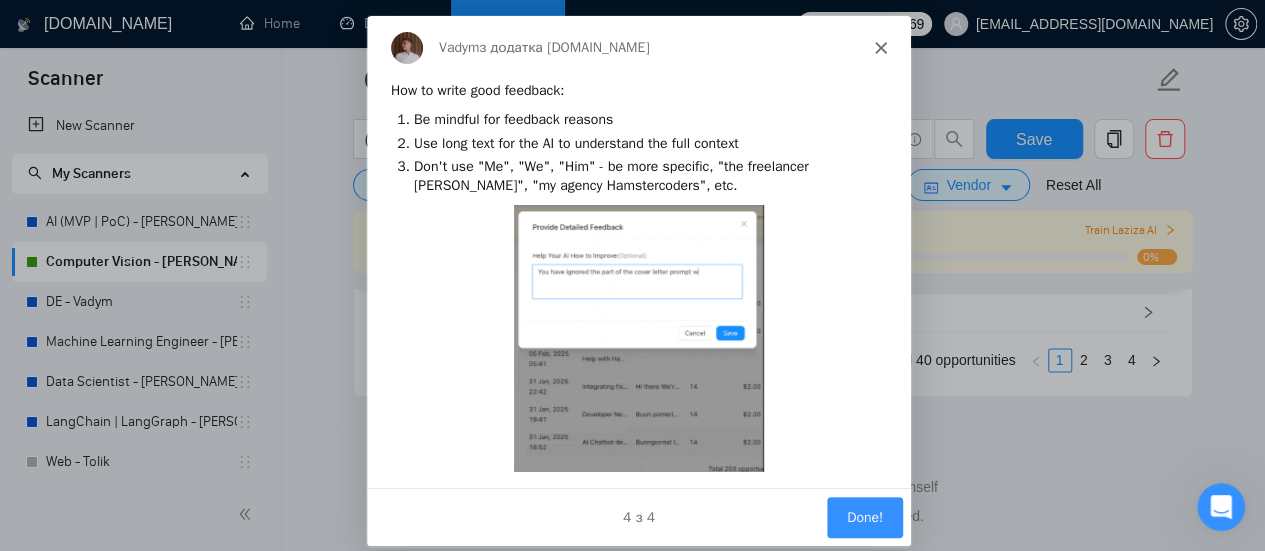 click on "Done!" at bounding box center [863, 516] 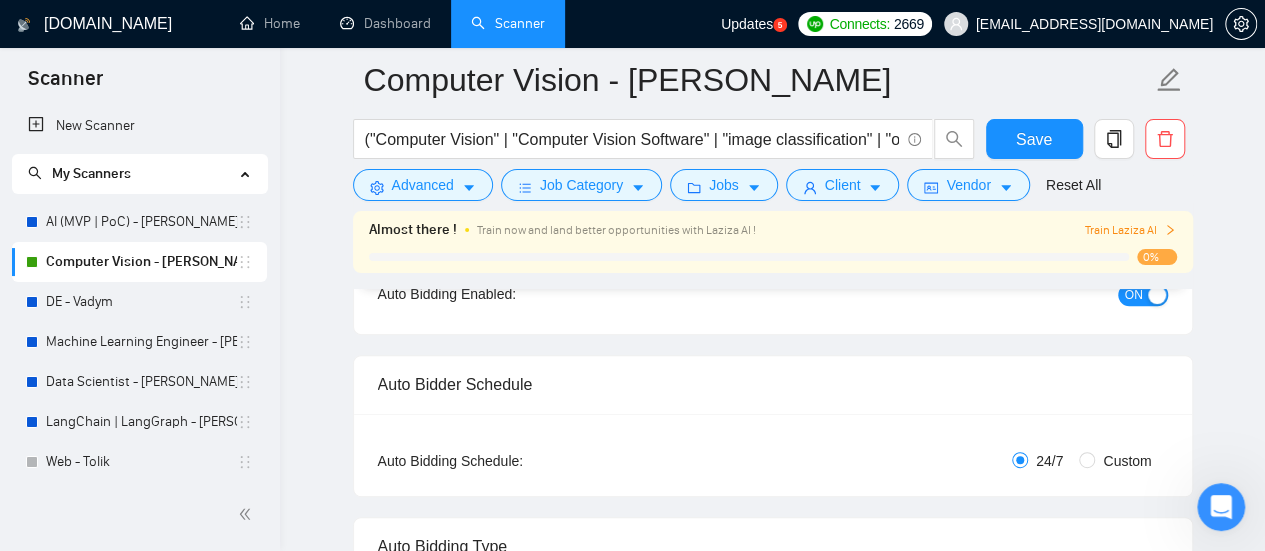 scroll, scrollTop: 100, scrollLeft: 0, axis: vertical 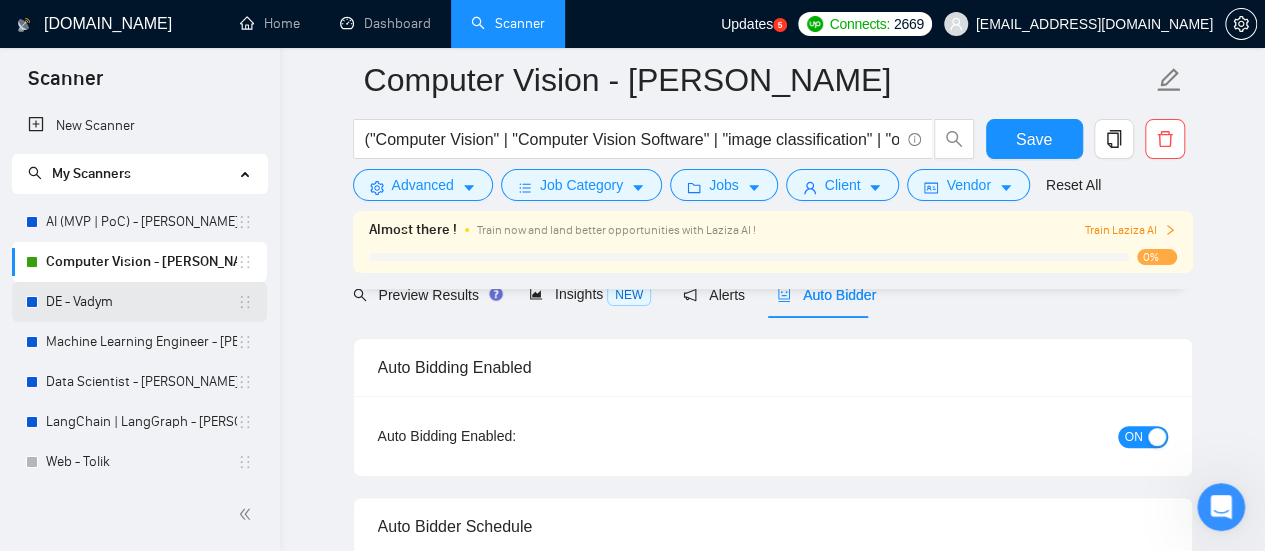 click on "DE - Vadym" at bounding box center [141, 302] 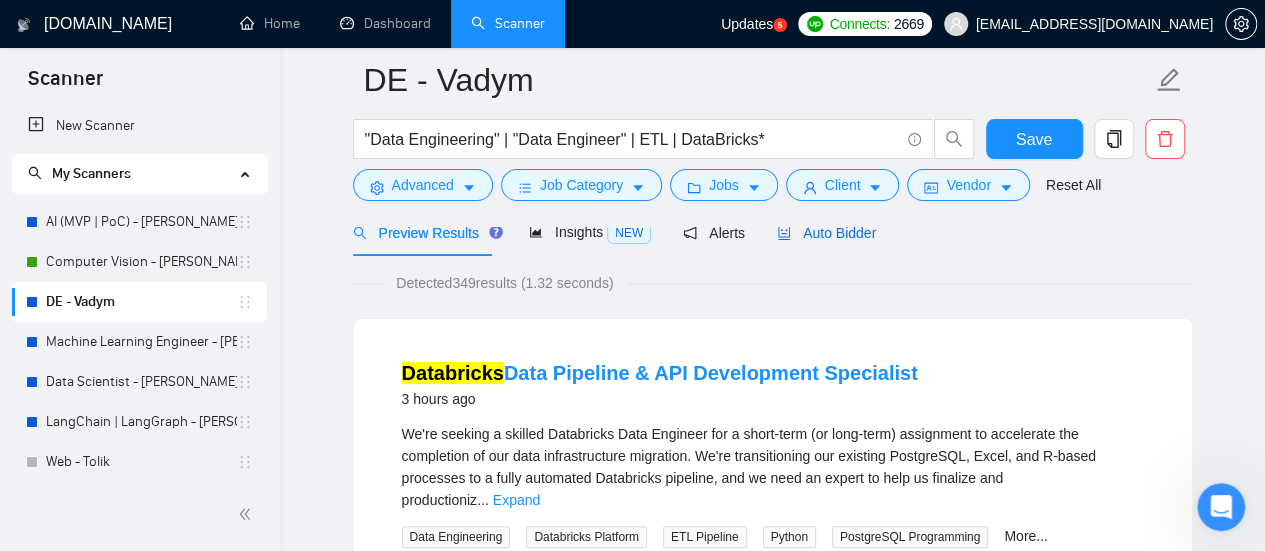 click on "Auto Bidder" at bounding box center [826, 233] 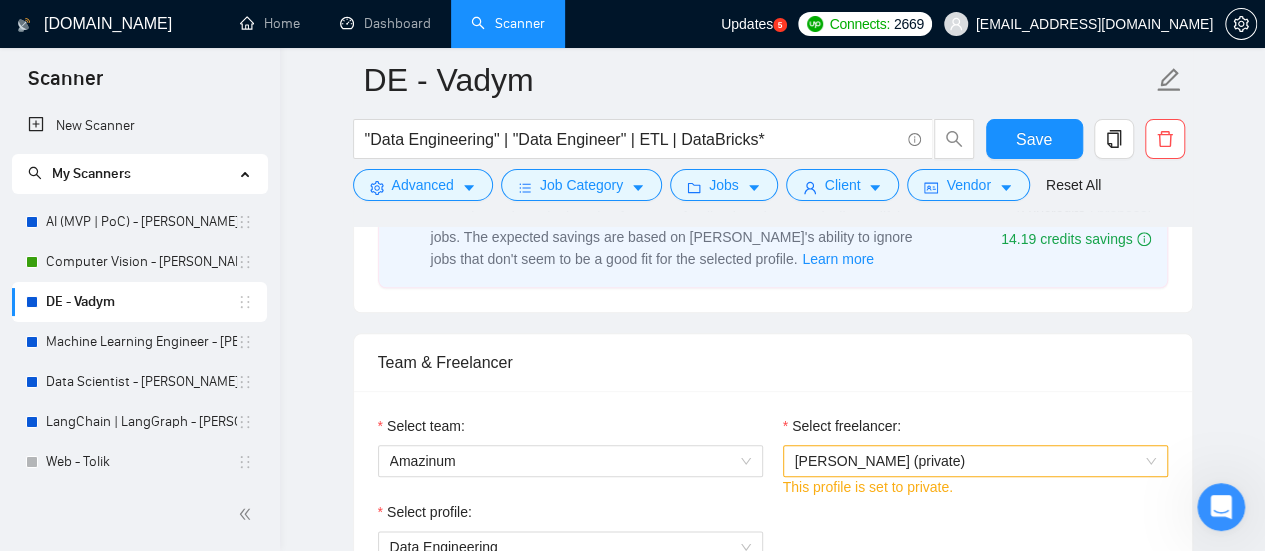 scroll, scrollTop: 1000, scrollLeft: 0, axis: vertical 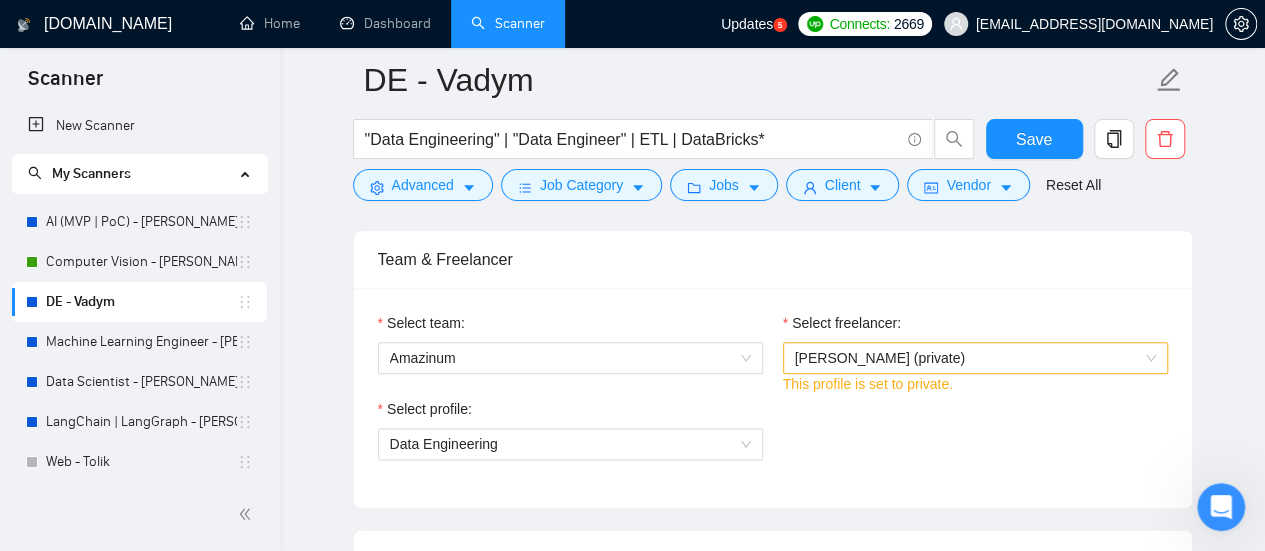 drag, startPoint x: 915, startPoint y: 394, endPoint x: 915, endPoint y: 379, distance: 15 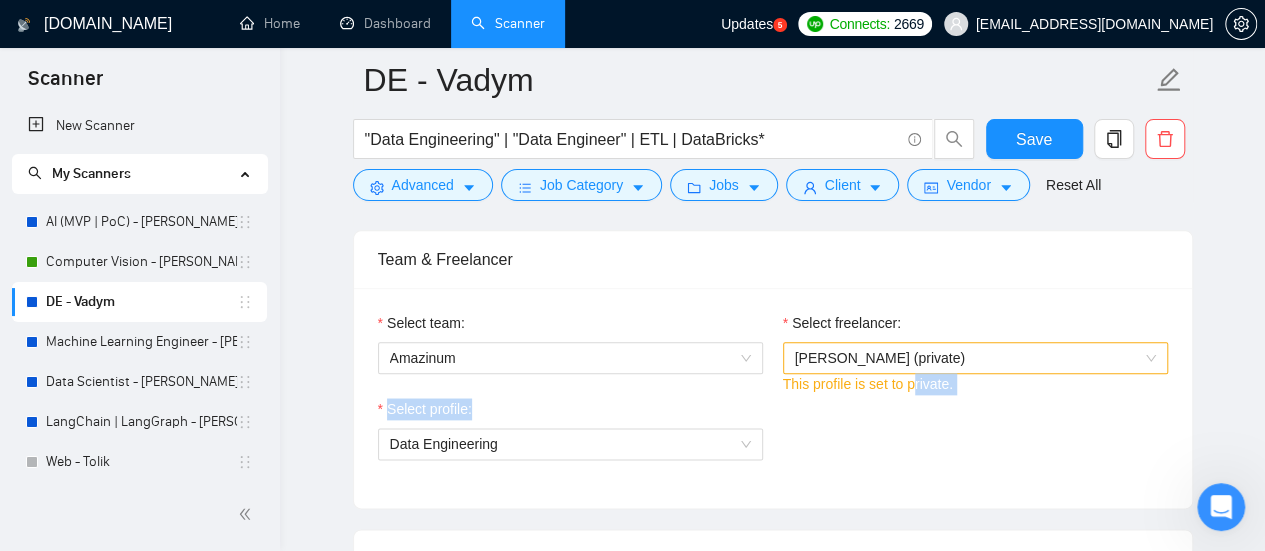 click on "This profile is set to private." at bounding box center [868, 384] 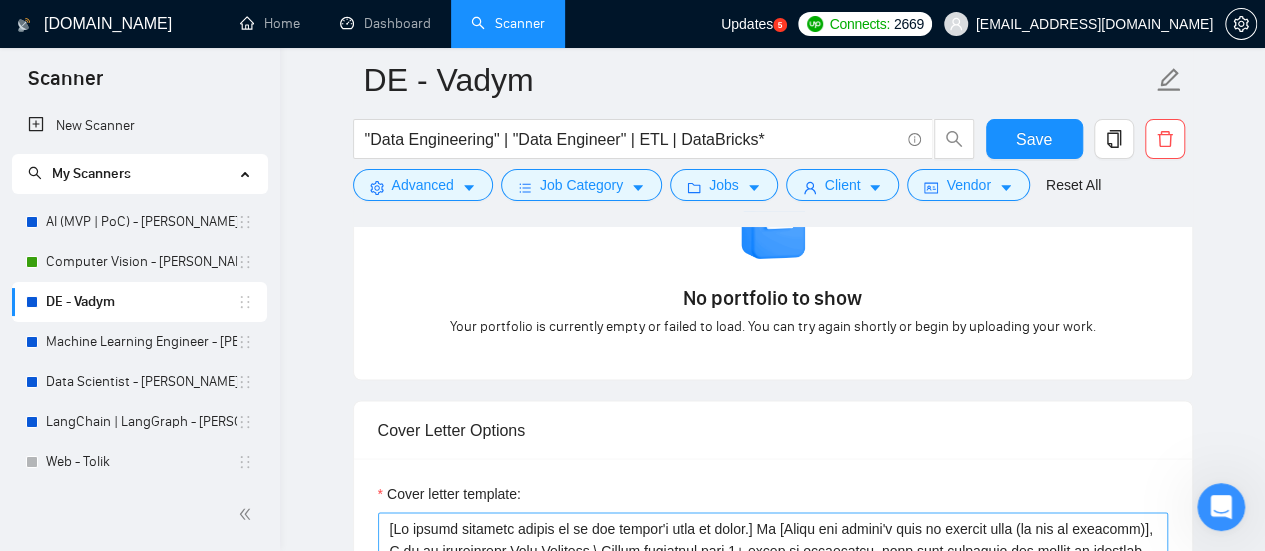 scroll, scrollTop: 1700, scrollLeft: 0, axis: vertical 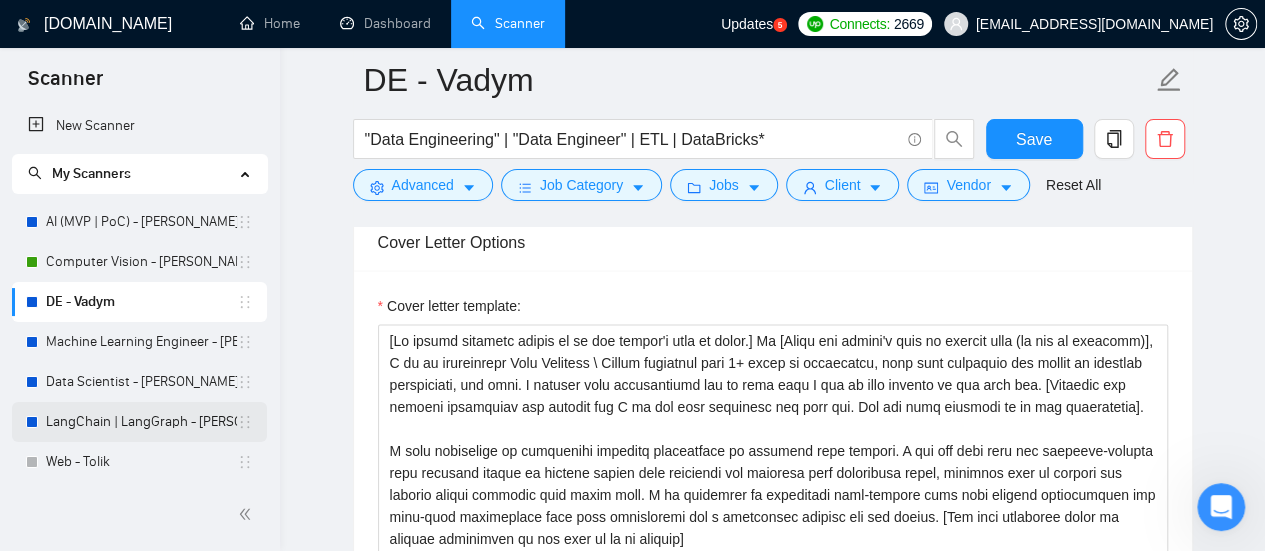 click on "LangChain | LangGraph - [PERSON_NAME]" at bounding box center (141, 422) 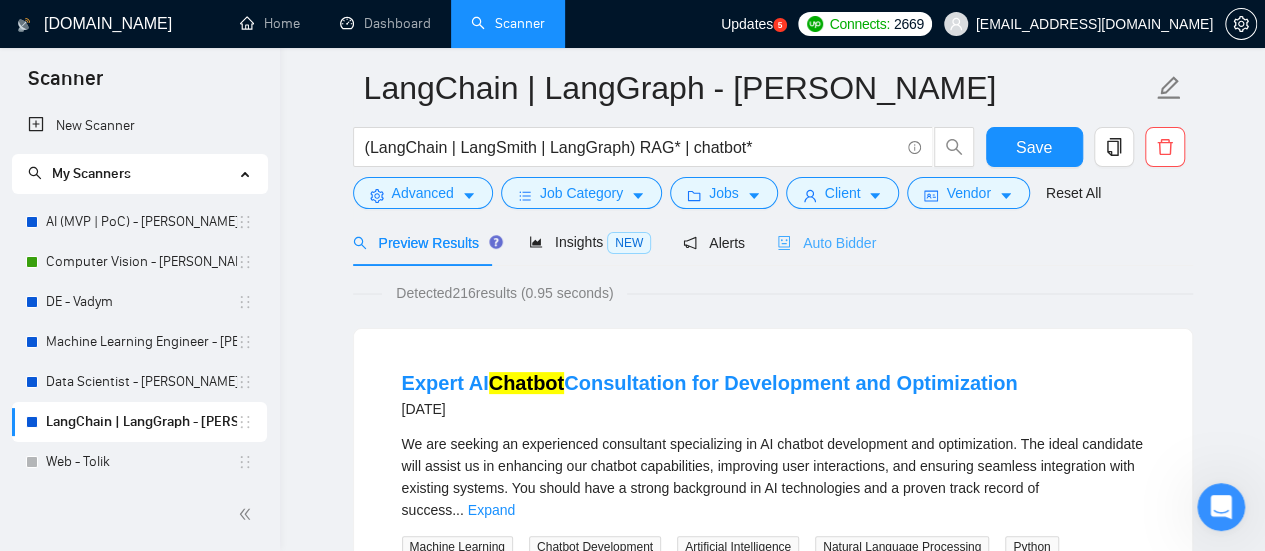 scroll, scrollTop: 0, scrollLeft: 0, axis: both 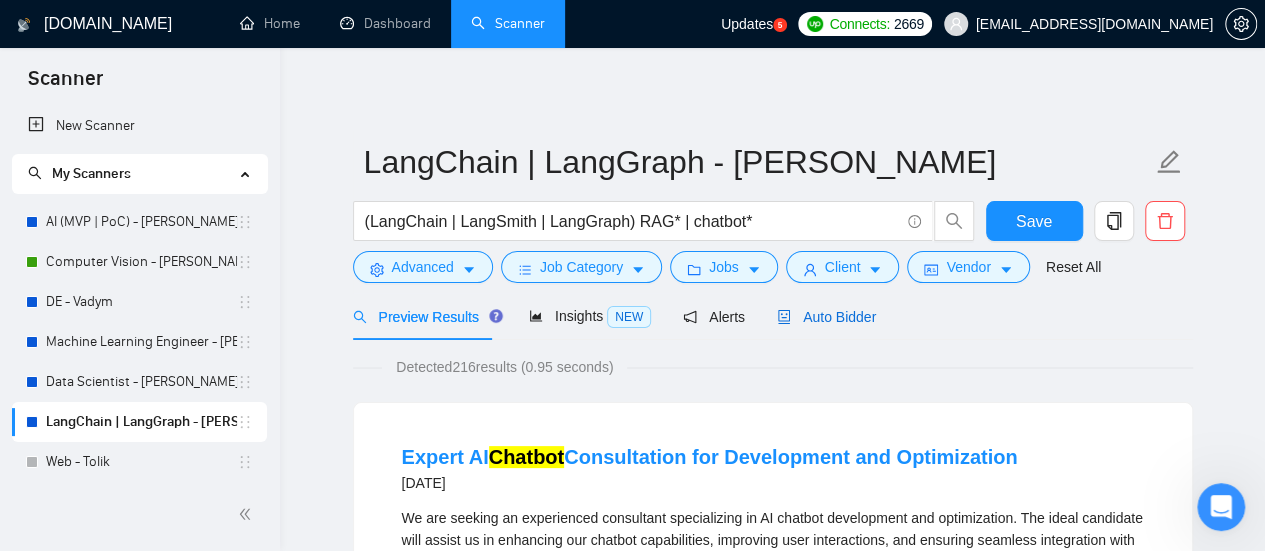 click on "Auto Bidder" at bounding box center [826, 317] 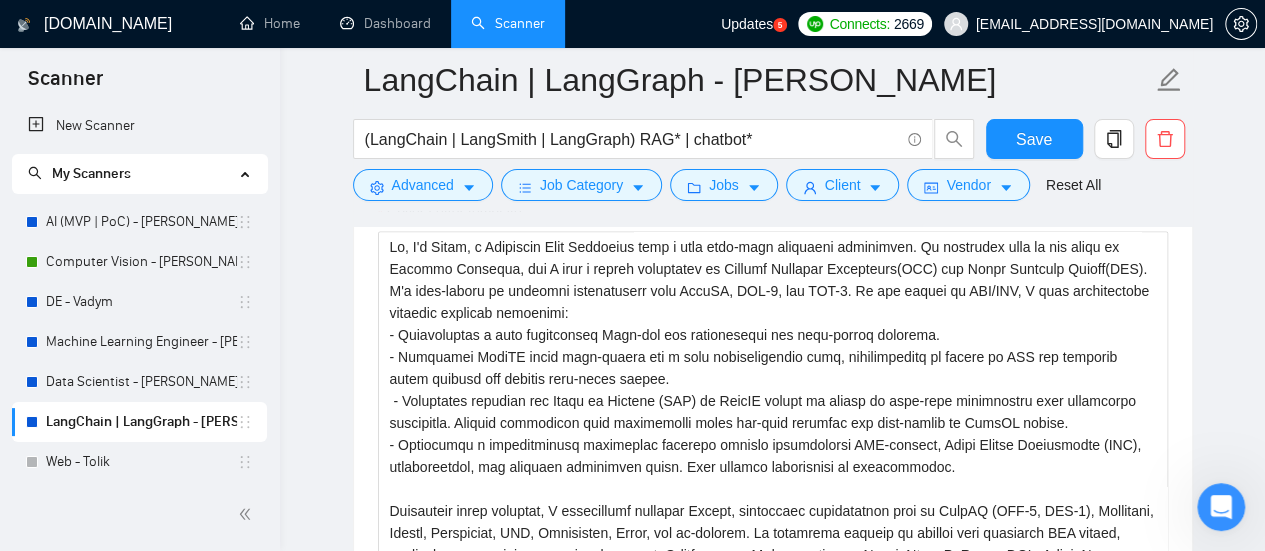 scroll, scrollTop: 1500, scrollLeft: 0, axis: vertical 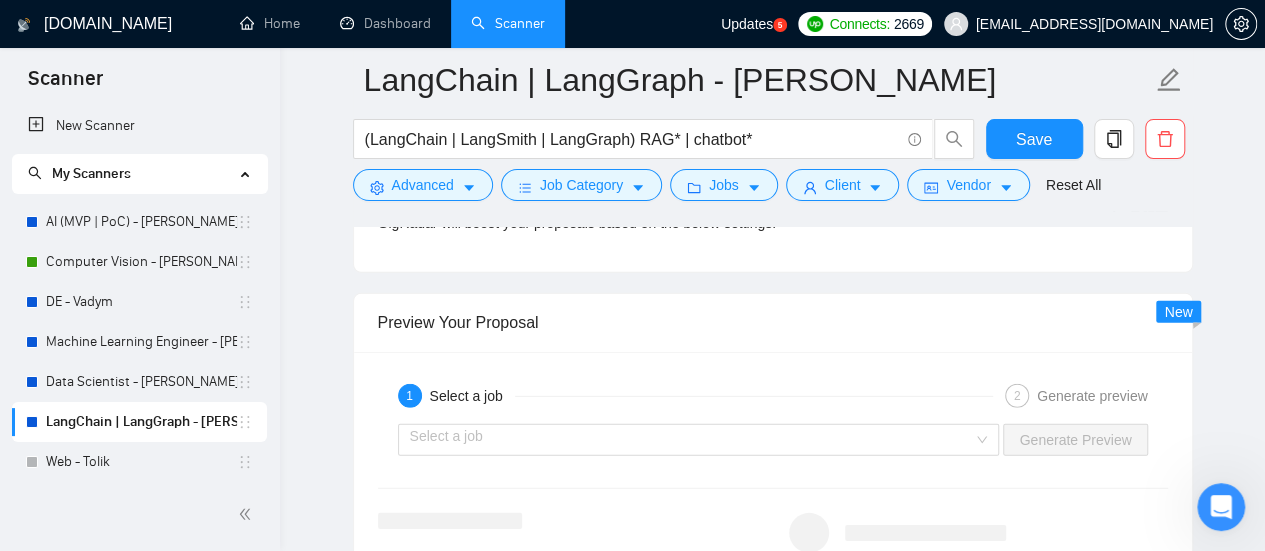 click on "Select a job Generate Preview" at bounding box center [773, 440] 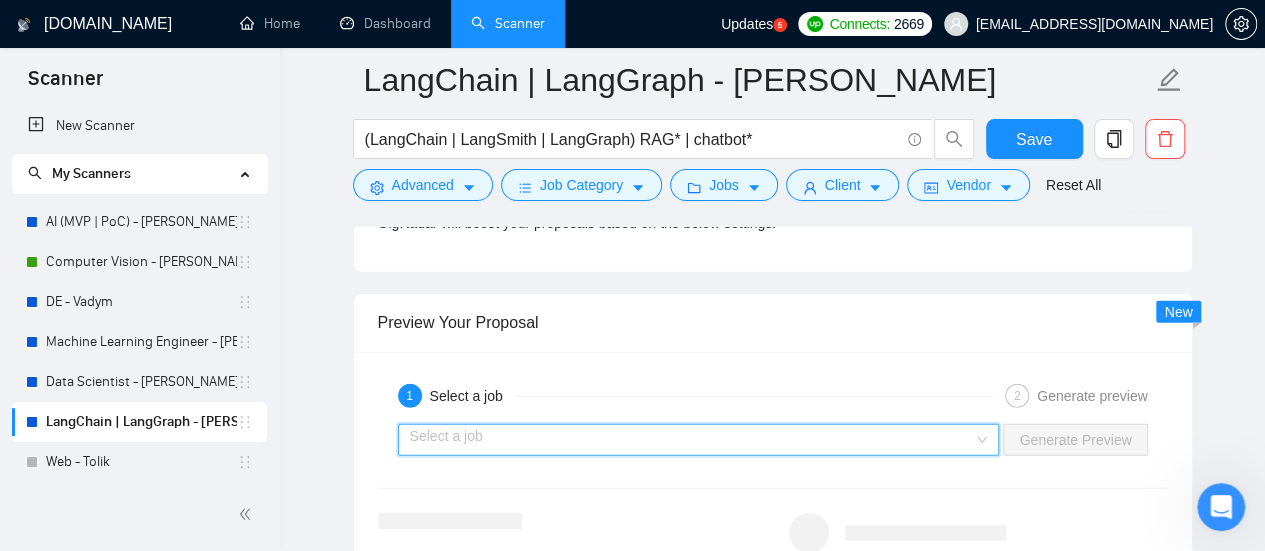 click at bounding box center [692, 440] 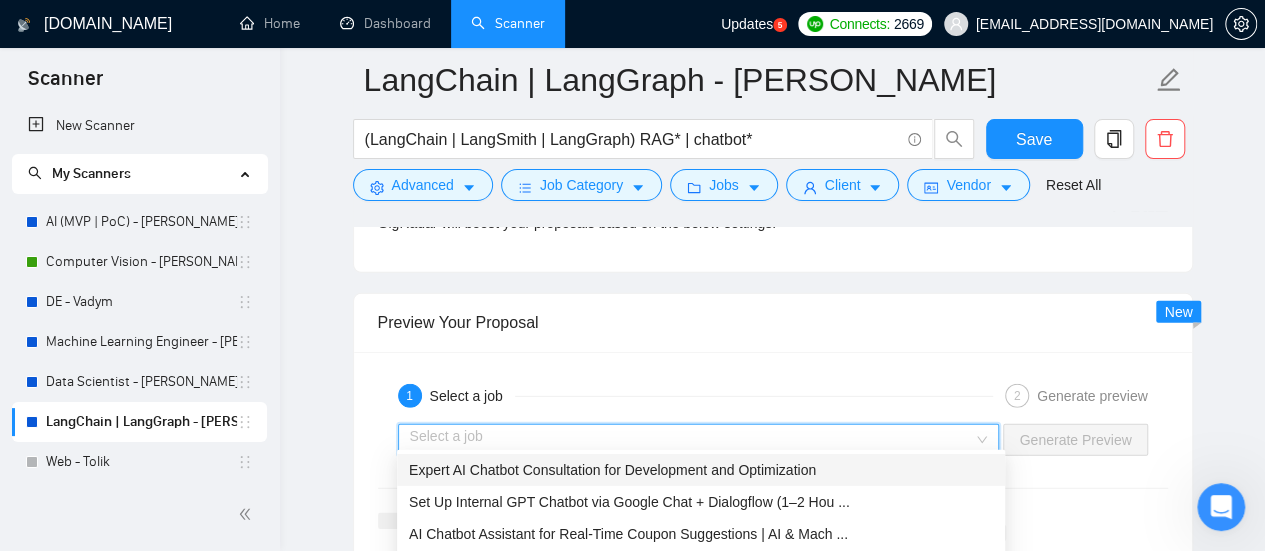click on "Expert AI Chatbot Consultation for Development and Optimization" at bounding box center (612, 470) 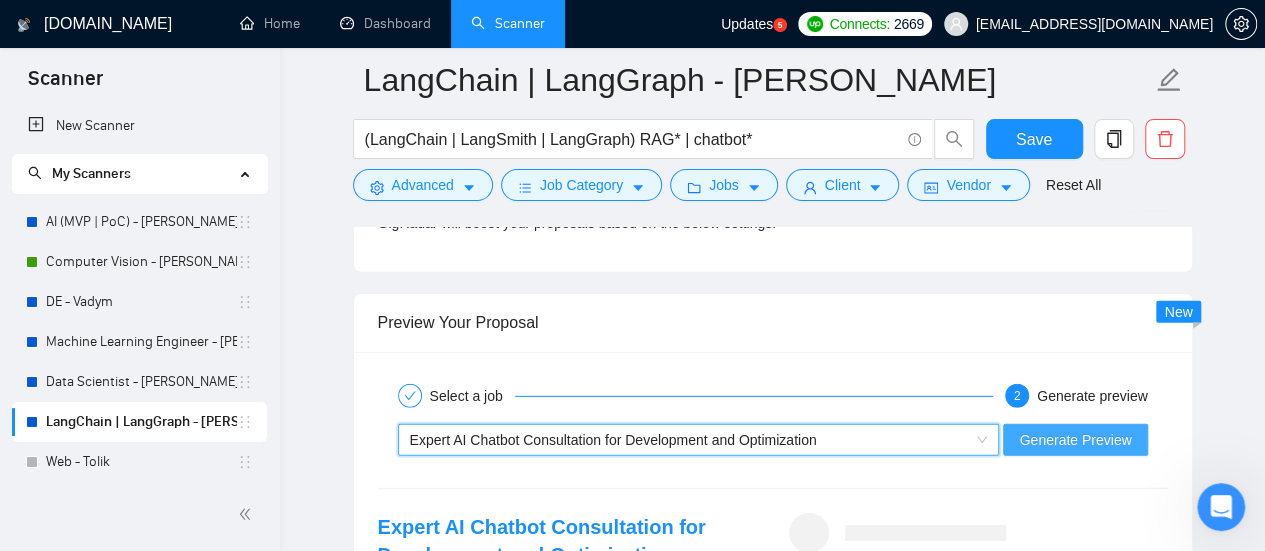 click on "Generate Preview" at bounding box center (1075, 440) 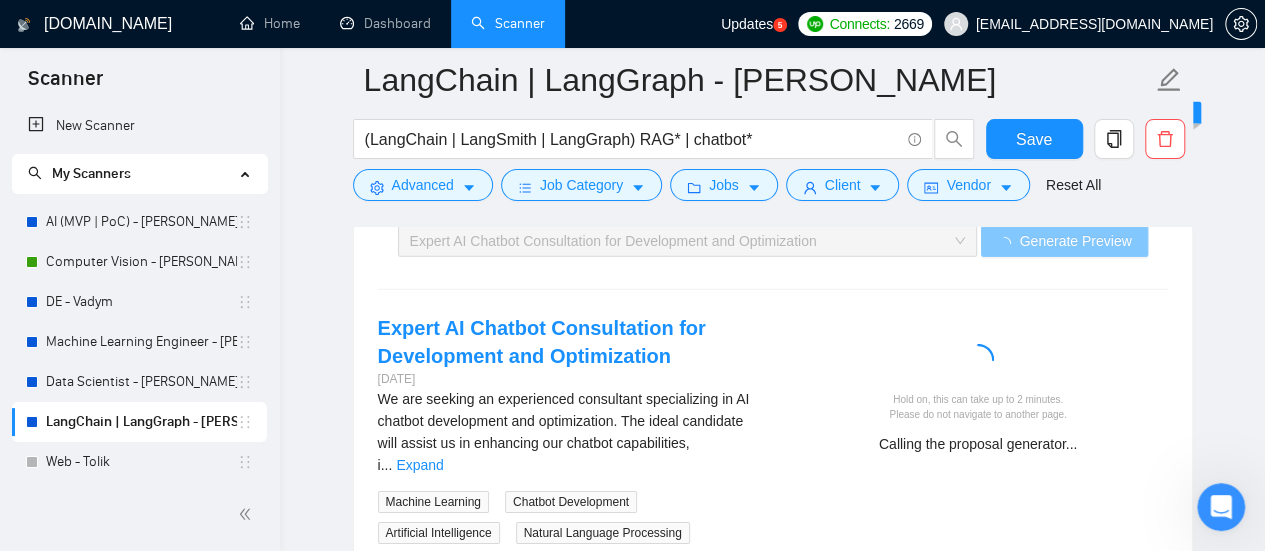 scroll, scrollTop: 3000, scrollLeft: 0, axis: vertical 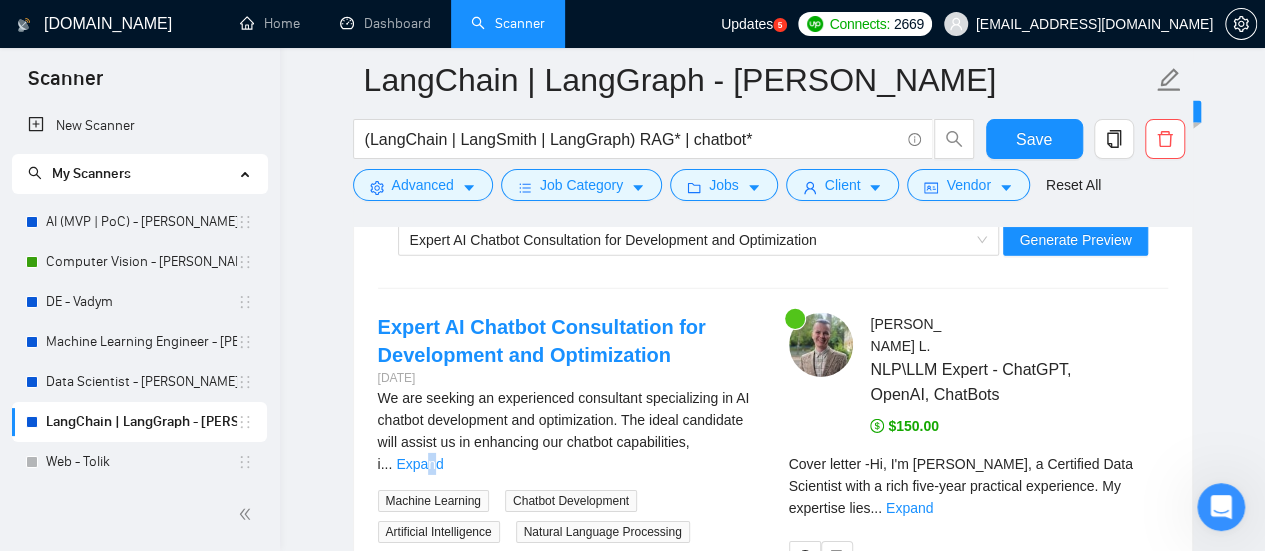 drag, startPoint x: 740, startPoint y: 433, endPoint x: 729, endPoint y: 462, distance: 31.016125 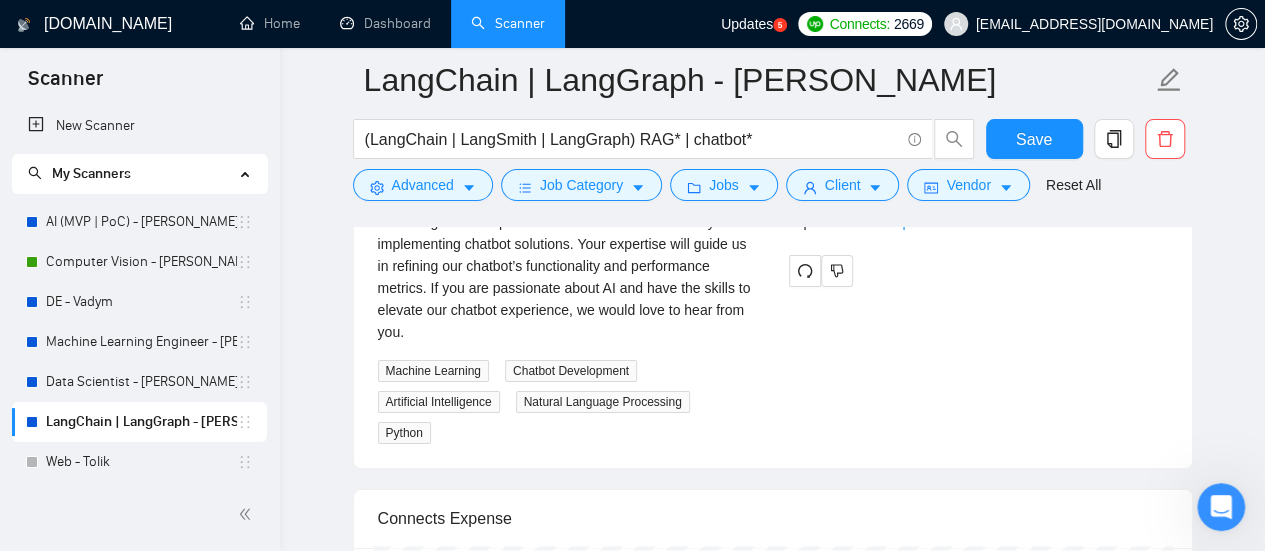 scroll, scrollTop: 3100, scrollLeft: 0, axis: vertical 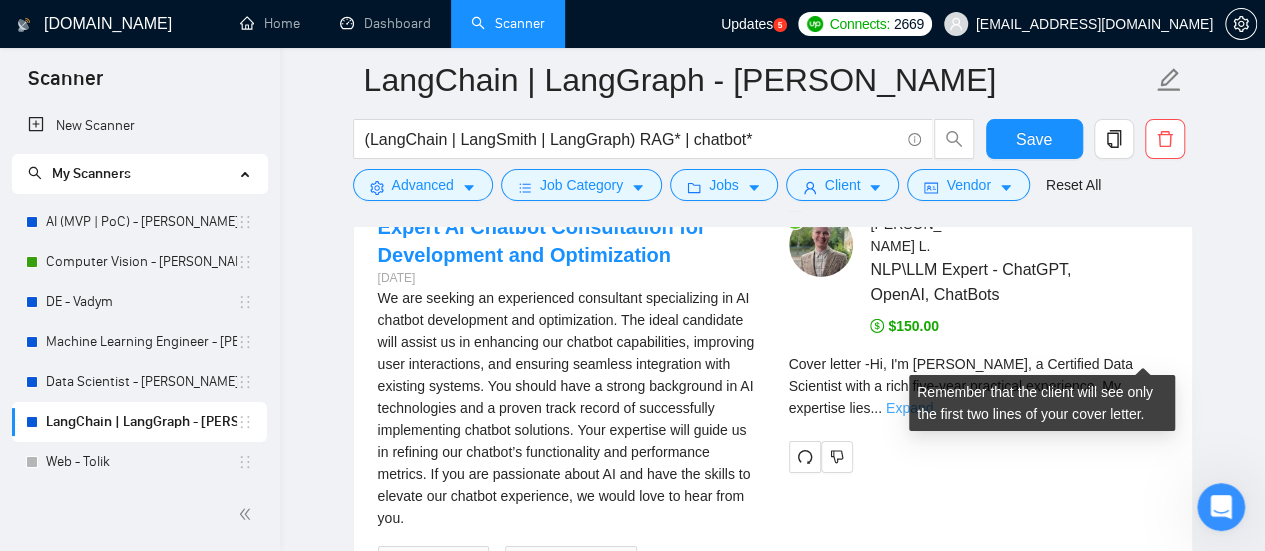 click on "Expand" at bounding box center (909, 408) 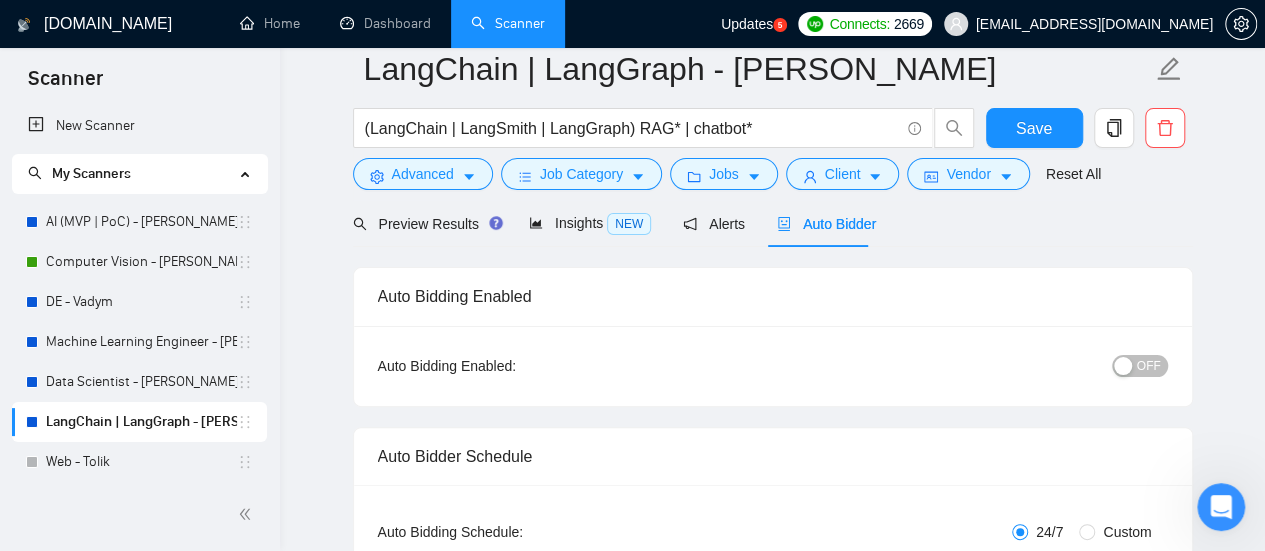 scroll, scrollTop: 0, scrollLeft: 0, axis: both 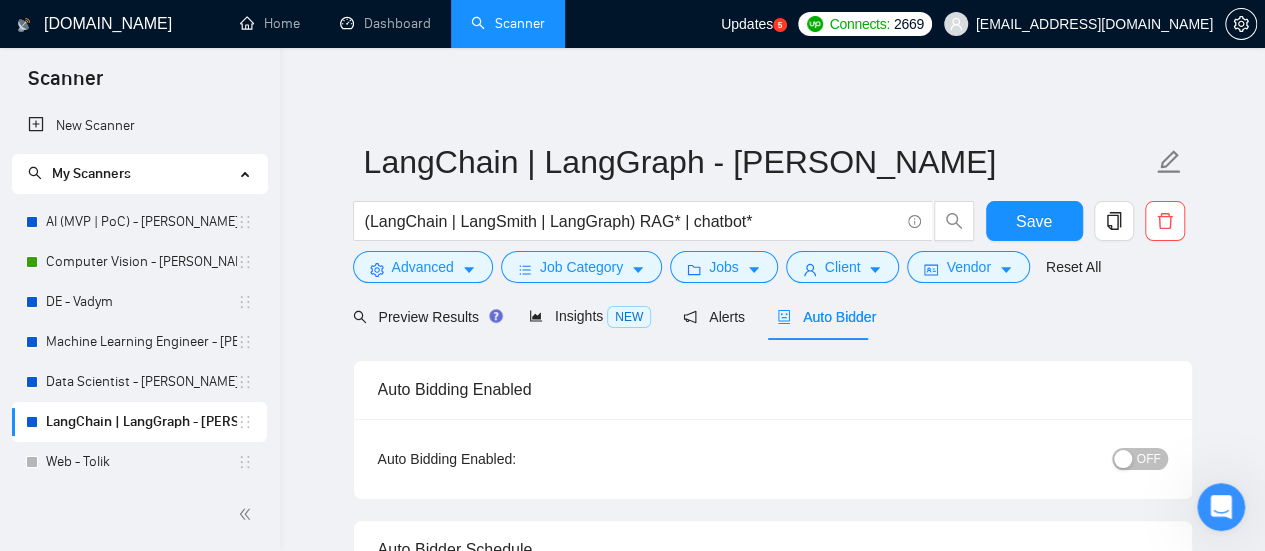 click at bounding box center [1123, 459] 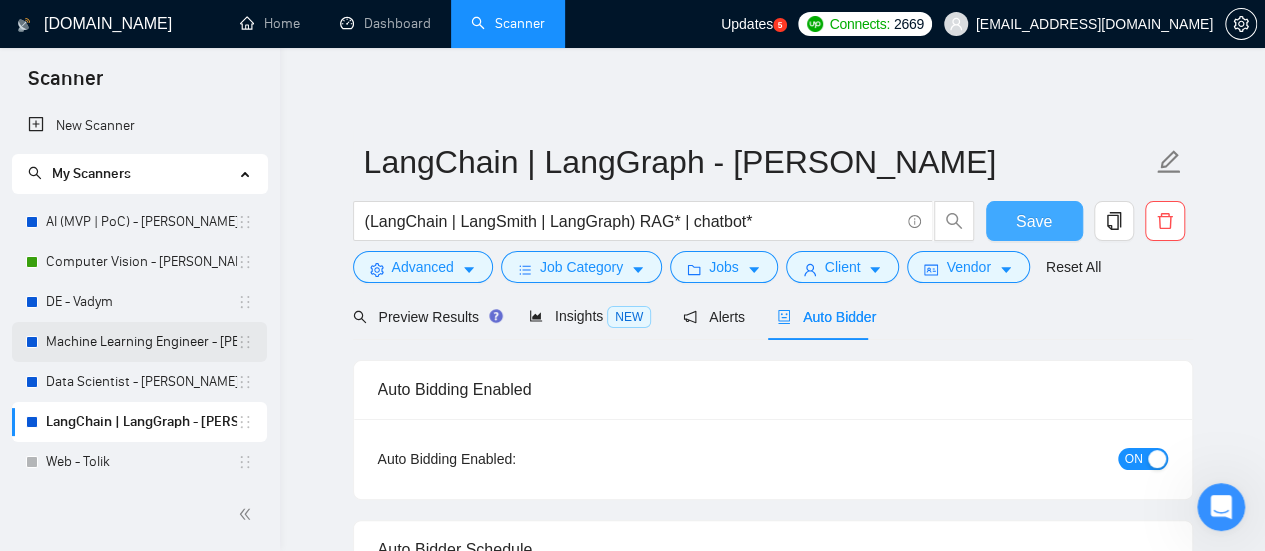 drag, startPoint x: 1026, startPoint y: 231, endPoint x: 171, endPoint y: 333, distance: 861.06274 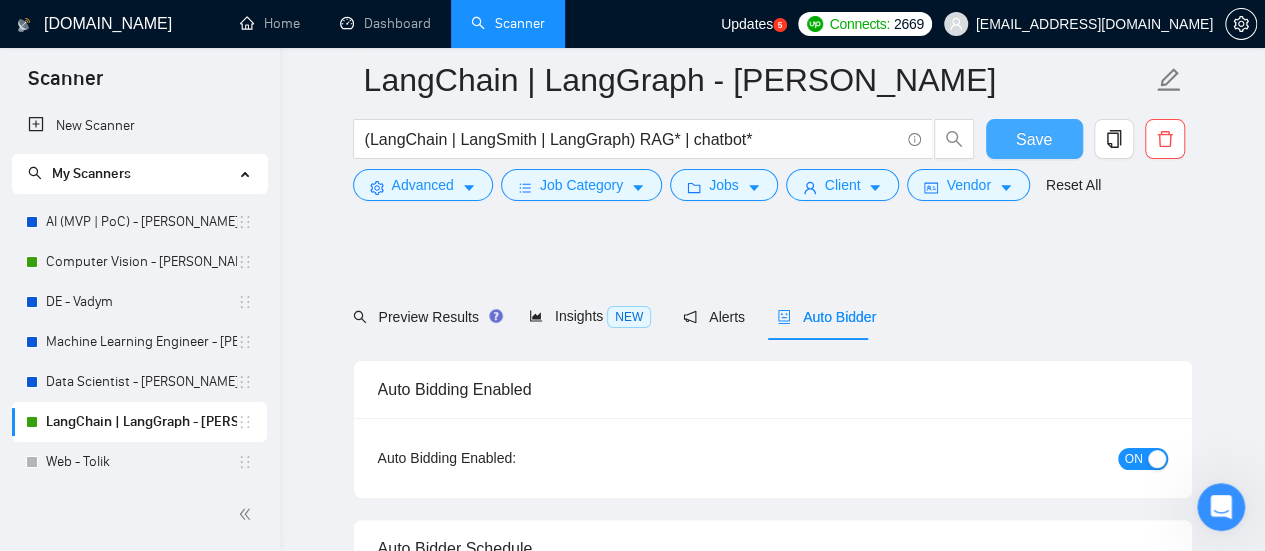 scroll, scrollTop: 400, scrollLeft: 0, axis: vertical 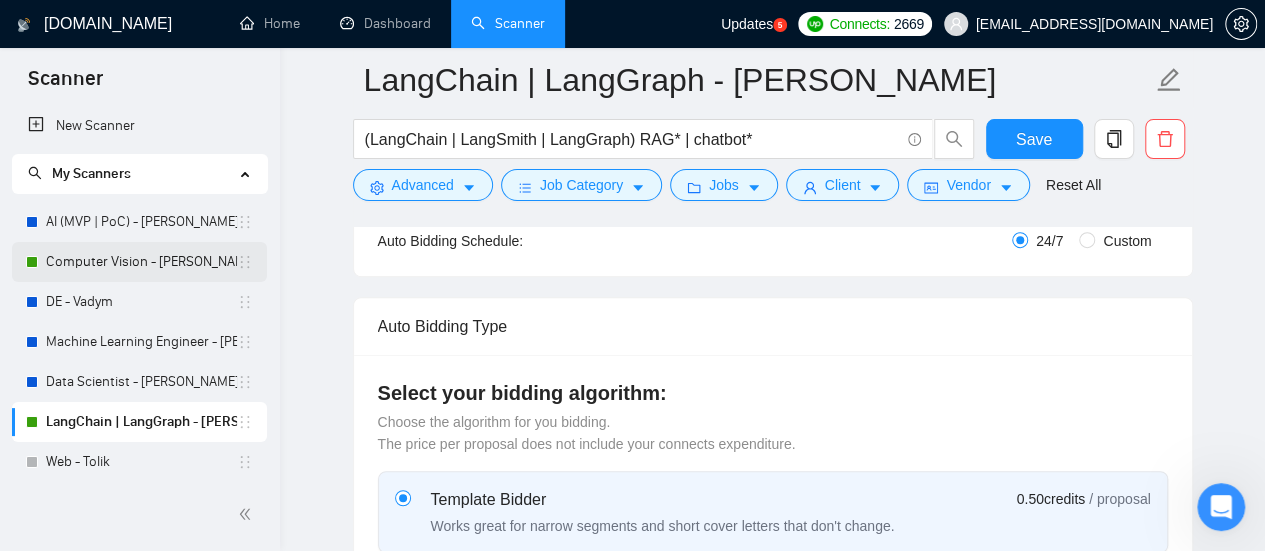 click on "Computer Vision - [PERSON_NAME]" at bounding box center (141, 262) 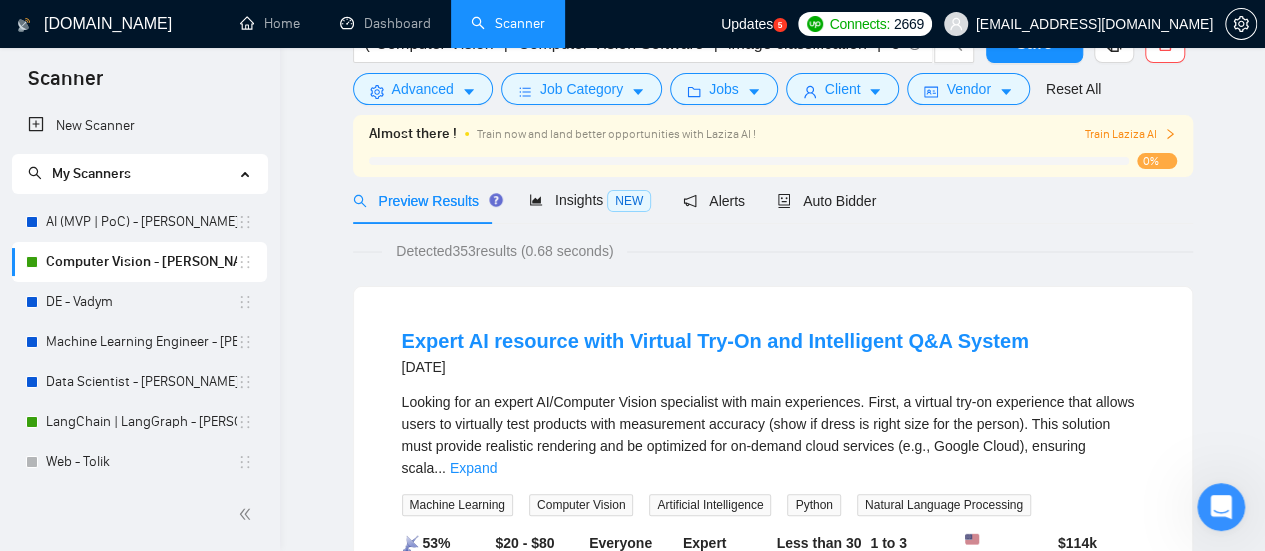 scroll, scrollTop: 0, scrollLeft: 0, axis: both 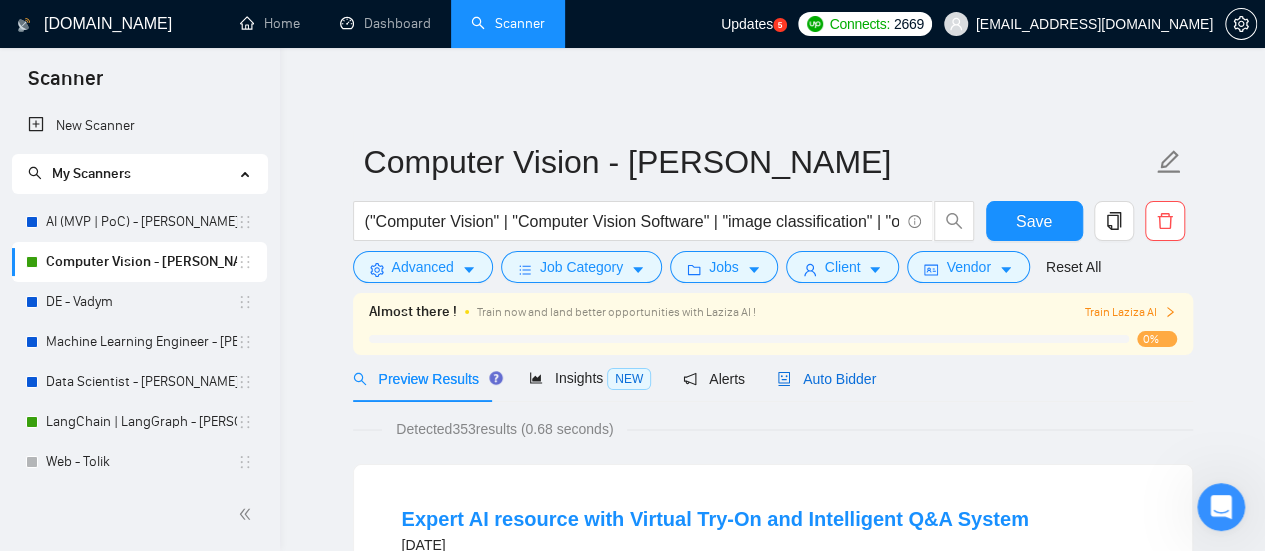 drag, startPoint x: 805, startPoint y: 371, endPoint x: 764, endPoint y: 363, distance: 41.773197 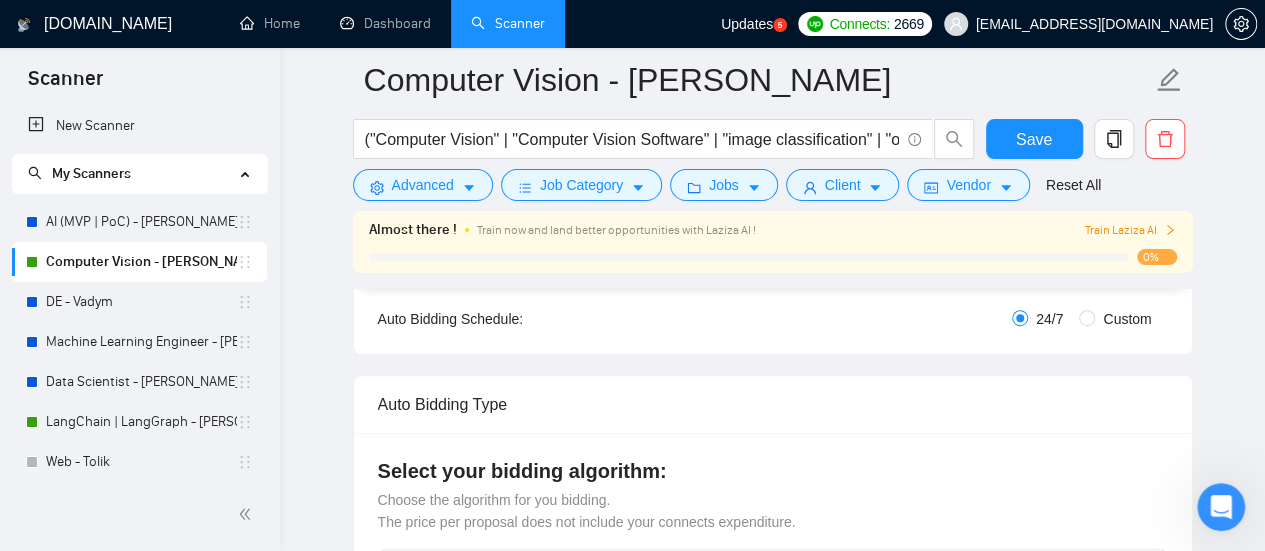 scroll, scrollTop: 0, scrollLeft: 0, axis: both 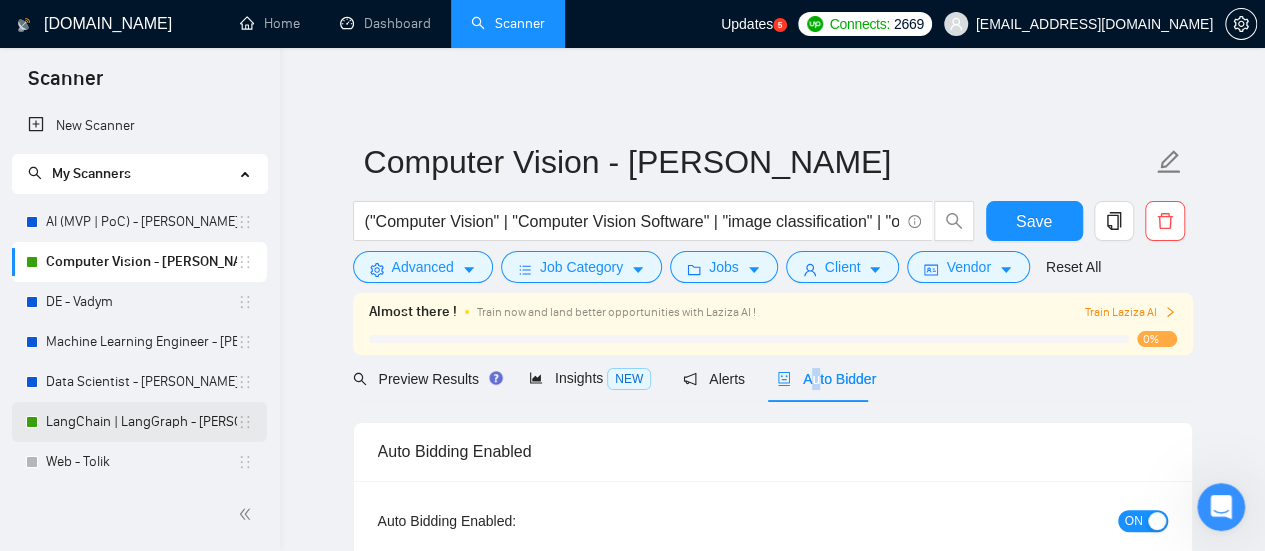 click on "LangChain | LangGraph - [PERSON_NAME]" at bounding box center (141, 422) 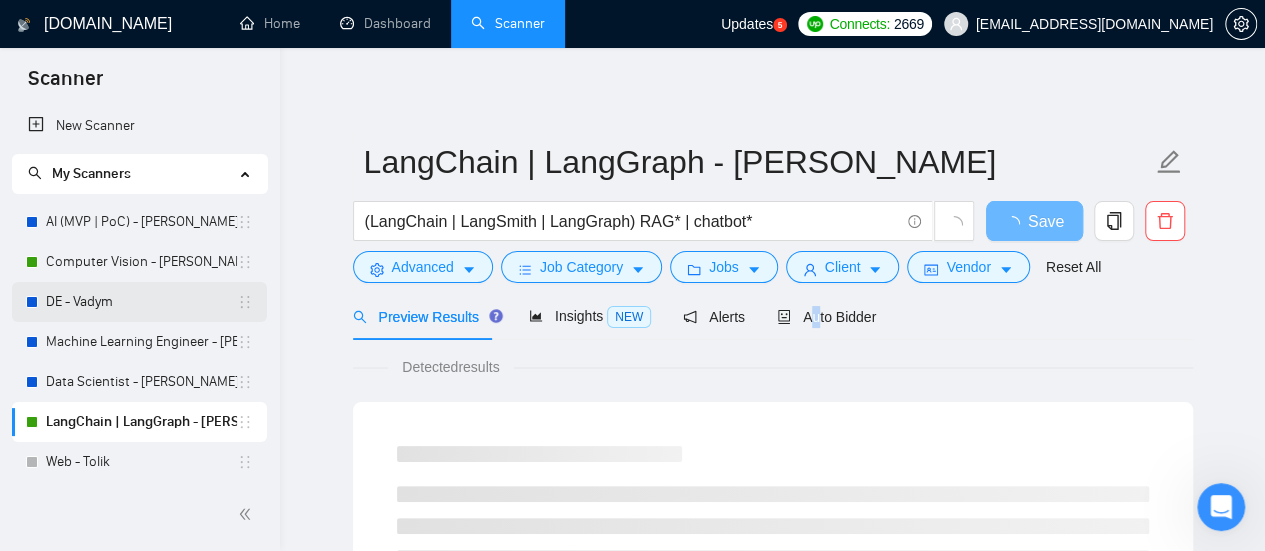 click on "DE - Vadym" at bounding box center (141, 302) 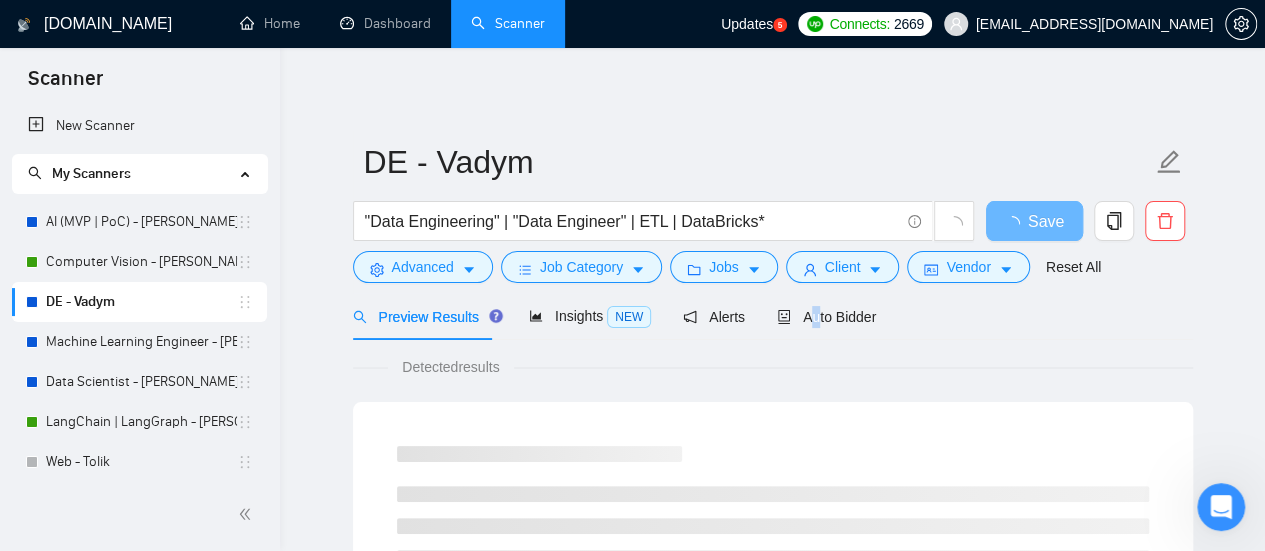 click on "Preview Results Insights NEW Alerts Auto Bidder" at bounding box center [773, 316] 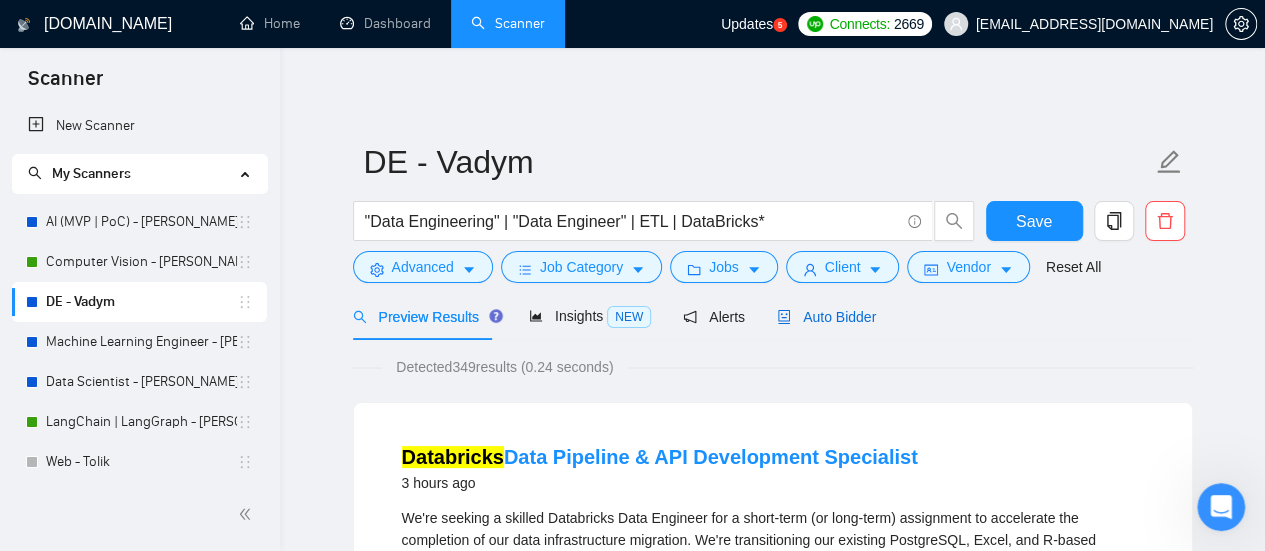 click on "Auto Bidder" at bounding box center (826, 317) 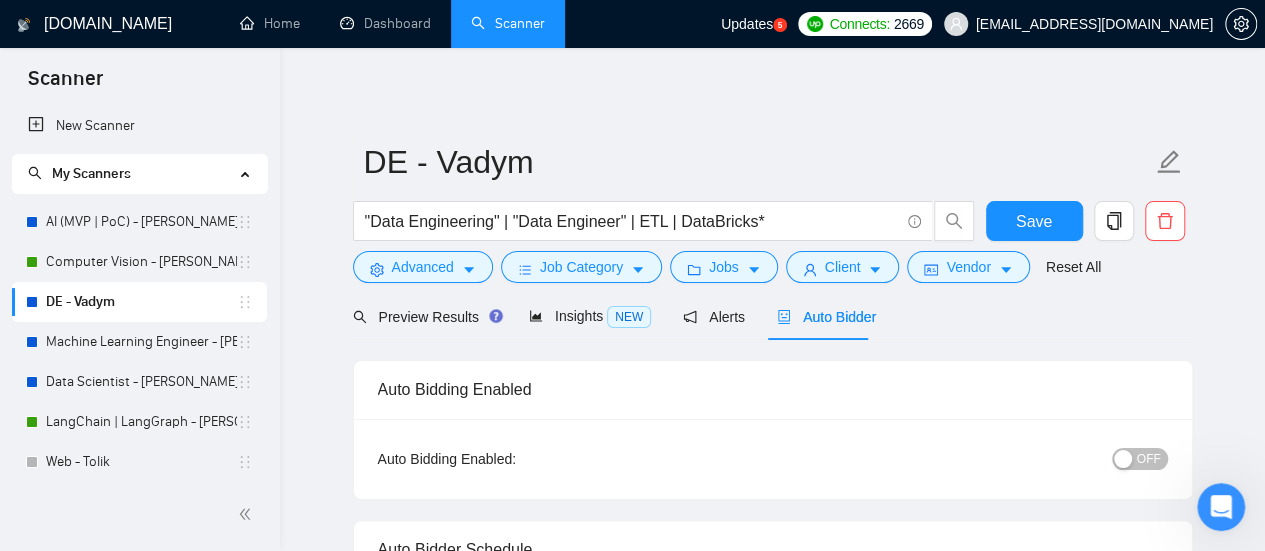 type 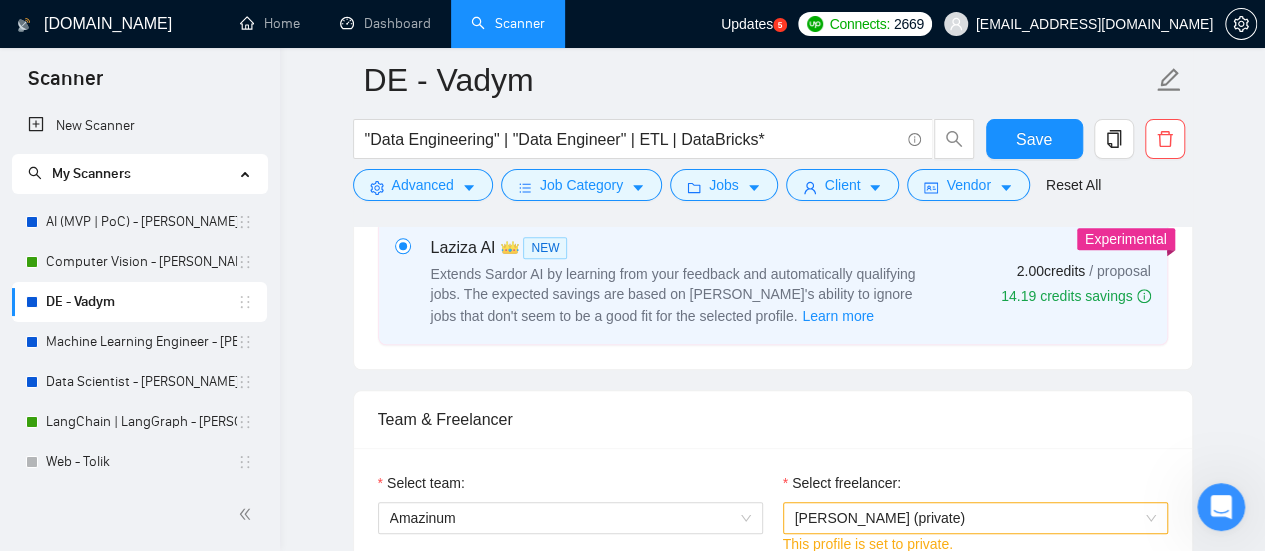 scroll, scrollTop: 1000, scrollLeft: 0, axis: vertical 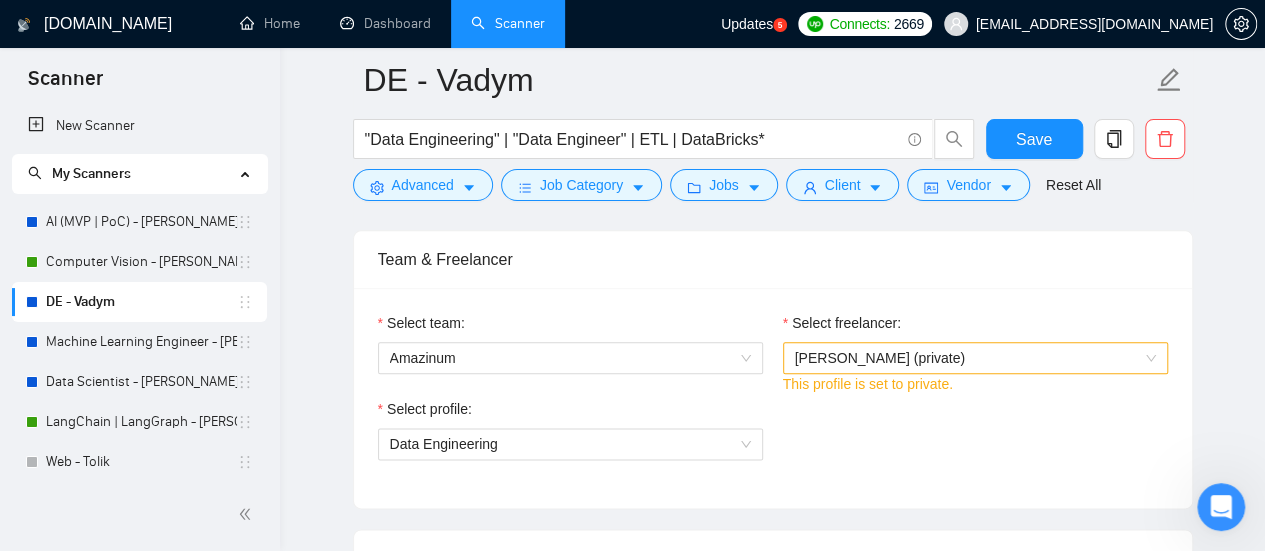 click on "[PERSON_NAME] (private)" at bounding box center [880, 358] 